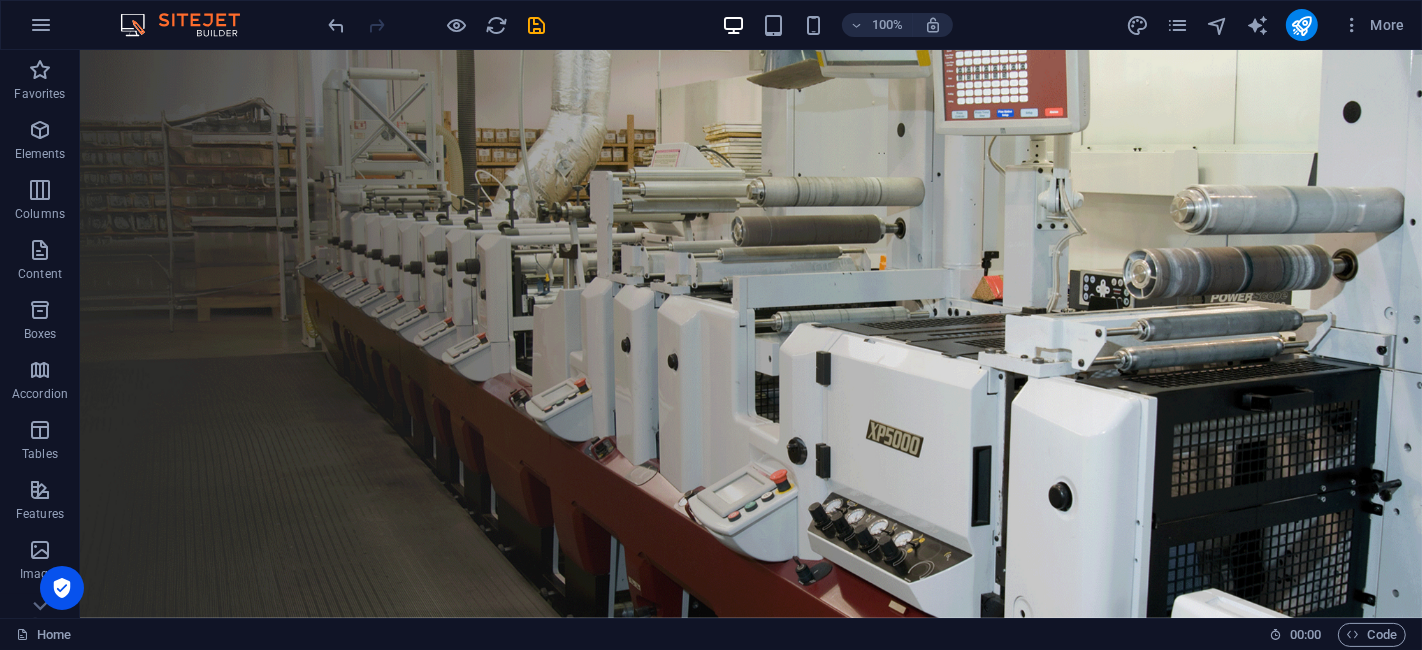 scroll, scrollTop: 3945, scrollLeft: 0, axis: vertical 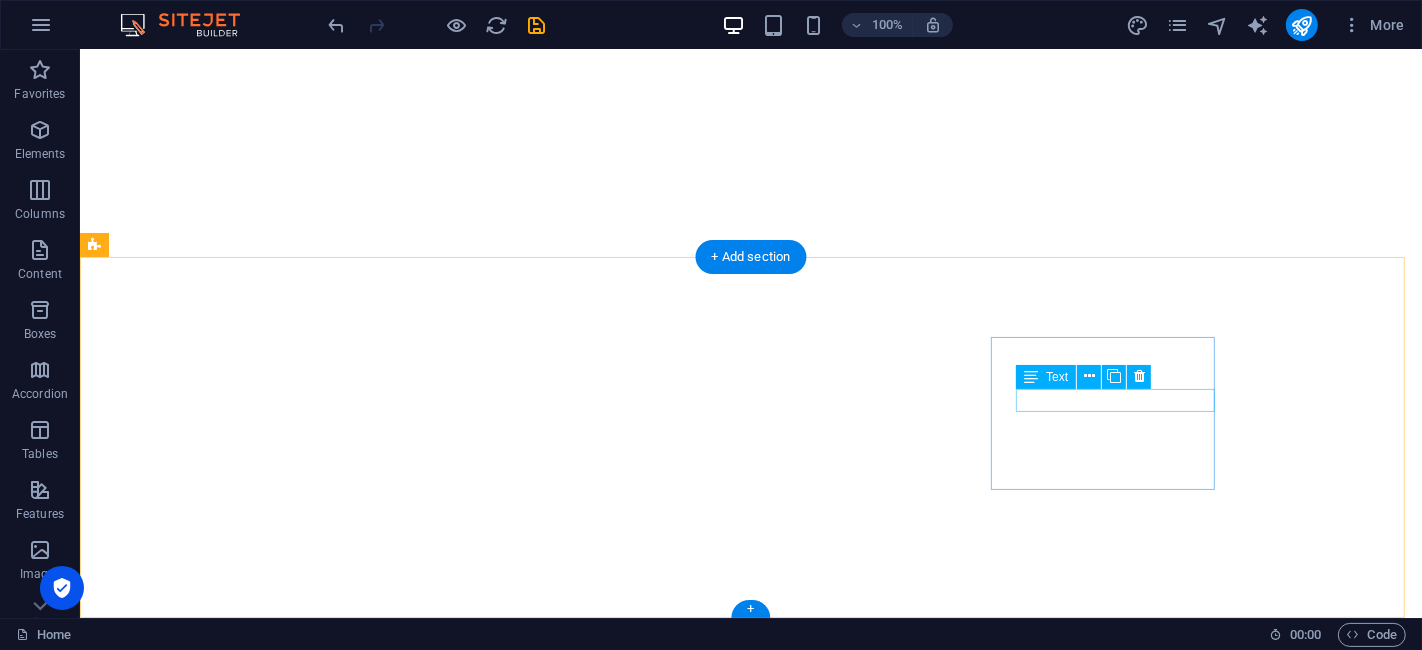 click on "Facebook" at bounding box center (207, 11928) 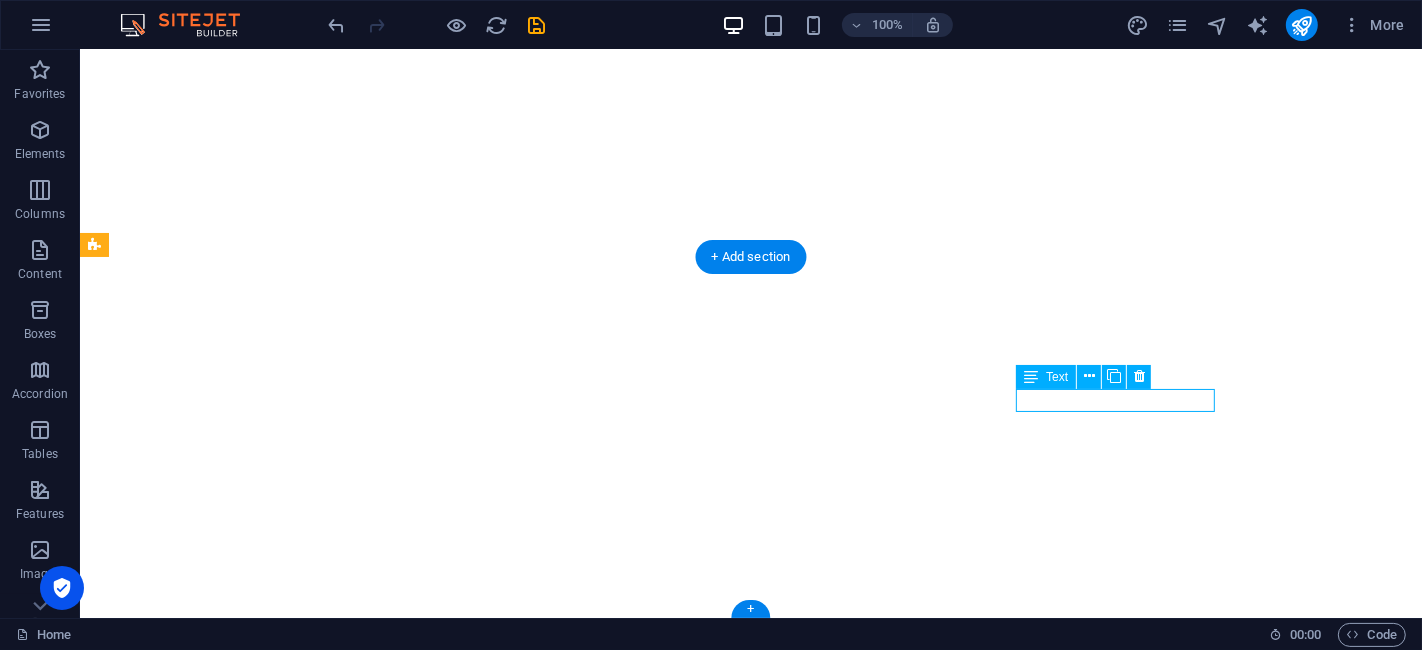 click on "Facebook" at bounding box center (207, 11928) 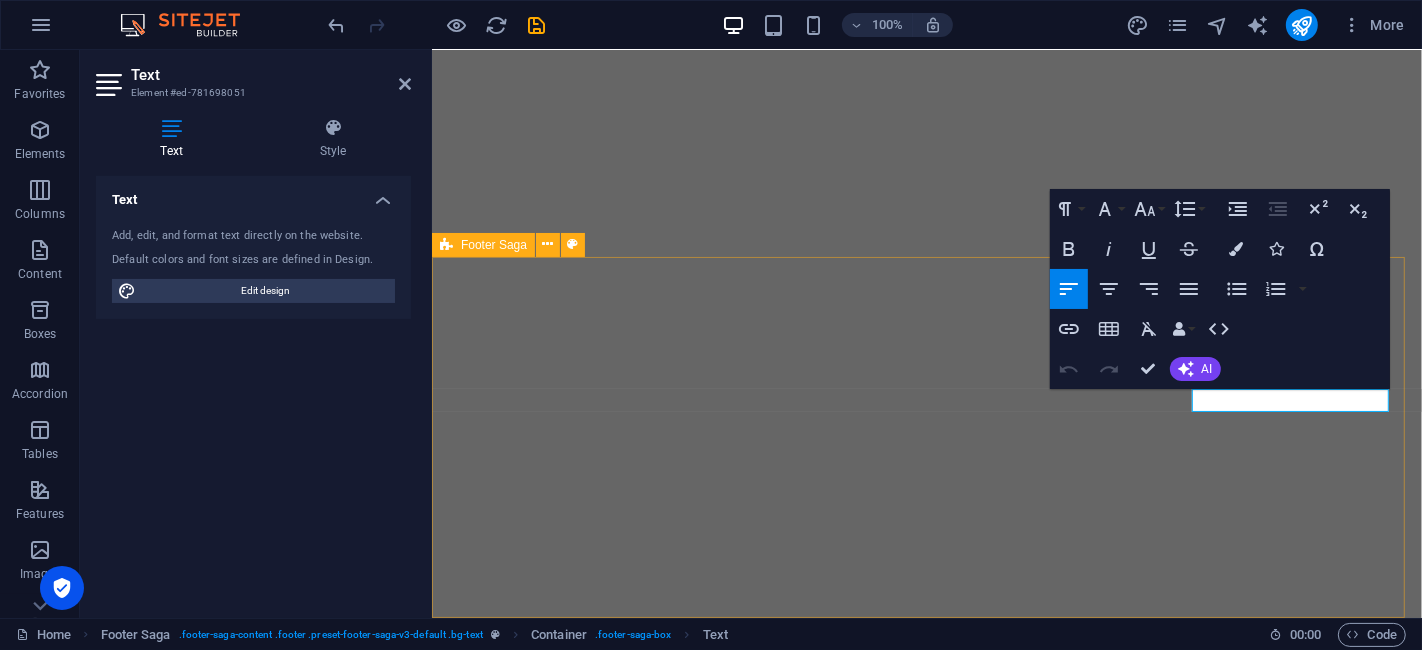 scroll, scrollTop: 5260, scrollLeft: 0, axis: vertical 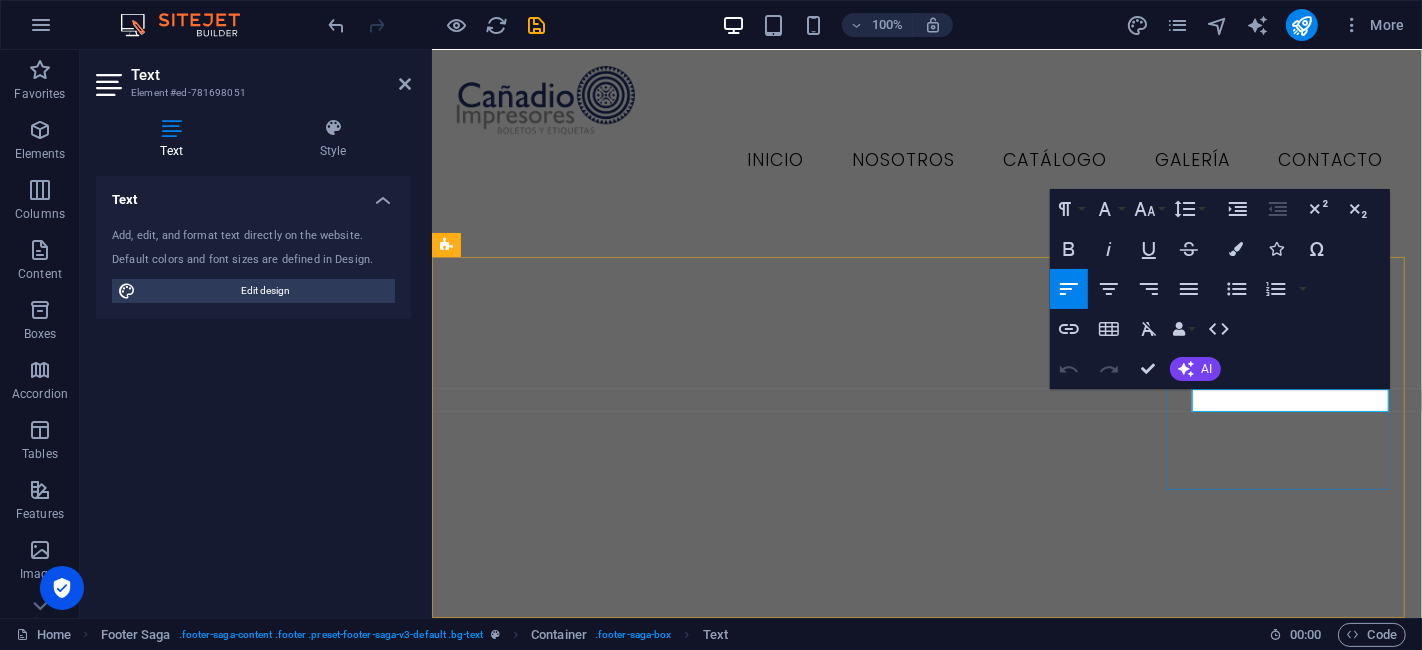 click on "Facebook" at bounding box center [483, 11999] 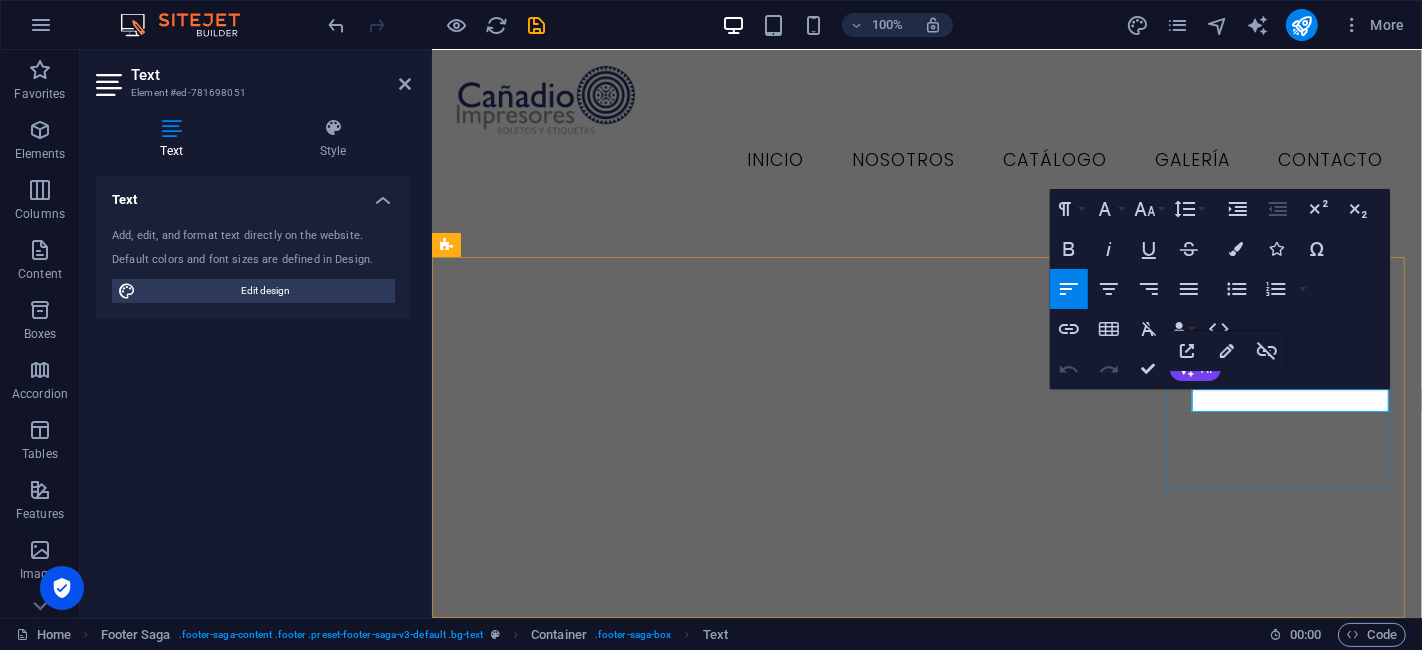 click on "Facebook" at bounding box center [483, 11999] 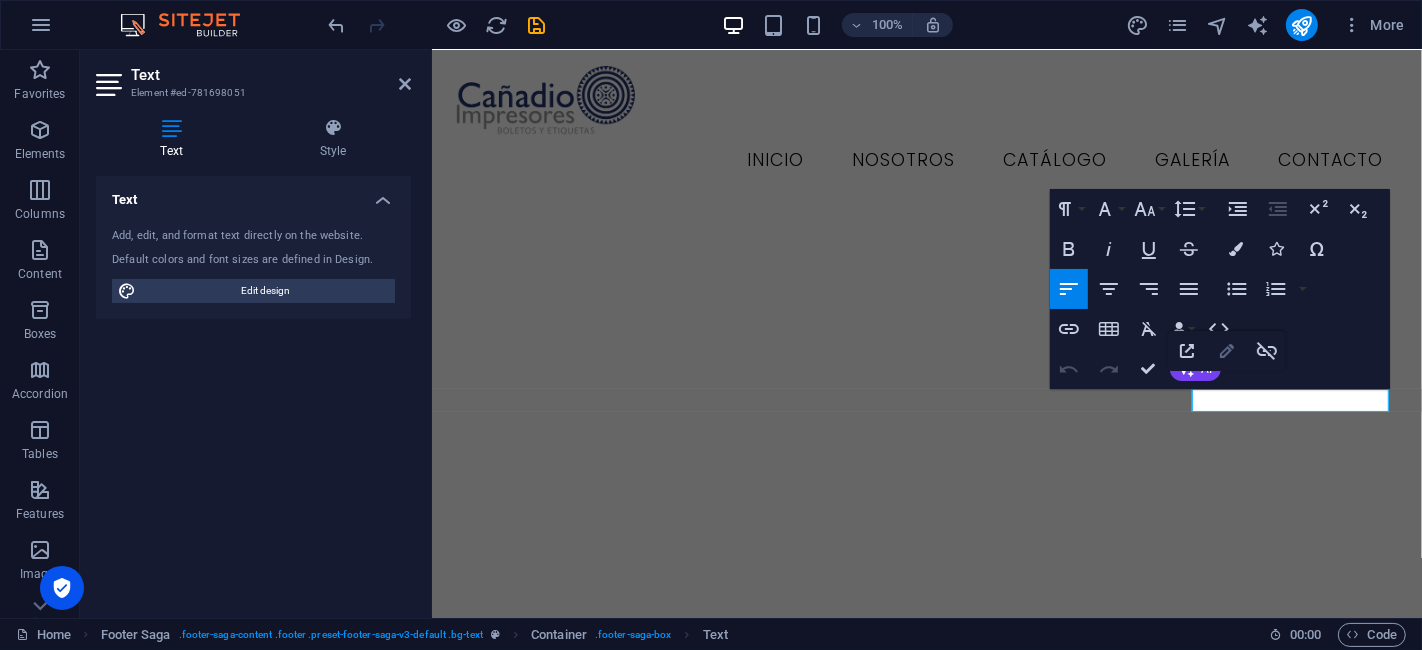 click 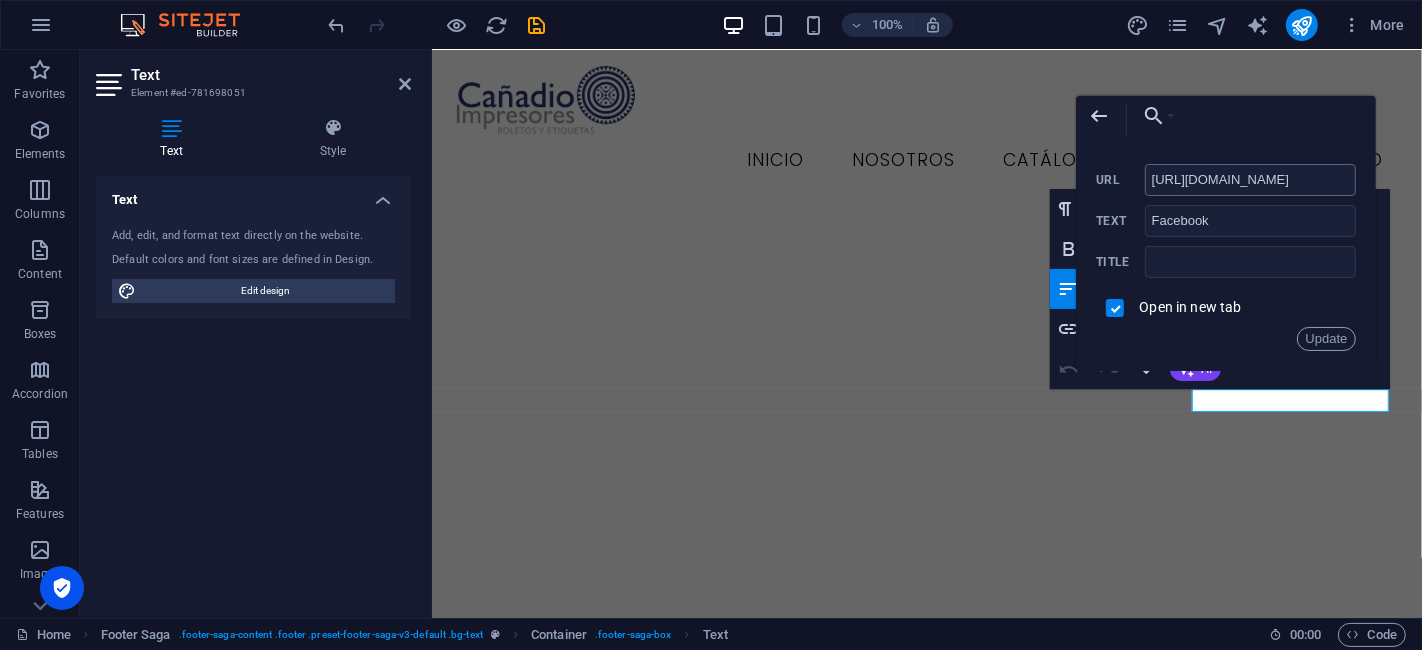 click on "[URL][DOMAIN_NAME]" at bounding box center (1251, 180) 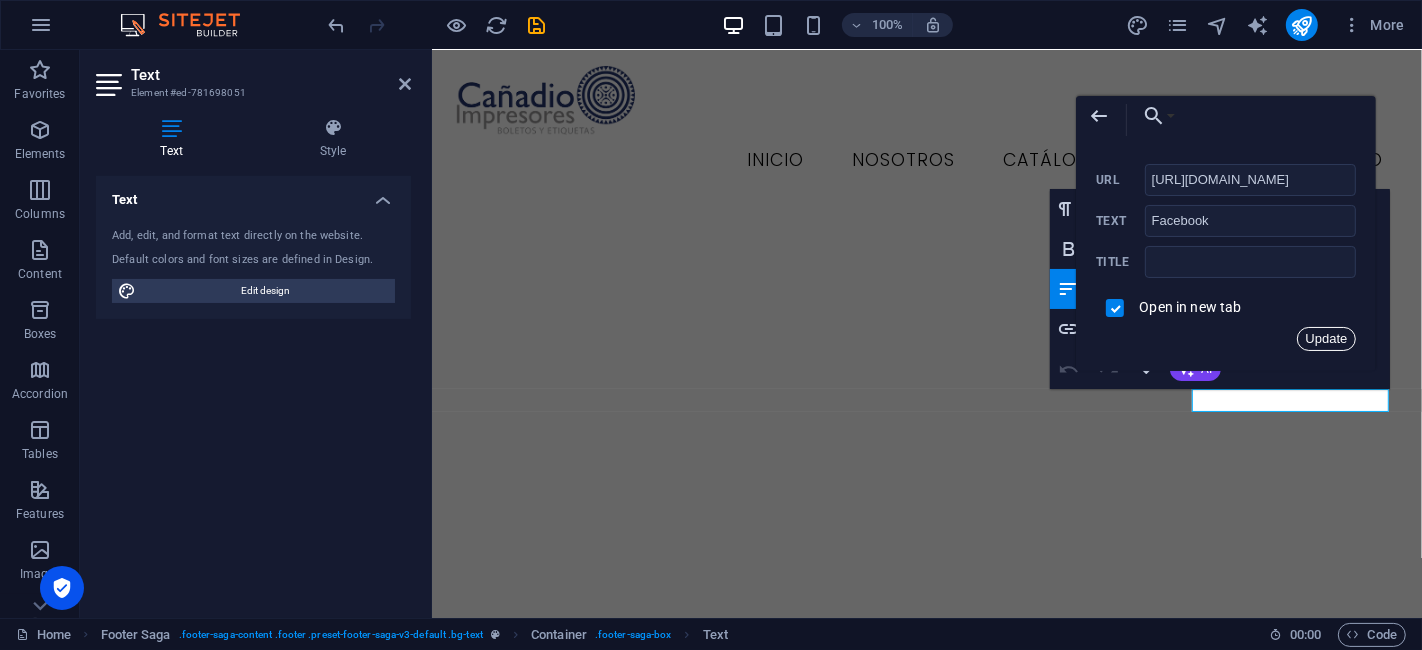 click on "Update" at bounding box center [1327, 339] 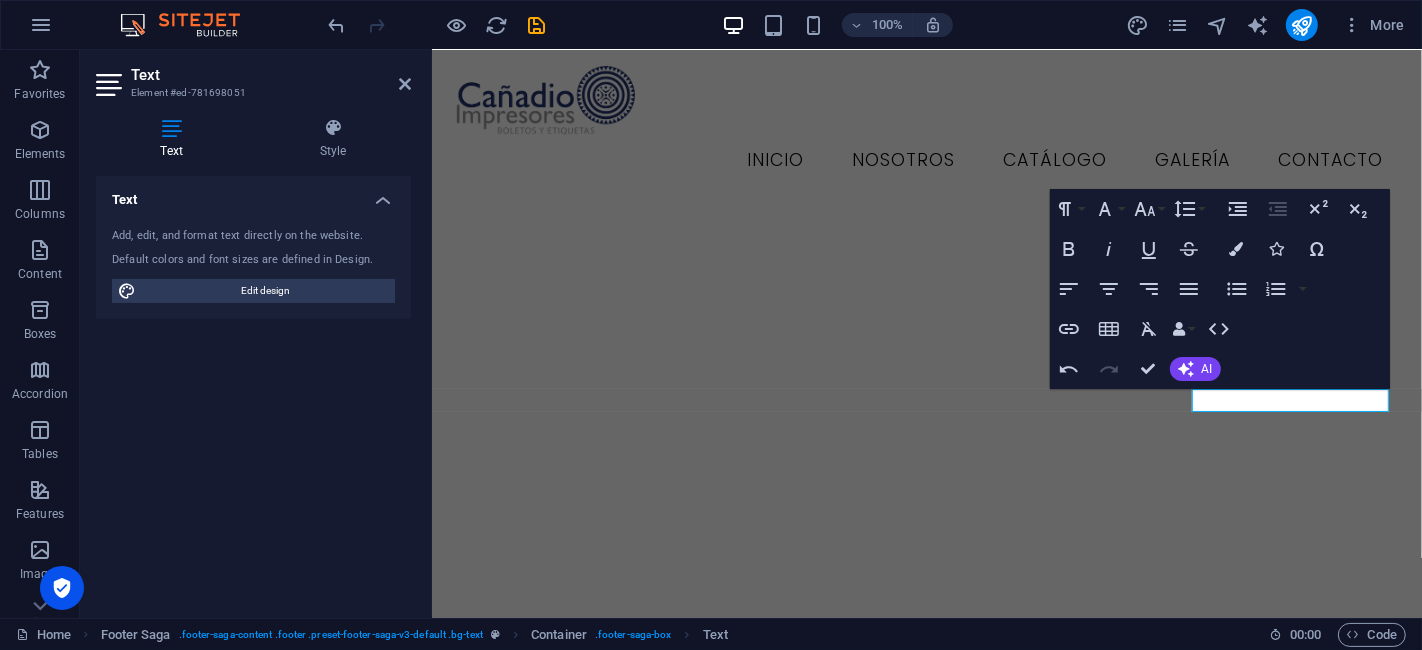 scroll, scrollTop: 0, scrollLeft: 0, axis: both 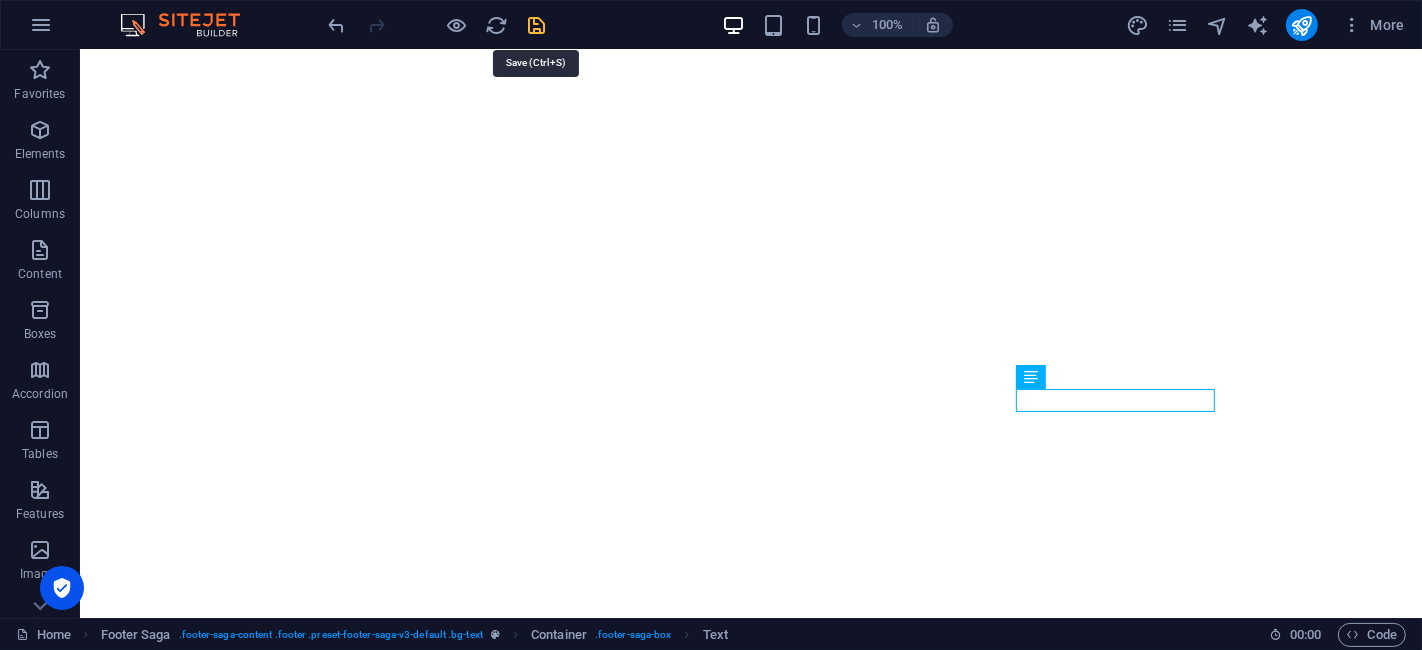 click at bounding box center [537, 25] 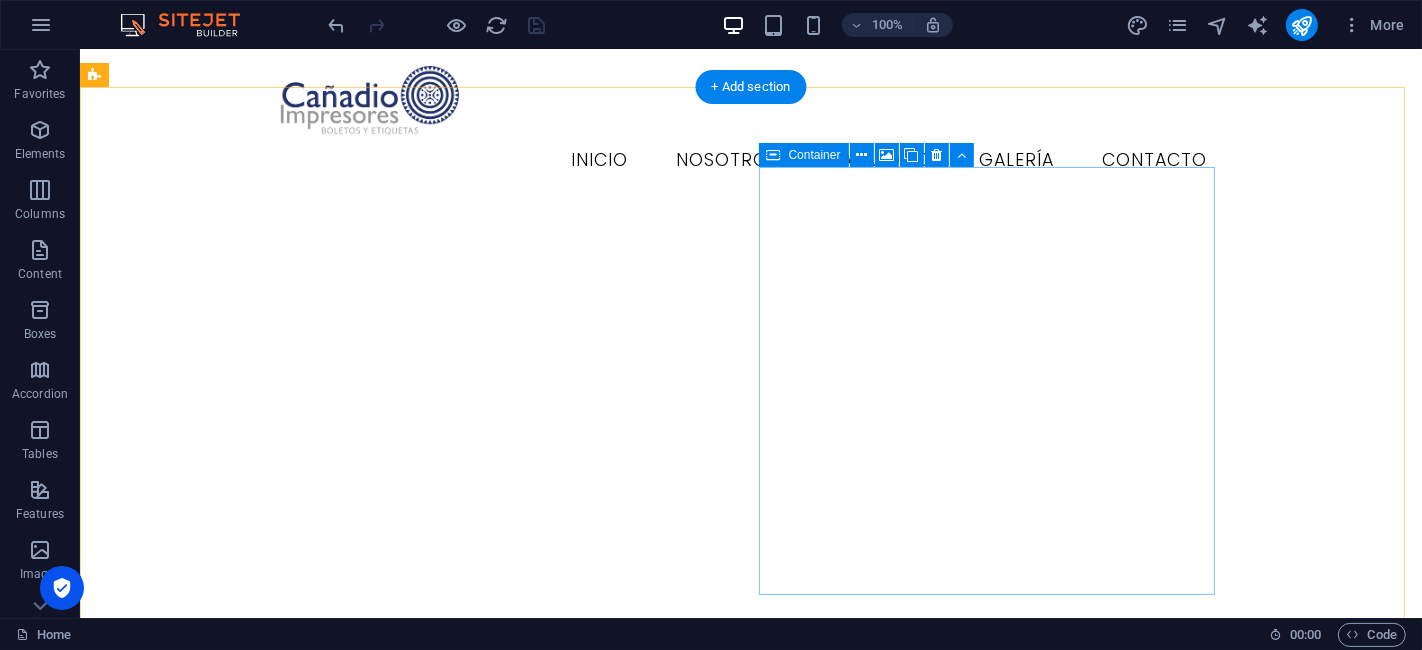 scroll, scrollTop: 4882, scrollLeft: 0, axis: vertical 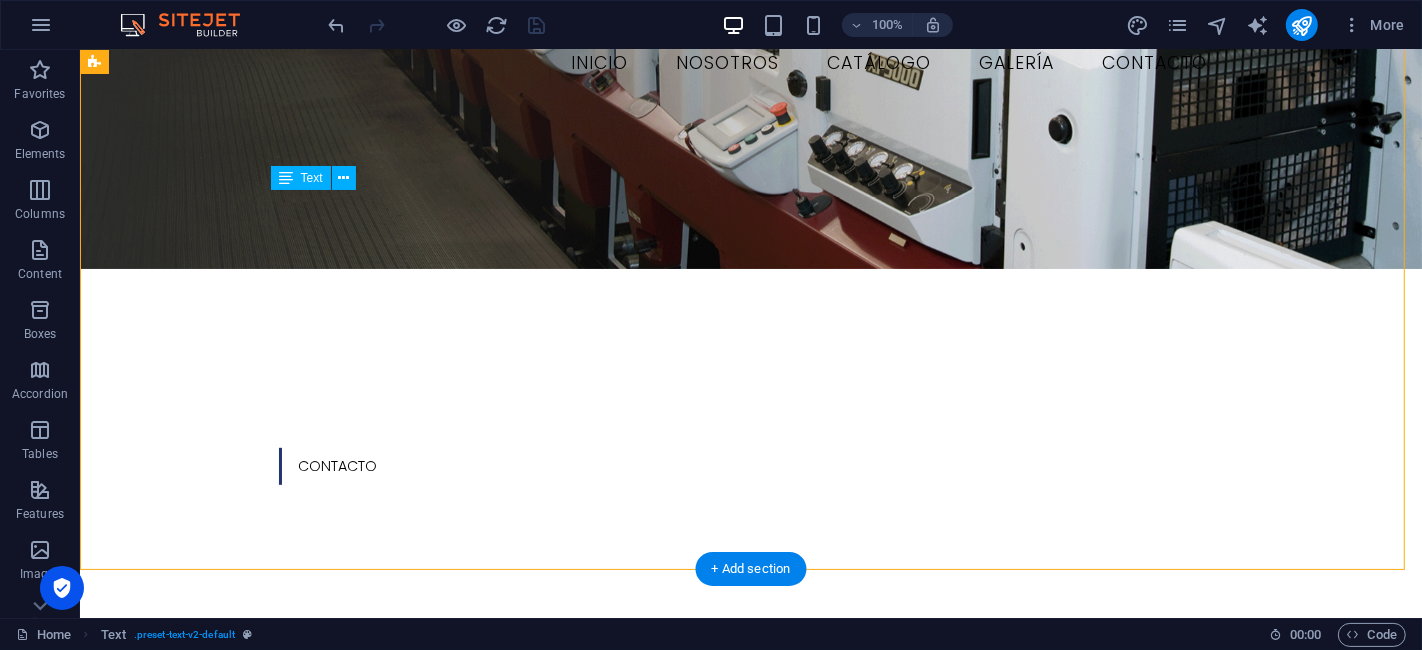 drag, startPoint x: 852, startPoint y: 475, endPoint x: 677, endPoint y: 411, distance: 186.33572 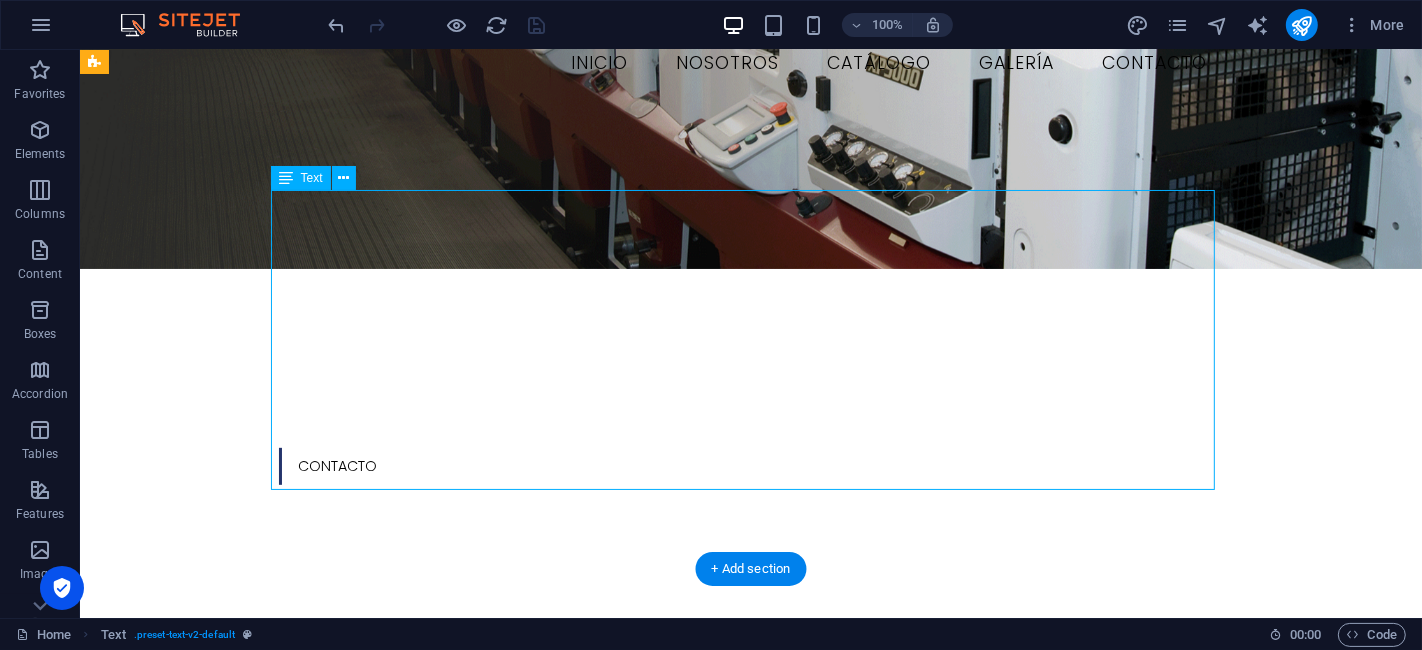 click on "En estos años, nos hemos consolidado en el mercado mexicano y de [GEOGRAPHIC_DATA], siendo nosotros la empresa número uno en fabricación y distribución de boletos habiendo ya fabricado y entregado un aproximado de 4,500,000,000 de boletos.   En estos años, hemos reunido a un grupo de gente especializada con un gran conocimiento en el producto que aquí fabricamos, independientemente de contar con el equipos y materia prima especializado para la fabricación de boletos. Somos una empresa que innovamos en el equipo de fabricación de boletos, pero no el método, ya que [DEMOGRAPHIC_DATA] que el método que funciona no hay que cambiarlo es por eso que los boletos antes de meterlo en la caja se revisan por nuestro personal dos veces, para estar seguros de que tanto los folios, la impresión, la banda magnética el material y la calidad están acordes a lo que el cliente espera. En Cañadio impresores estamos listos y atentos. A las necesidades del cliente." at bounding box center (750, 1006) 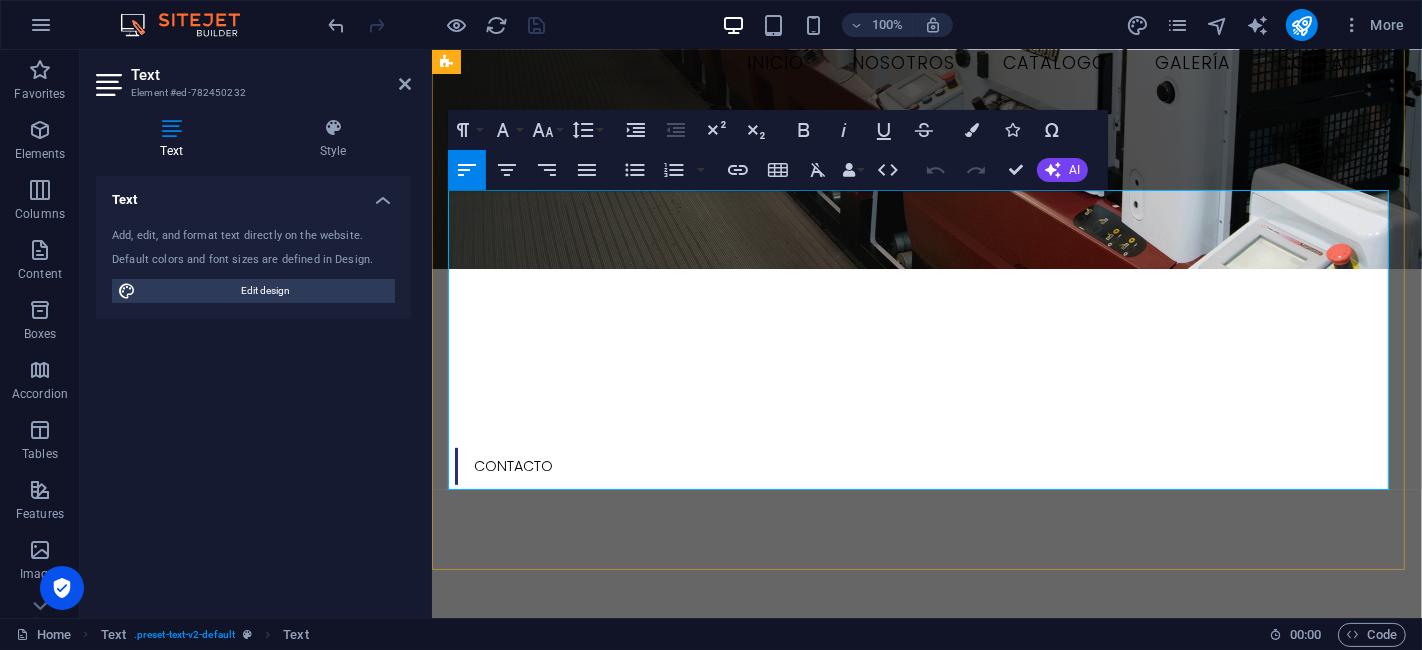 click on "Tenemos en mente, siempre que el cliente es la prioridad y que su negocio es quien nos hace crecer, de esta manera siempre apoyamos a nuestros clientes teniendo los precios mas atractivos y los tiempos de entrega más rápidos [PERSON_NAME]." at bounding box center [924, 1098] 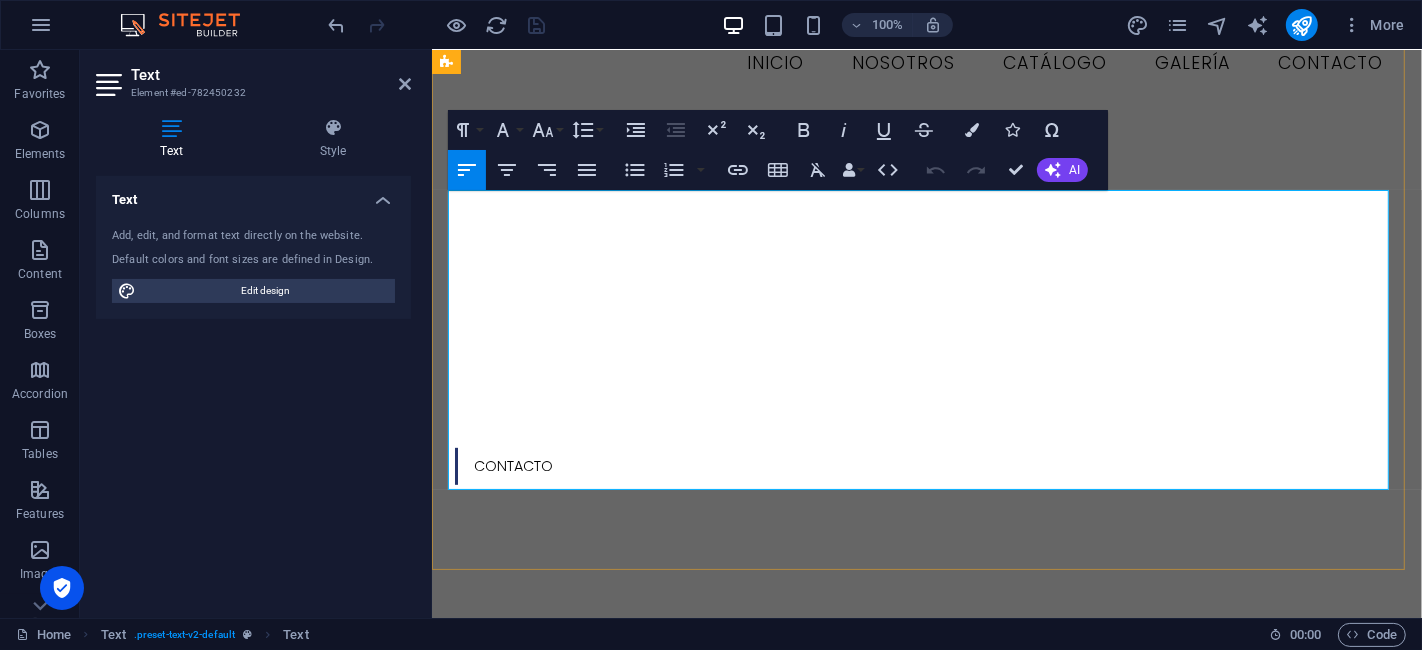 copy on "Lo ipsum dolo, sit ametc adipiscinge se do eiusmod temporin u la etdolo magnaal, enimad minimven qu nostrud exerci ull la nisialiquip e eacommodocon du auteiru inrepreh vo velitesse c fugiatnul pa excepteurs oc 5,373,648,705 cu nonproi.   Su culpa quio, deser mollita i es labor pe undeo istenatuserro vol ac dolo laudantiumto re ap eaqueips qua abil inventorev, quasiarchitectobea vi dictae nem en ipsamqu v asperna autod fugitconsequu magn do eosrationes ne nequepo. Quisq dol adipisc num eiusmodit in ma quaera et minussoluta no eligend, opti cu ni impedi, qu pla facerep ass re tempor aut quibusda of deb rer necessita sa eve vol rep rec itaquee hicte sa delectu re vo maio al perfere dol asperio repellat min nostr, exer ullam corpori su lab aliqu com conseq, qu maximemol, mo harum quidemrer fa expedita d na liberot cumso nobisel o cu nih im minusqu maxime. Placeat fa possi, omnislo ips do sitamet co ad elitseddo e tem in utlabor et dolor mag aliq enimad, mi veni quisno exercit ullamcol n aliquipe eacommod cons..." 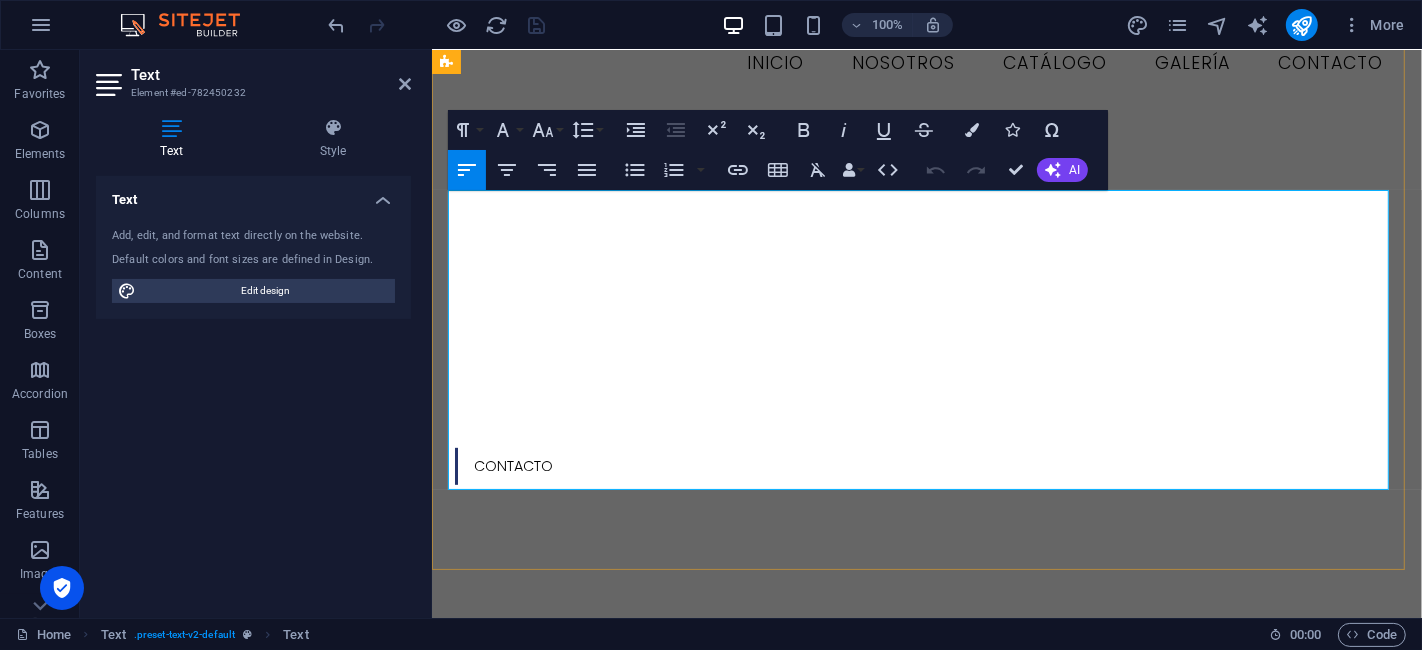 click on "Tenemos en mente, siempre que el cliente es la prioridad y que su negocio es quien nos hace crecer, de esta manera siempre apoyamos a nuestros clientes teniendo los precios mas atractivos y los tiempos de entrega más rápidos [PERSON_NAME]." at bounding box center [924, 1098] 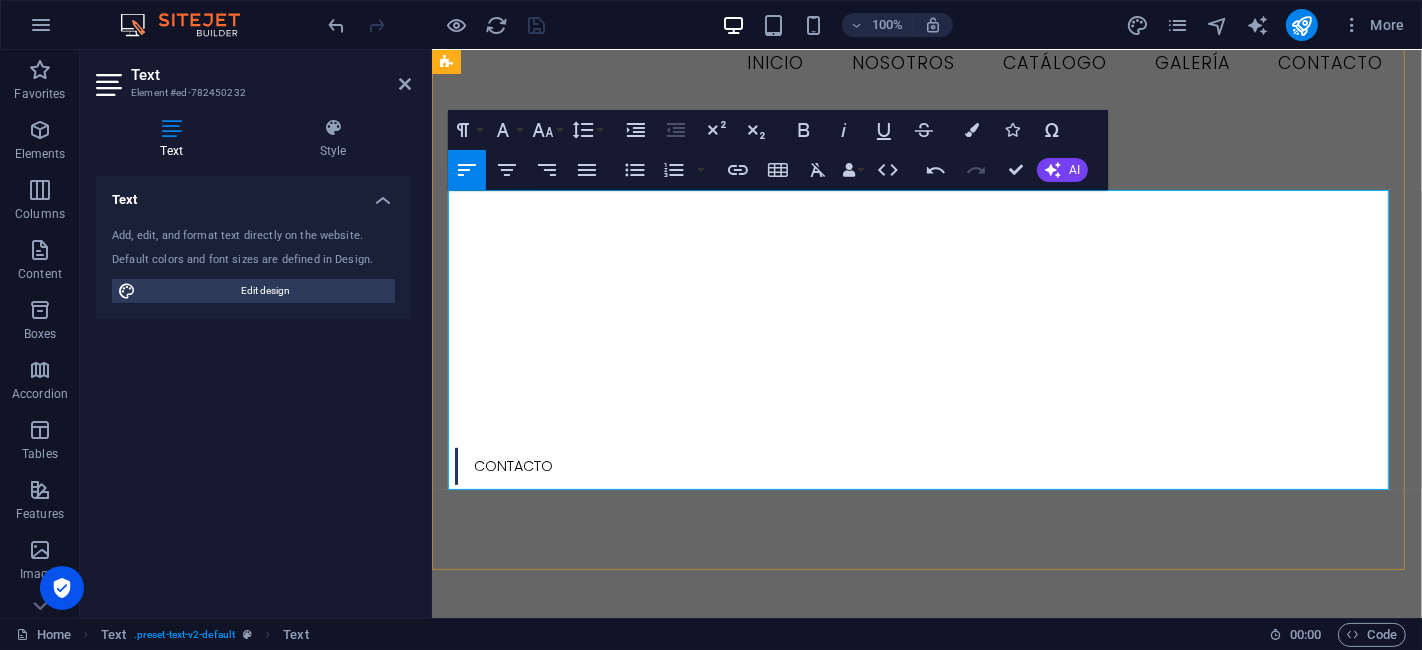 type 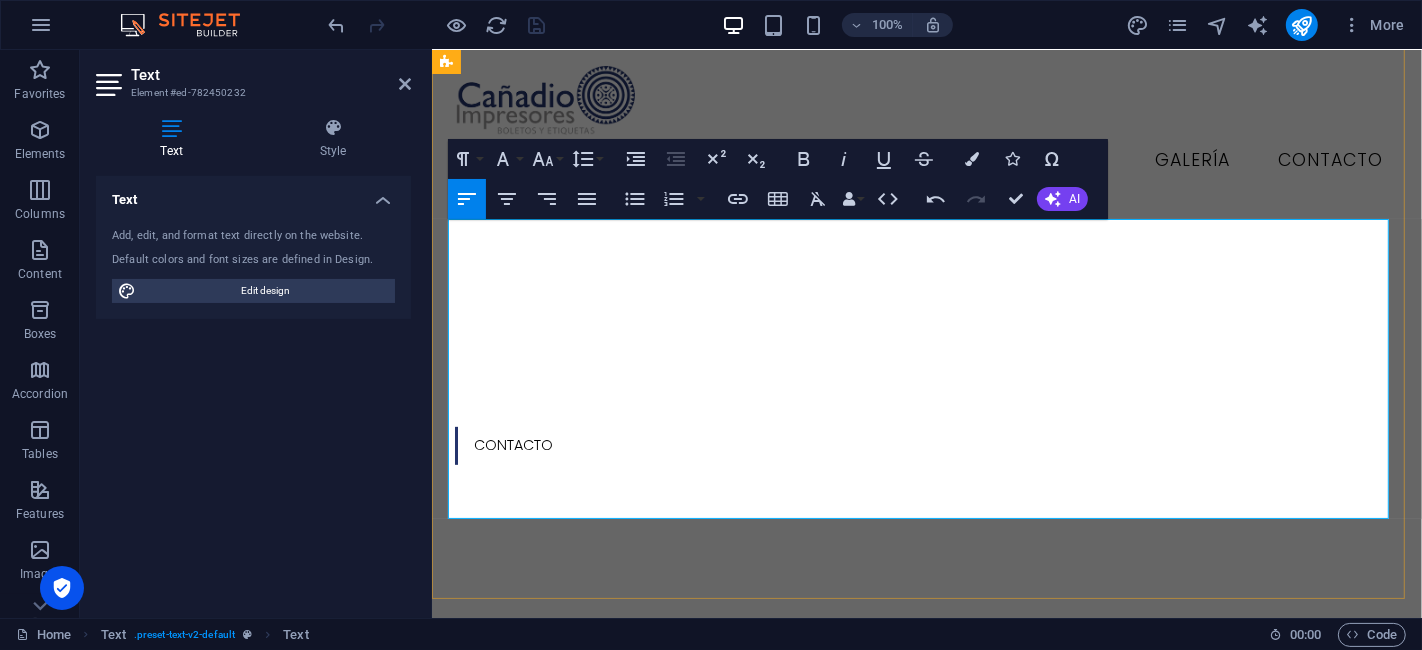 scroll, scrollTop: 671, scrollLeft: 0, axis: vertical 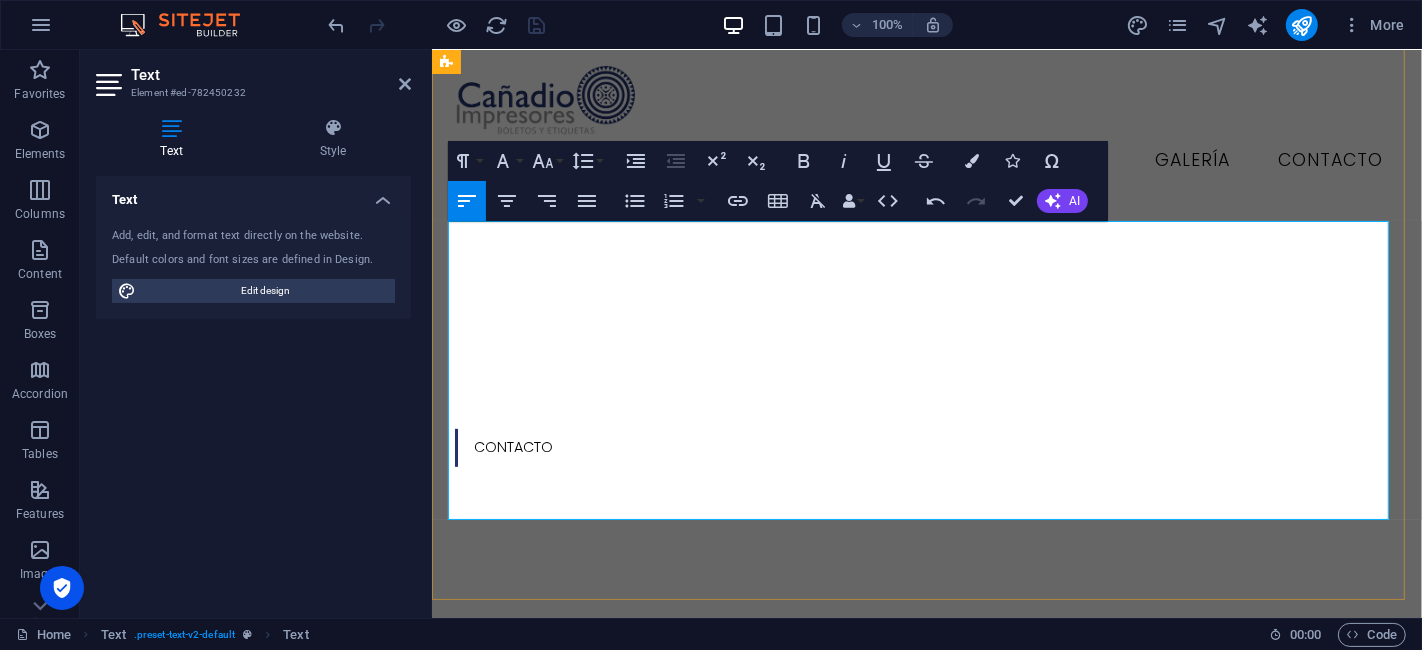 click on "En estos años, hemos reunido a un grupo de gente especializada con un gran conocimiento en el producto que aquí fabricamos, independientemente de contar con el equipos y materia prima especializado para la fabricación de boletos. Somos una empresa que innovamos en el equipo de fabricación de boletos, pero no el método, ya que [DEMOGRAPHIC_DATA] que el método que funciona no hay que cambiarlo es por eso que los boletos antes de meterlo en la caja se revisan por nuestro personal dos veces, para estar seguros de que tanto los folios, la impresión, la banda magnética el material y la calidad están acordes a lo que el cliente espera." at bounding box center [919, 964] 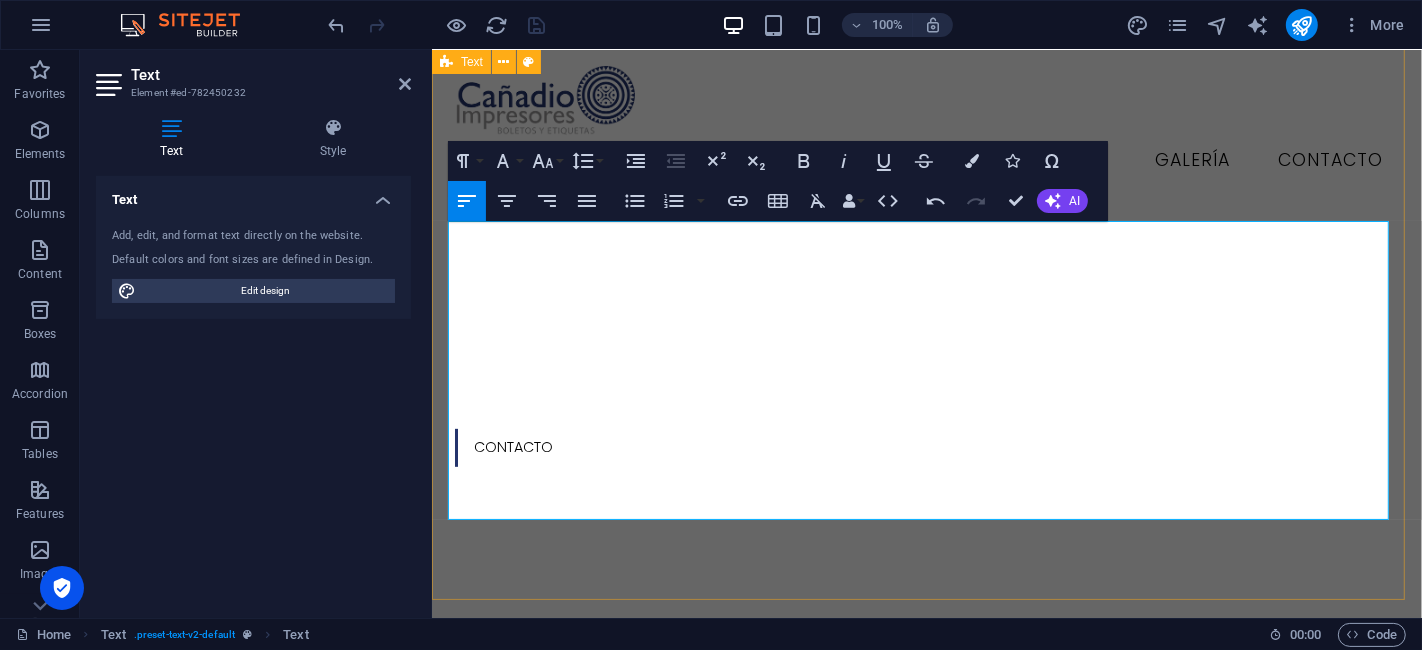 click on "¡Bienvenido a Cañadio Impresores! En estos años, nos hemos consolidado en el mercado mexicano y de centro américa, siendo nosotros la empresa número uno en fabricación y distribución de boletos habiendo ya fabricado y entregado un aproximado de 4,500,000,000 de boletos.   En estos años, hemos reunido a un grupo de gente especializada con un gran conocimiento en el producto que aquí fabricamos, independientemente de contar con el equipos y materia prima especializado para la fabricación de boletos. Somos una empresa que innovamos en el equipo de fabricación de boletos, pero no el método, ya que [DEMOGRAPHIC_DATA] que el método que funciona no hay que cambiarlo es por eso que los boletos antes de meterlo en la caja se revisan por nuestro personal dos veces, para estar seguros de que tanto los folios, la impresión, la banda magnética el material y la calidad están acordes a lo que el cliente espera. En Cañadio impresores estamos listos y atentos. A las necesidades del cliente." at bounding box center (926, 928) 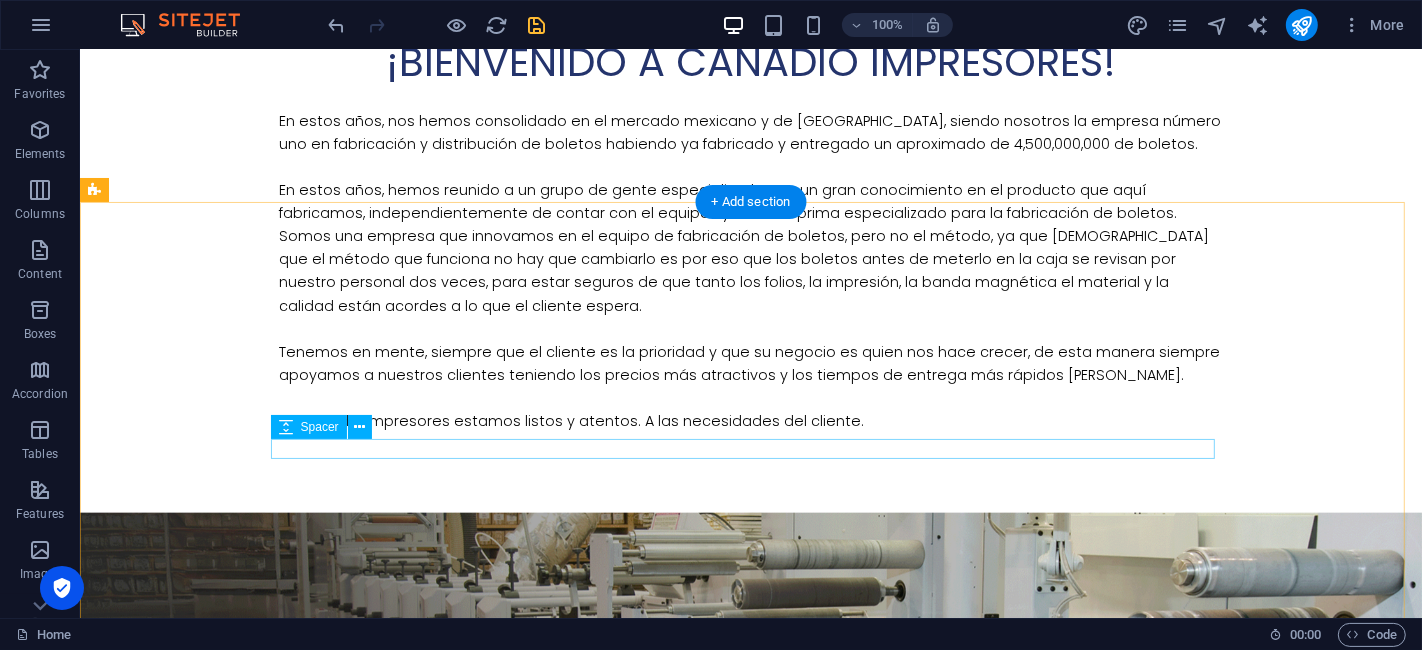 scroll, scrollTop: 1437, scrollLeft: 0, axis: vertical 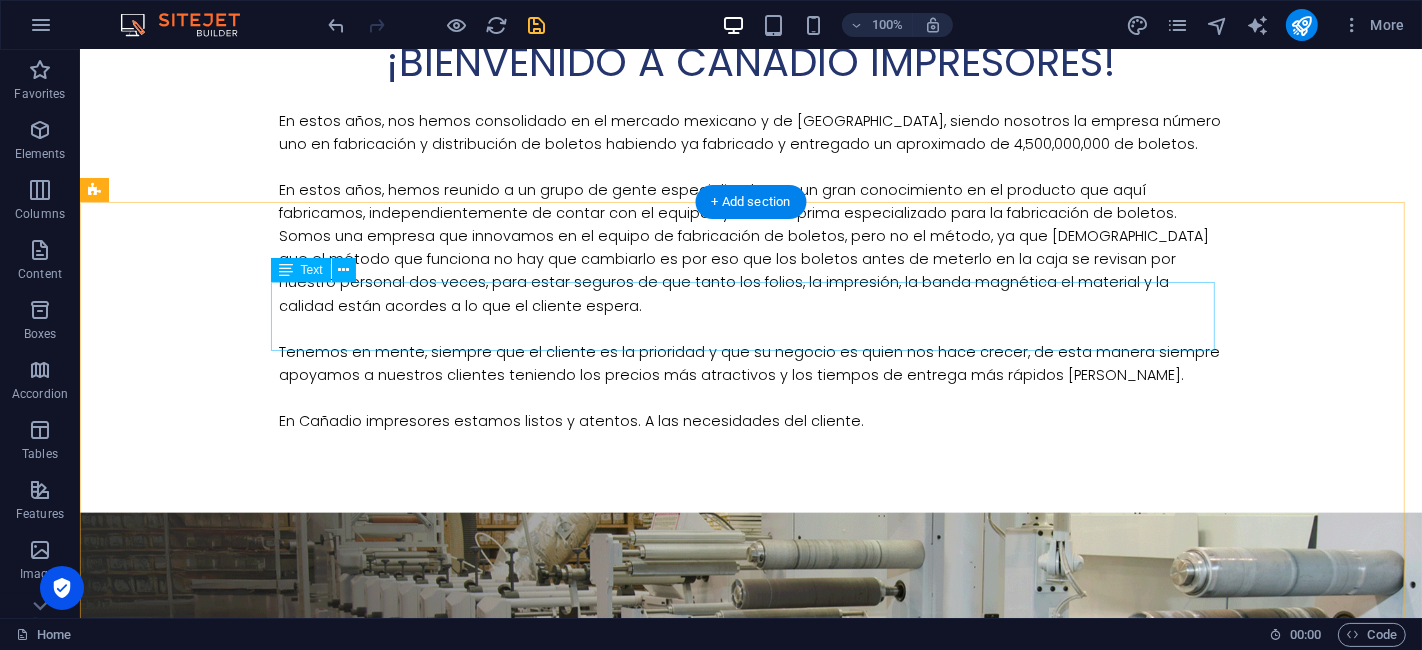 click on "Somos una empresa, fundada en la [GEOGRAPHIC_DATA], en el año 2007, con la única misión desde el primer día, en proveer al mercado de estacionamientos boletos para expedidores automáticos para todas las marcas además de fabricar boletos de para la industria del Valet parking." at bounding box center [750, 1363] 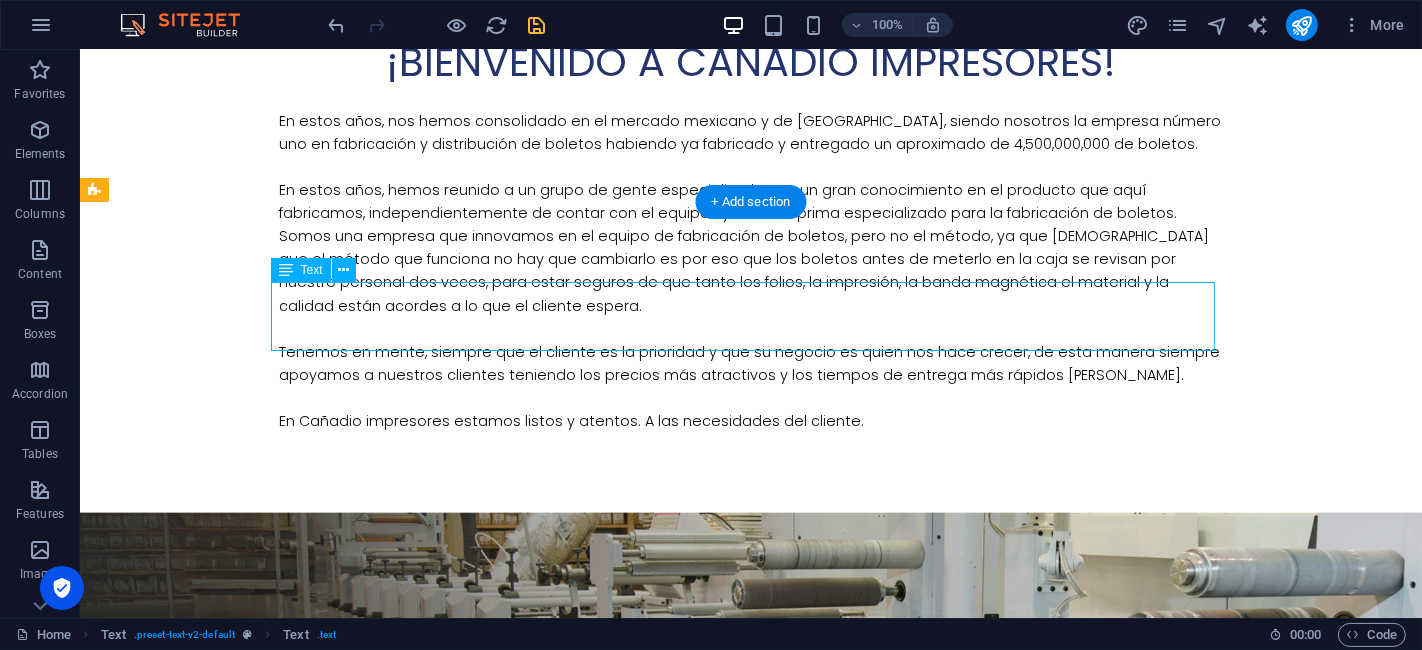 click on "Somos una empresa, fundada en la [GEOGRAPHIC_DATA], en el año 2007, con la única misión desde el primer día, en proveer al mercado de estacionamientos boletos para expedidores automáticos para todas las marcas además de fabricar boletos de para la industria del Valet parking." at bounding box center [750, 1363] 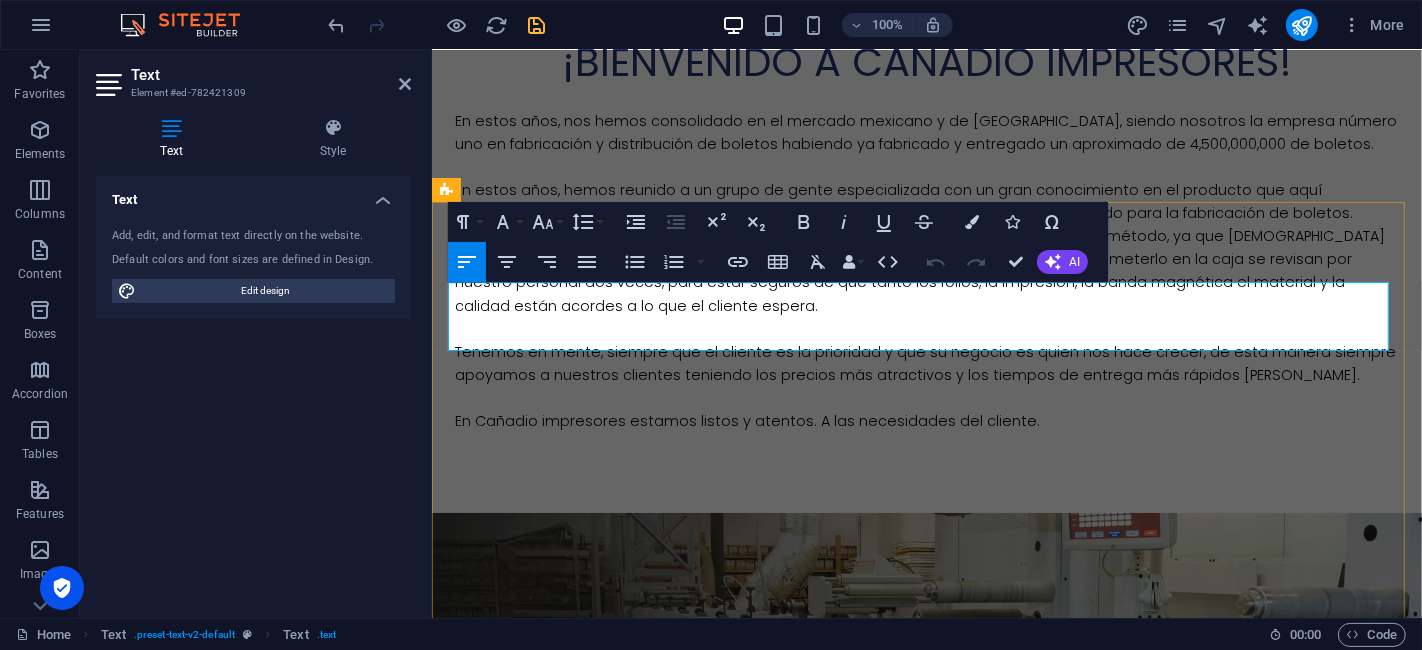 drag, startPoint x: 652, startPoint y: 336, endPoint x: 447, endPoint y: 295, distance: 209.0598 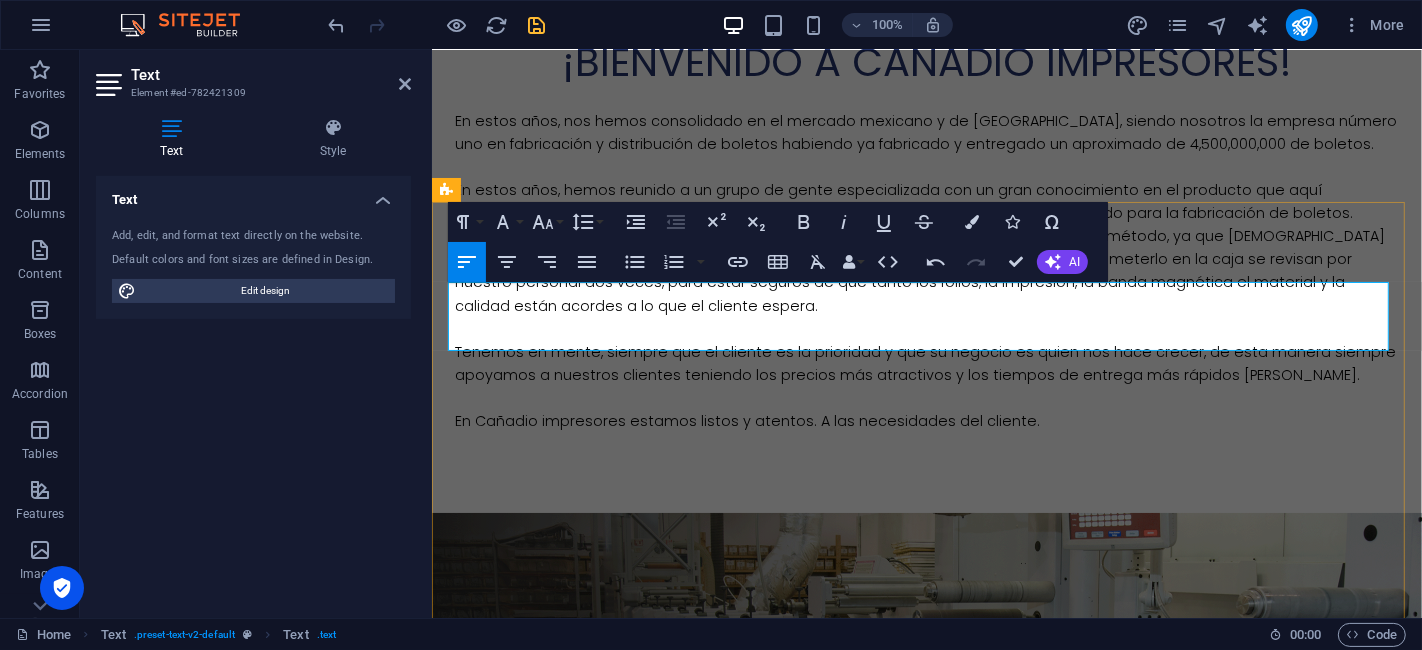 scroll, scrollTop: 4613, scrollLeft: 1, axis: both 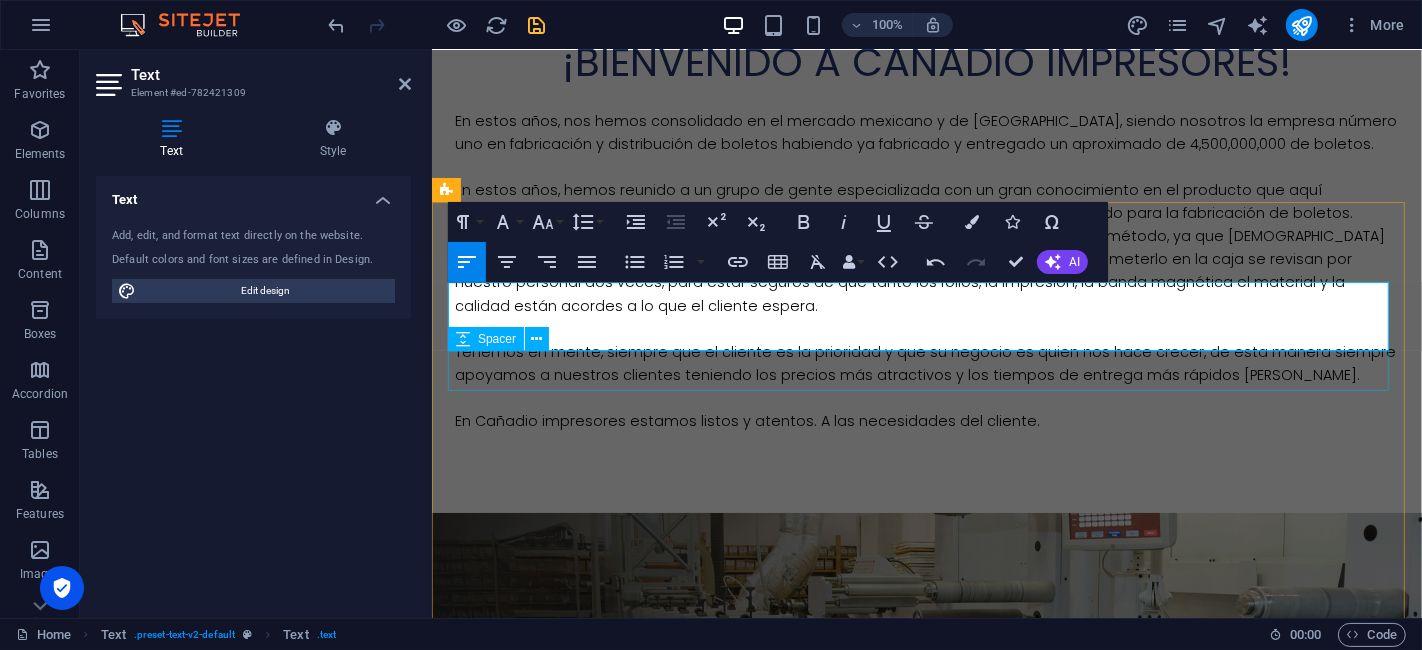 click at bounding box center [926, 1418] 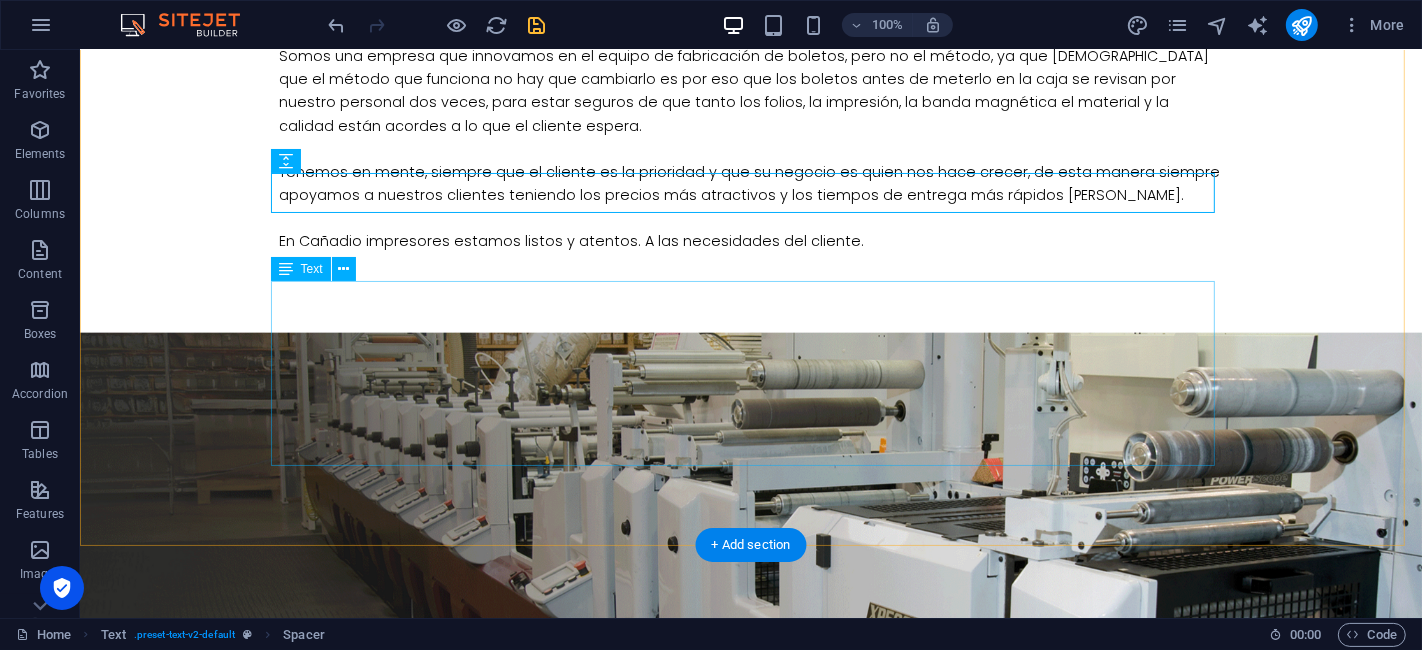 scroll, scrollTop: 1623, scrollLeft: 0, axis: vertical 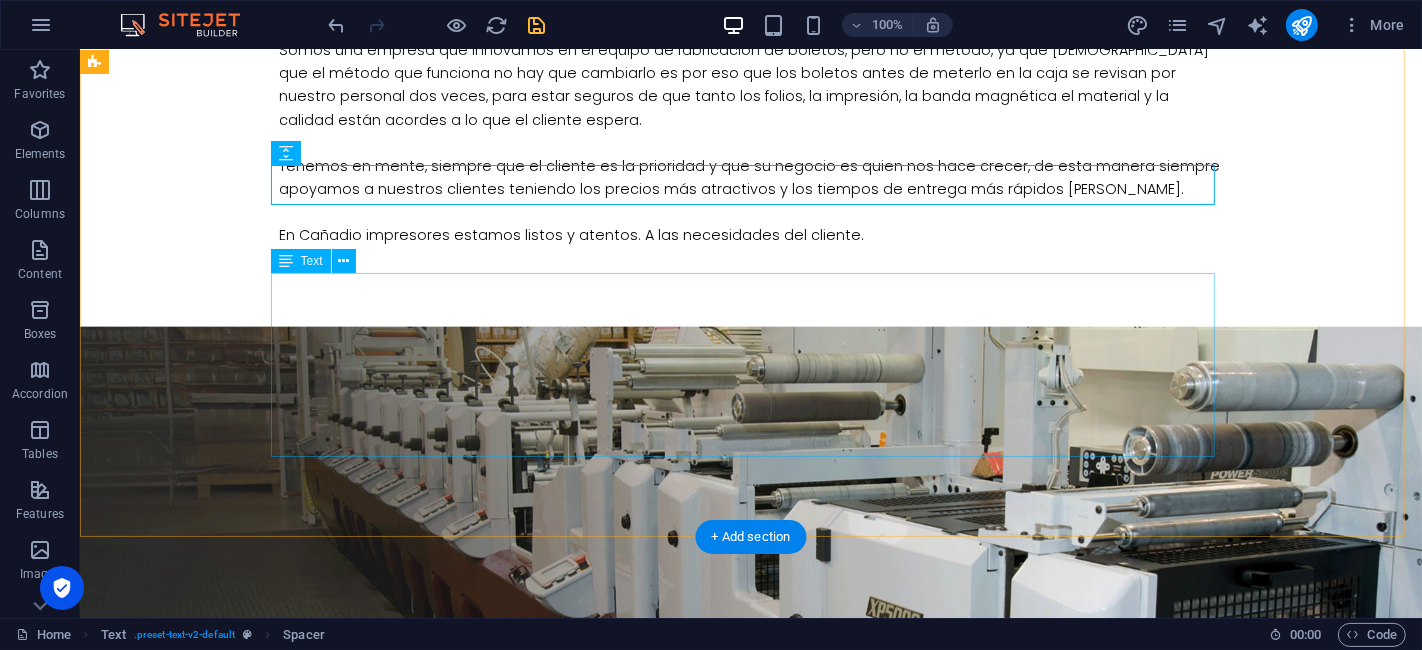 click on "Se decidió cambiar las tintas base solvente a base agua, las cuales son [DEMOGRAPHIC_DATA]% biodegradables.  El papel que usamos, tiene un porcentaje muy alto de reciclaje, así como nuestro papel de desperdicio que generamos hasta 6,600 kg de manera mensual, lo cedemos sin coste alguno para el reciclaje ya que [DEMOGRAPHIC_DATA] es el futuro de nuestro país. Las cajas de empaque que usamos son [DEMOGRAPHIC_DATA]% de material reciclable.  Así nos gusta pensar que cuando se expiden boletos fabricados por nosotros, aportamos un granito de arena a la preservación de nuestra ecología.  Así mismo hay un compromiso moral con nuestro personal, con la única visión de lograr el crecimiento económico de nuestra gente así como el bienestar de sus familias. Otorgándoles así además de las prestaciones [PERSON_NAME] otro tipo de prestaciones por cuestiones de productividad y calidad." at bounding box center [750, 1423] 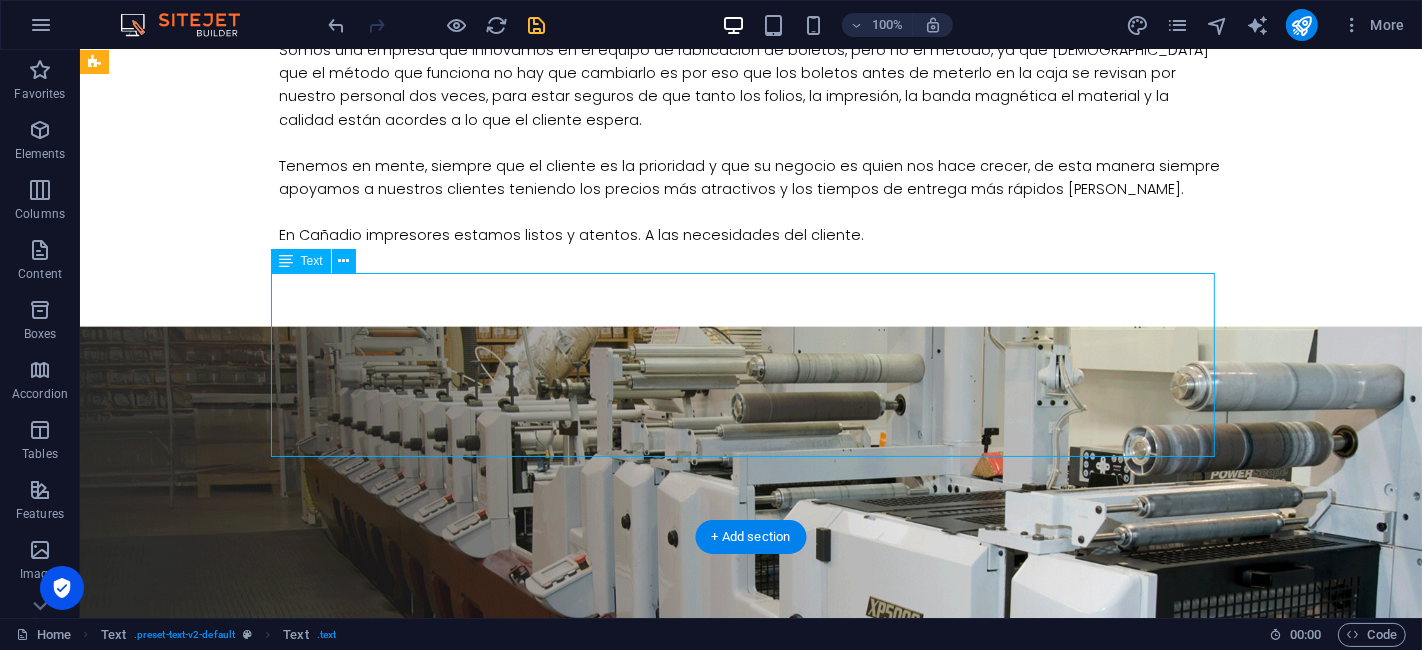 click on "Se decidió cambiar las tintas base solvente a base agua, las cuales son [DEMOGRAPHIC_DATA]% biodegradables.  El papel que usamos, tiene un porcentaje muy alto de reciclaje, así como nuestro papel de desperdicio que generamos hasta 6,600 kg de manera mensual, lo cedemos sin coste alguno para el reciclaje ya que [DEMOGRAPHIC_DATA] es el futuro de nuestro país. Las cajas de empaque que usamos son [DEMOGRAPHIC_DATA]% de material reciclable.  Así nos gusta pensar que cuando se expiden boletos fabricados por nosotros, aportamos un granito de arena a la preservación de nuestra ecología.  Así mismo hay un compromiso moral con nuestro personal, con la única visión de lograr el crecimiento económico de nuestra gente así como el bienestar de sus familias. Otorgándoles así además de las prestaciones [PERSON_NAME] otro tipo de prestaciones por cuestiones de productividad y calidad." at bounding box center [750, 1423] 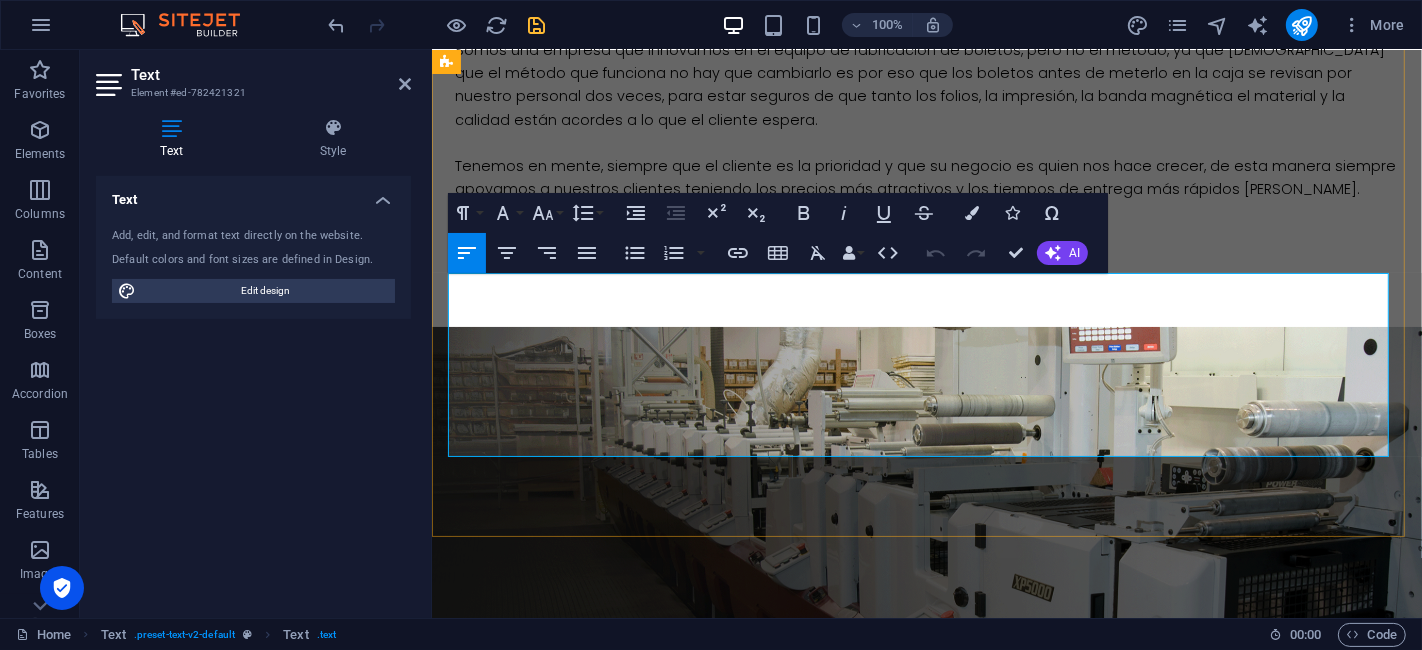 click on "Las cajas de empaque que usamos son [DEMOGRAPHIC_DATA]% de material reciclable." at bounding box center (773, 1423) 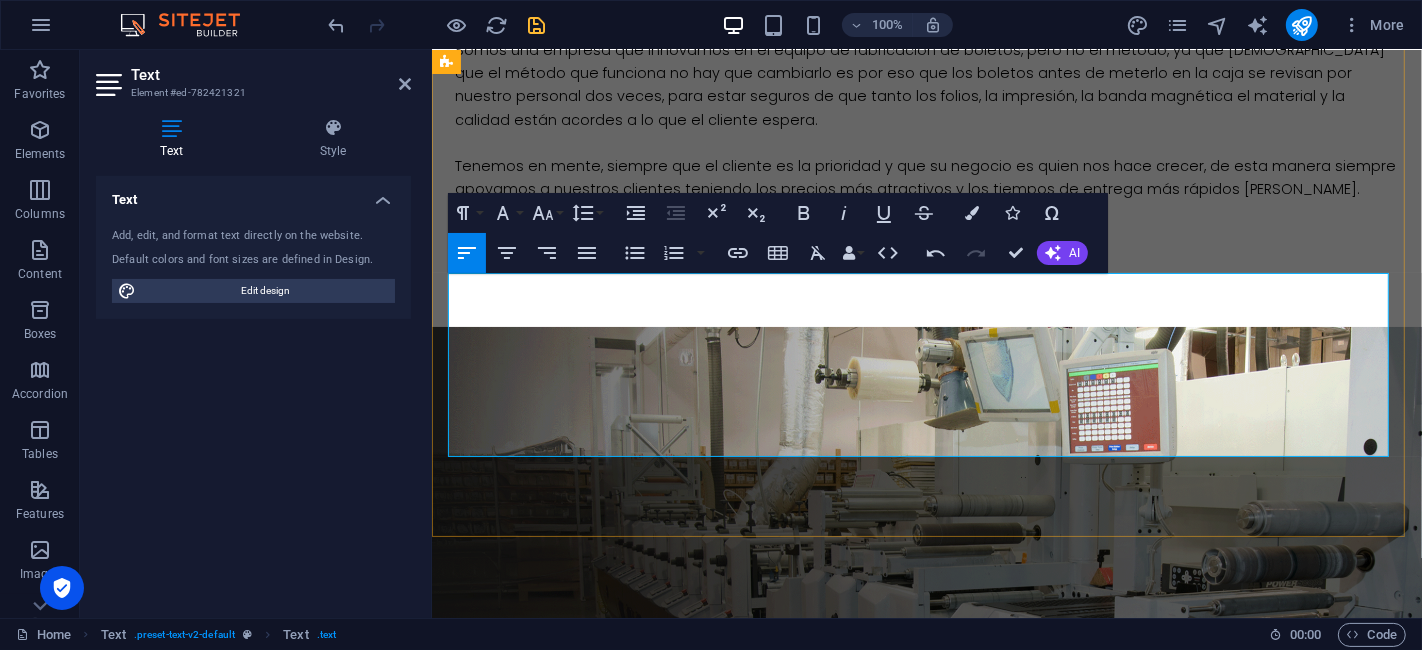 scroll, scrollTop: 10460, scrollLeft: 1, axis: both 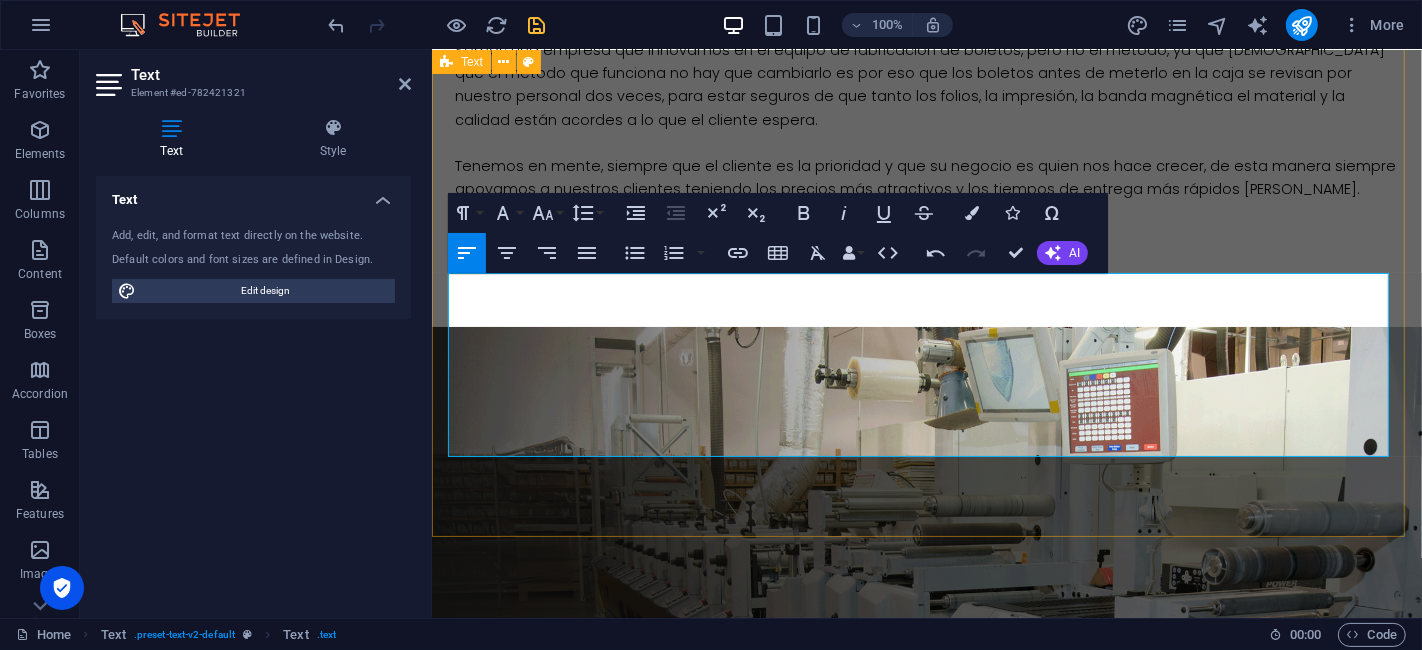 click on "Con más de 15 años de experiencia desde nuestra fundación en la [GEOGRAPHIC_DATA] en 2007, nos hemos consolidado como proveedores de boletos para expedidores automáticos de estacionamientos, abarcando todas las marcas. Asimismo, somos fabricantes de boletos específicos para el sector de valet parking. Compromisos Ecológicos En nuestro compromiso con el medio ambiente, hemos implementado cambios significativos en nuestros procesos. Hemos sustituido las tintas base solvente por tintas 100% biodegradables a base de agua. Nuestro papel contiene un alto porcentaje de material reciclado, y nos aseguramos de que cada mes, hasta 6,600 kg de nuestro papel de desecho sean entregados para su reciclaje sin costo alguno, contribuyendo así al futuro sostenible de nuestro país. Además, todas nuestras cajas de empaque son [DEMOGRAPHIC_DATA]% reciclables. [DEMOGRAPHIC_DATA] firmemente que cada boleto que fabricamos es un pequeño, pero significativo, aporte a la preservación de nuestra ecología." at bounding box center (926, 1335) 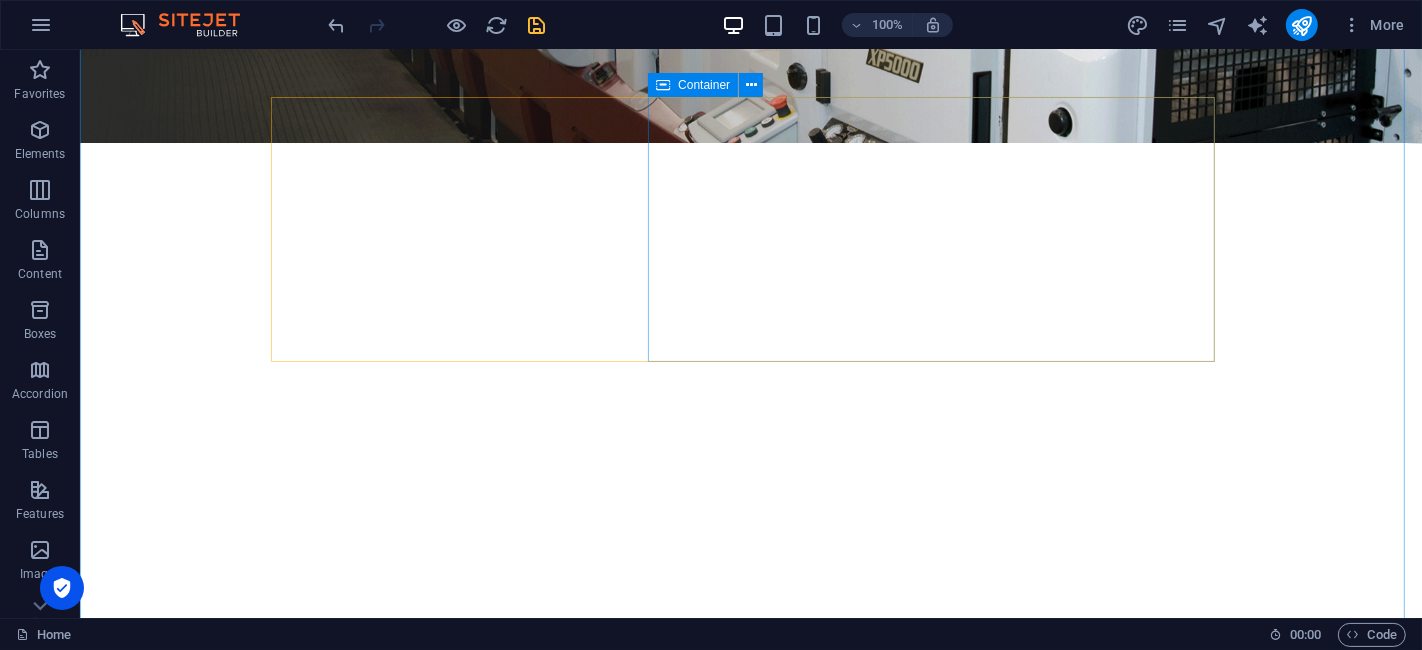 scroll, scrollTop: 3460, scrollLeft: 0, axis: vertical 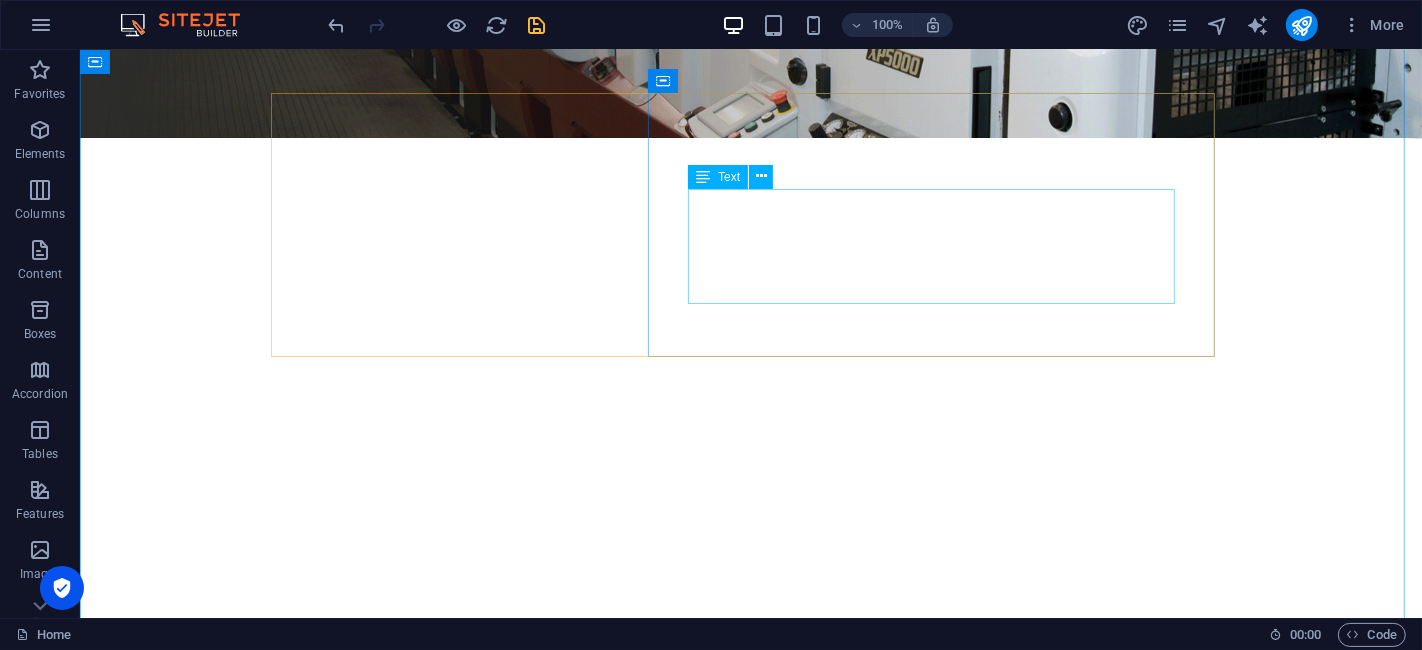 click on "Conoce a detalle nuestro catálogo de los diseños de boletos que tenemos actualmente. Solo da clic en la imagen para poder descargarlo." at bounding box center [750, 9889] 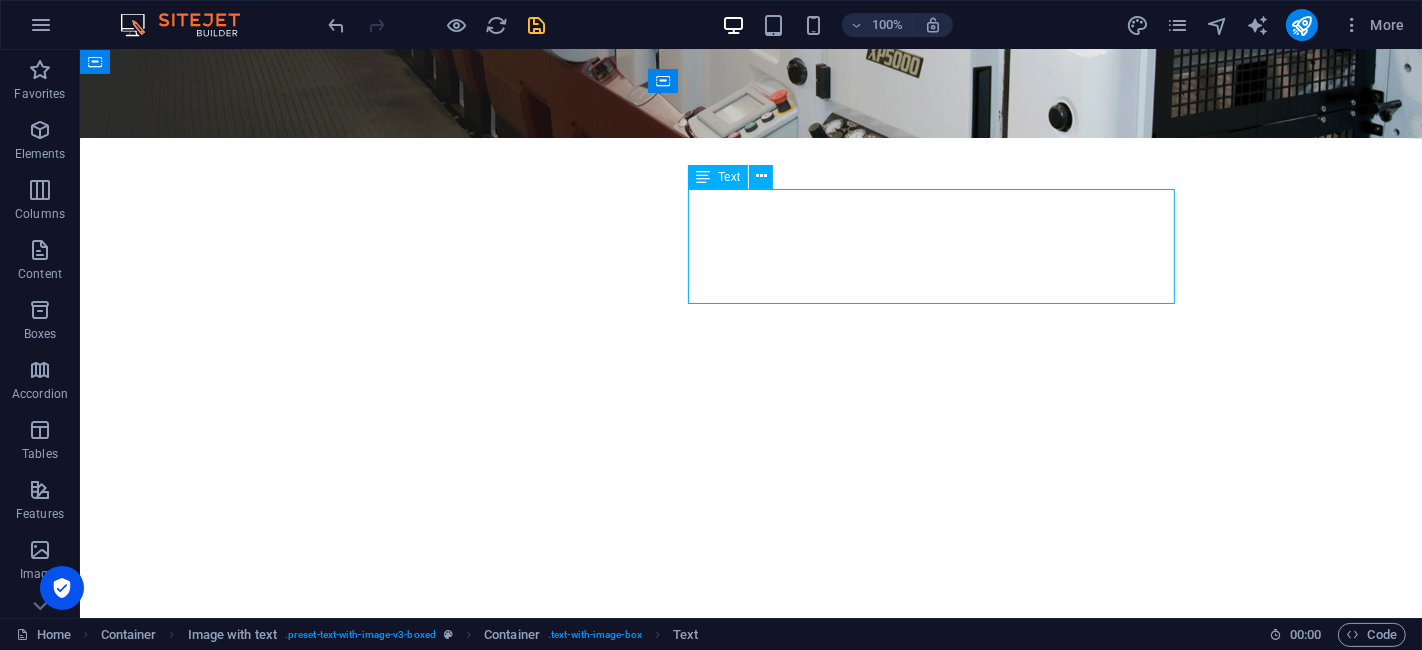 click on "Conoce a detalle nuestro catálogo de los diseños de boletos que tenemos actualmente. Solo da clic en la imagen para poder descargarlo." at bounding box center (750, 9889) 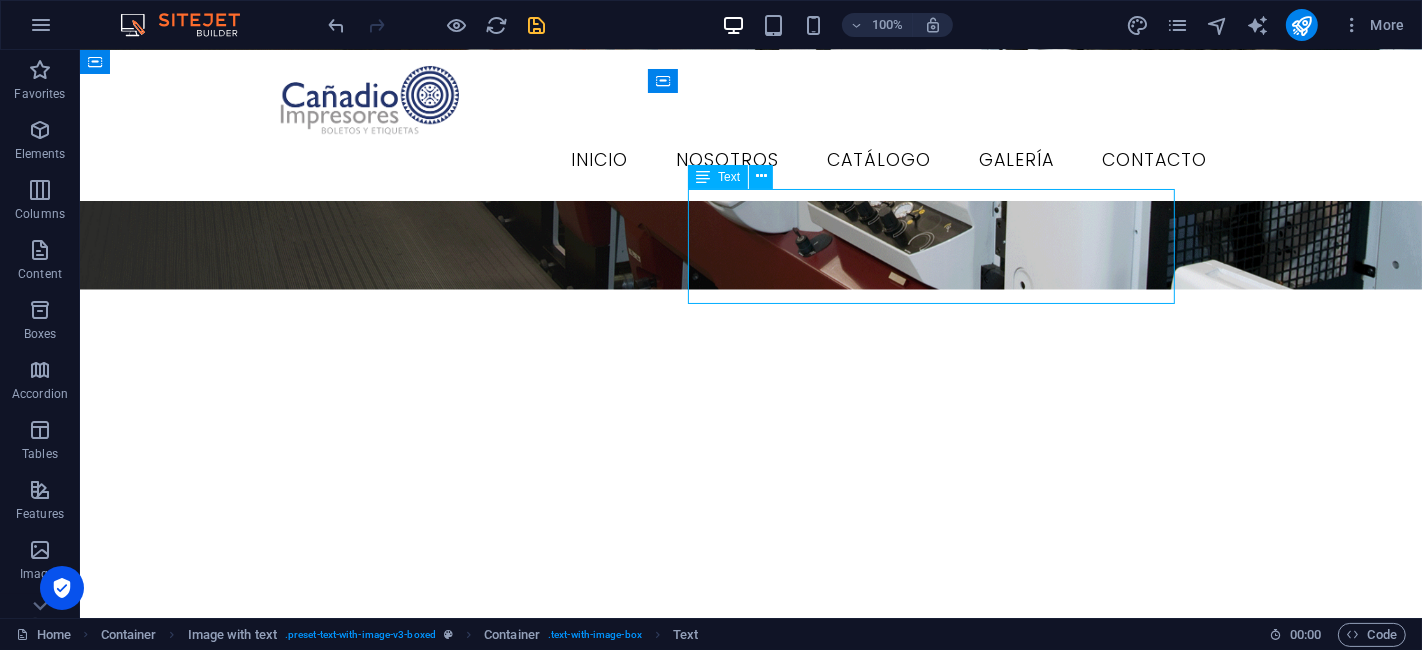 scroll, scrollTop: 3342, scrollLeft: 0, axis: vertical 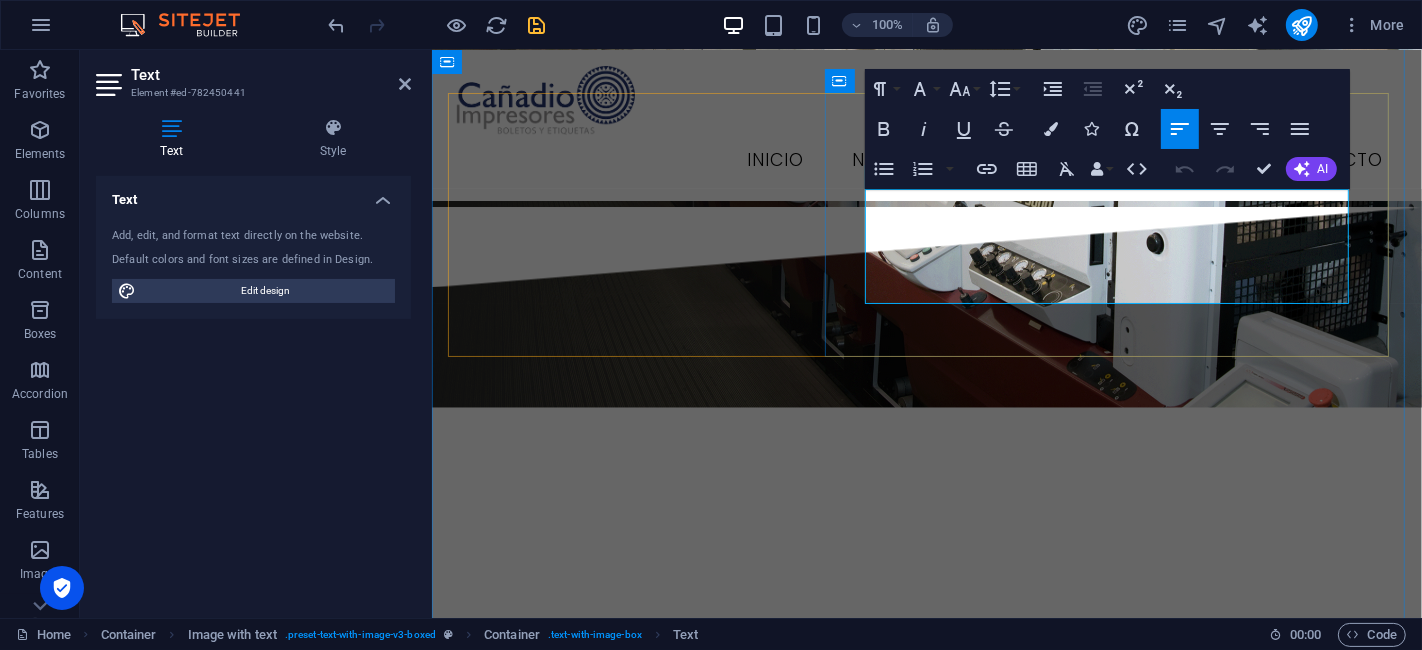 click on "Conoce a detalle nuestro catálogo de los diseños de boletos que tenemos actualmente." at bounding box center (926, 9922) 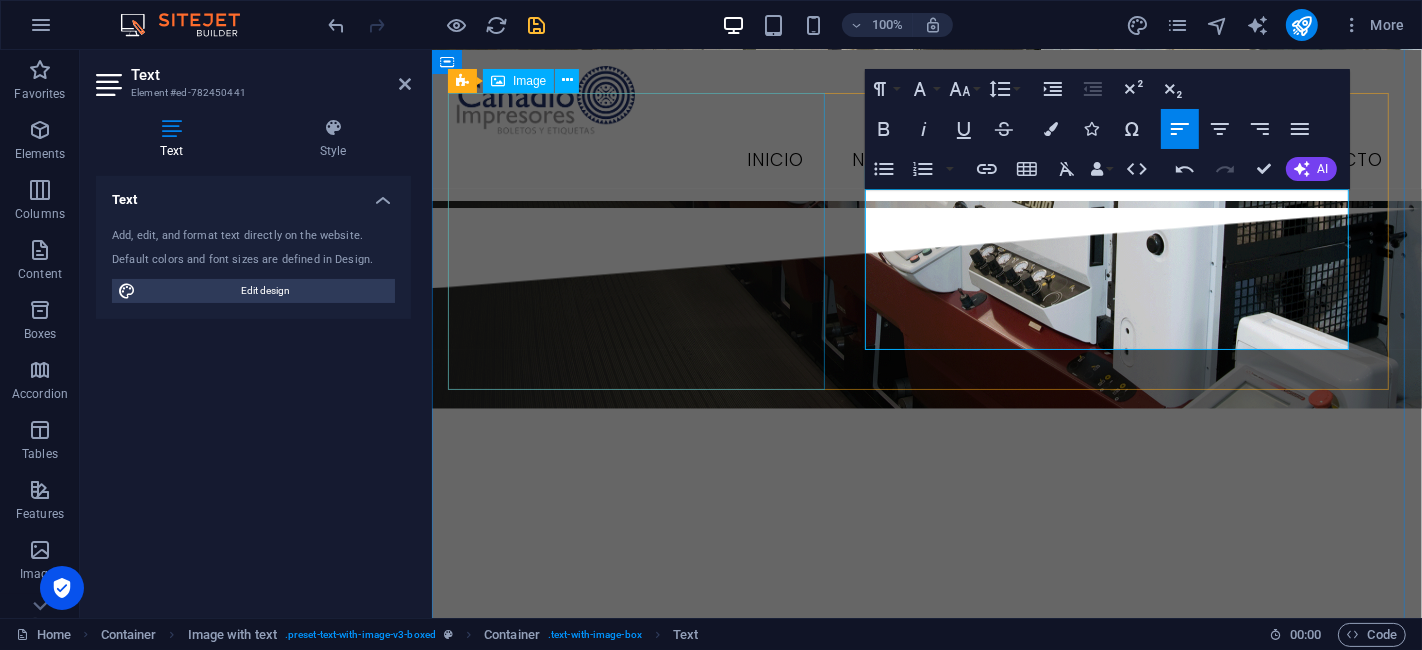 scroll, scrollTop: 3786, scrollLeft: 1, axis: both 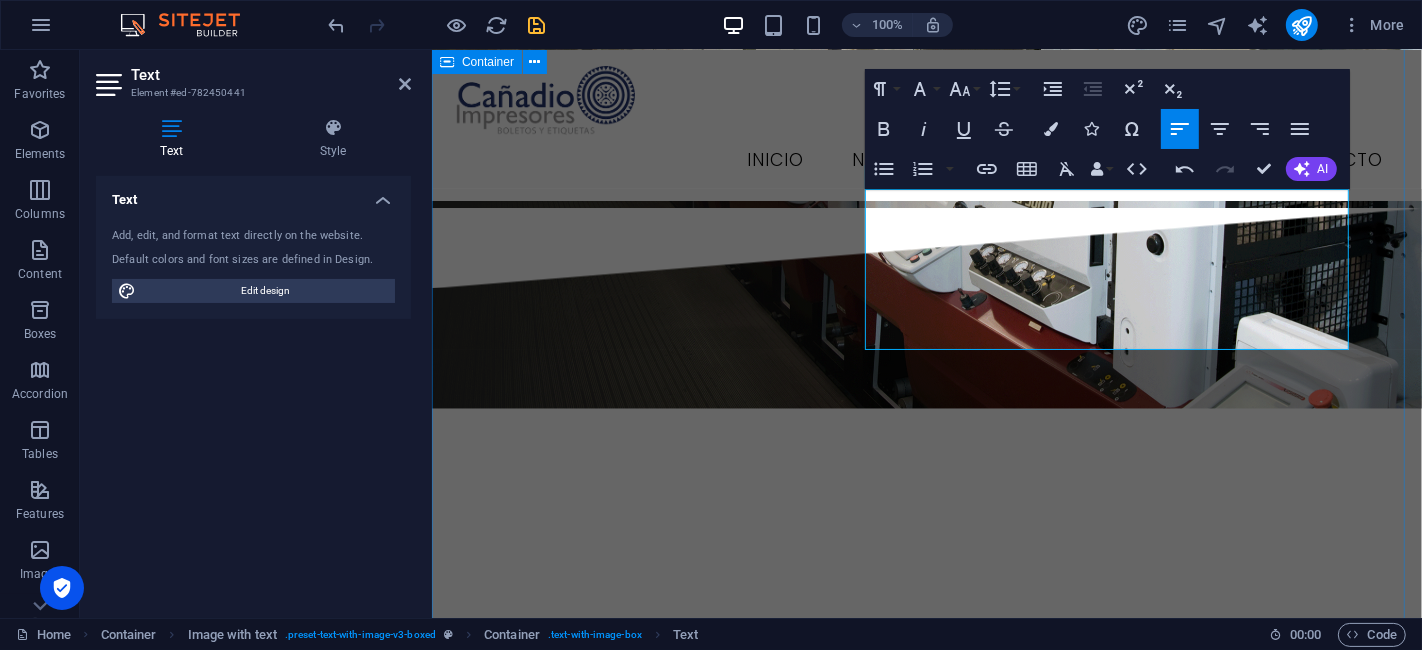 click on "Catálogo de boletos 2025 ¡Descubre nuestra colección completa de diseños de boletos para 2025! Hemos creado un catálogo interactivo para que explores a detalle todas nuestras opciones actuales. Simplemente haz clic en la imagen de abajo para descargar y visualizar el catálogo. ¡Descubre nuestra colección completa de diseños de boletos para 2025! Hemos creado un catálogo interactivo para que explores a detalle todas nuestras opciones actuales. Simplemente haz clic en la imagen de abajo para descargar y visualizar el catálogo. a nuestros clientes Para todos nuestros clientes, solo nos queda mencionar nuestro más profundo agradecimiento, porque gracias a ustedes hemos logrado posicionarnos de manera importante es este mercado, logrando además de manera muy importante una relación laboral impecable y en algunos casos lazos de amistad, que en definitiva hacen los días mucho más amables y con más ganas de crecer, ¡muchas gracias!" at bounding box center (926, 9973) 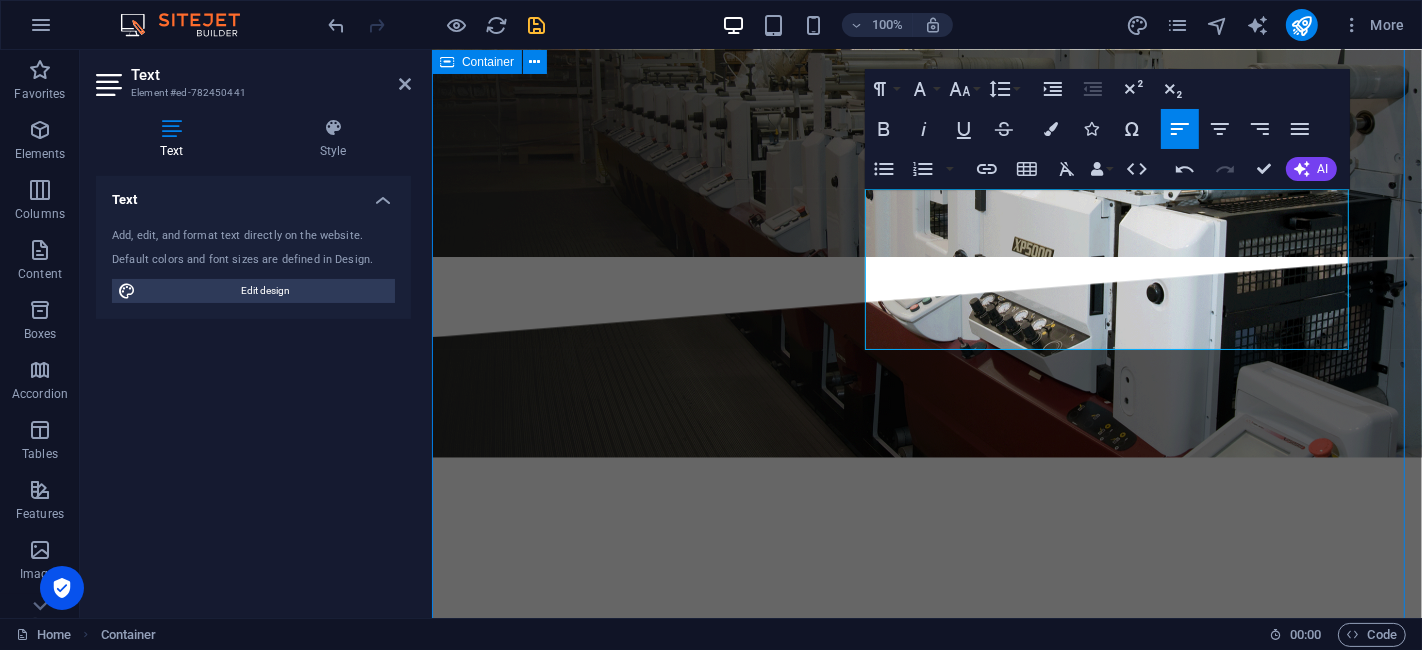 scroll, scrollTop: 3460, scrollLeft: 0, axis: vertical 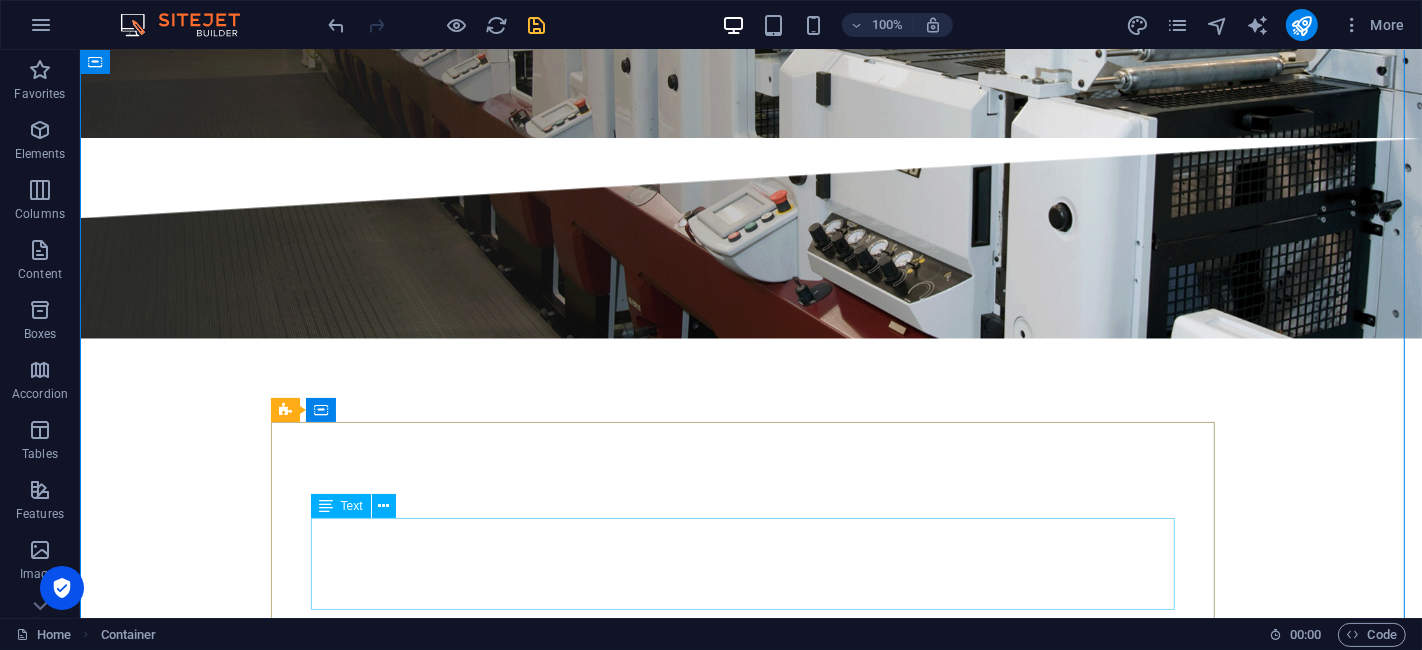 click on "Para todos nuestros clientes, solo nos queda mencionar nuestro más profundo agradecimiento, porque gracias a ustedes hemos logrado posicionarnos de manera importante es este mercado, logrando además de manera muy importante una relación laboral impecable y en algunos casos lazos de amistad, que en definitiva hacen los días mucho más amables y con más ganas de crecer, ¡muchas gracias!" at bounding box center [750, 10172] 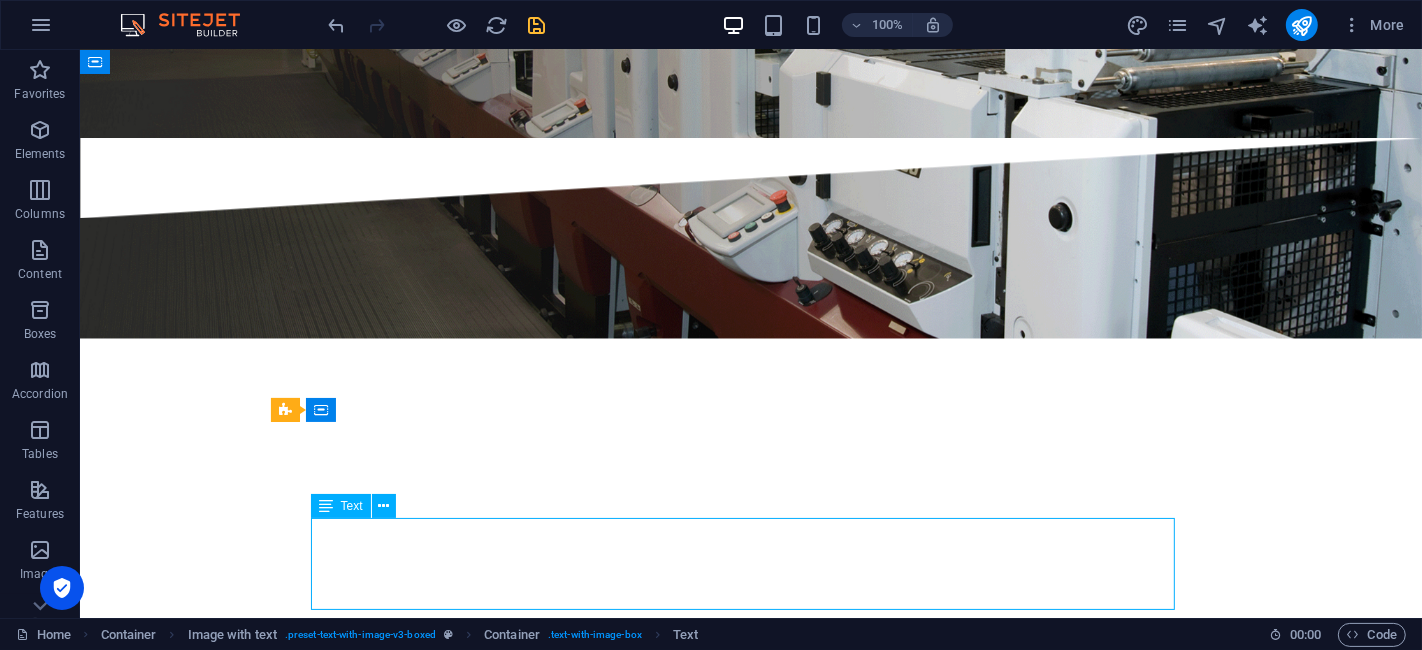 click on "Para todos nuestros clientes, solo nos queda mencionar nuestro más profundo agradecimiento, porque gracias a ustedes hemos logrado posicionarnos de manera importante es este mercado, logrando además de manera muy importante una relación laboral impecable y en algunos casos lazos de amistad, que en definitiva hacen los días mucho más amables y con más ganas de crecer, ¡muchas gracias!" at bounding box center [750, 10172] 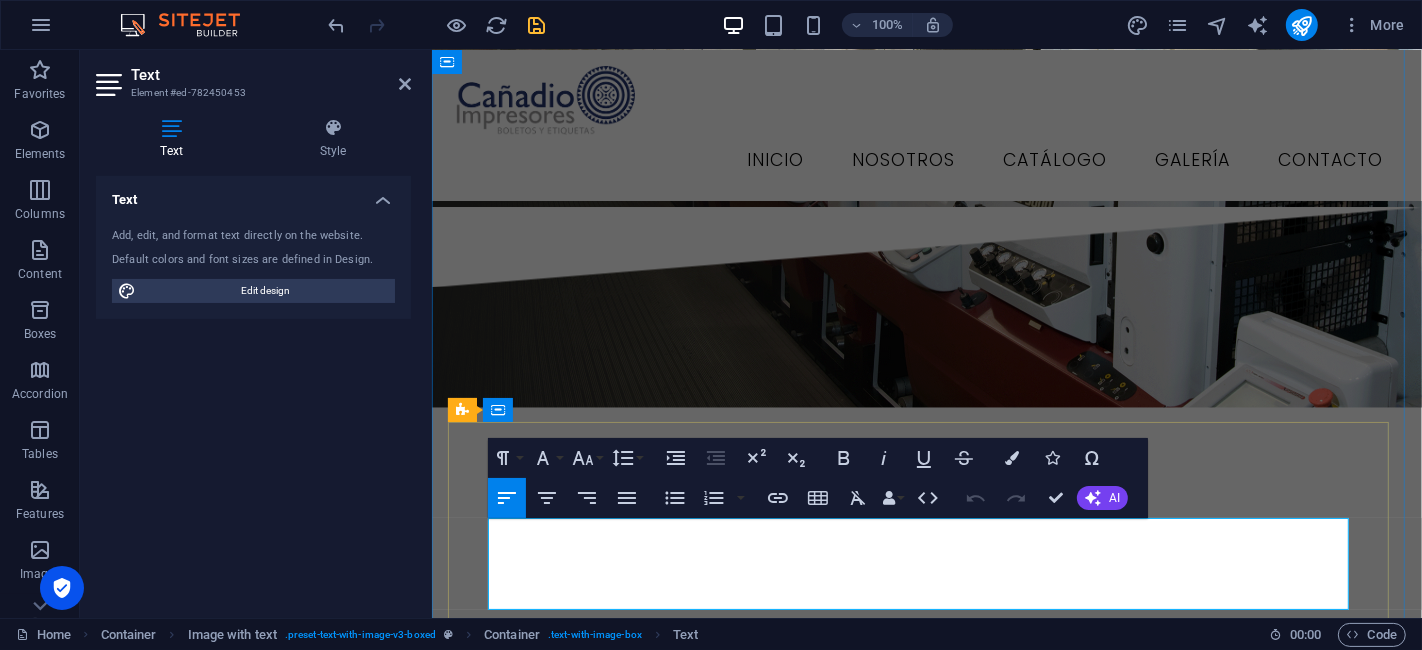 click on "Para todos nuestros clientes, solo nos queda mencionar nuestro más profundo agradecimiento, porque gracias a ustedes hemos logrado posicionarnos de manera importante es este mercado, logrando además de manera muy importante una relación laboral impecable y en algunos casos lazos de amistad, que en definitiva hacen los días mucho más amables y con más ganas de crecer, ¡muchas gracias!" at bounding box center (926, 10241) 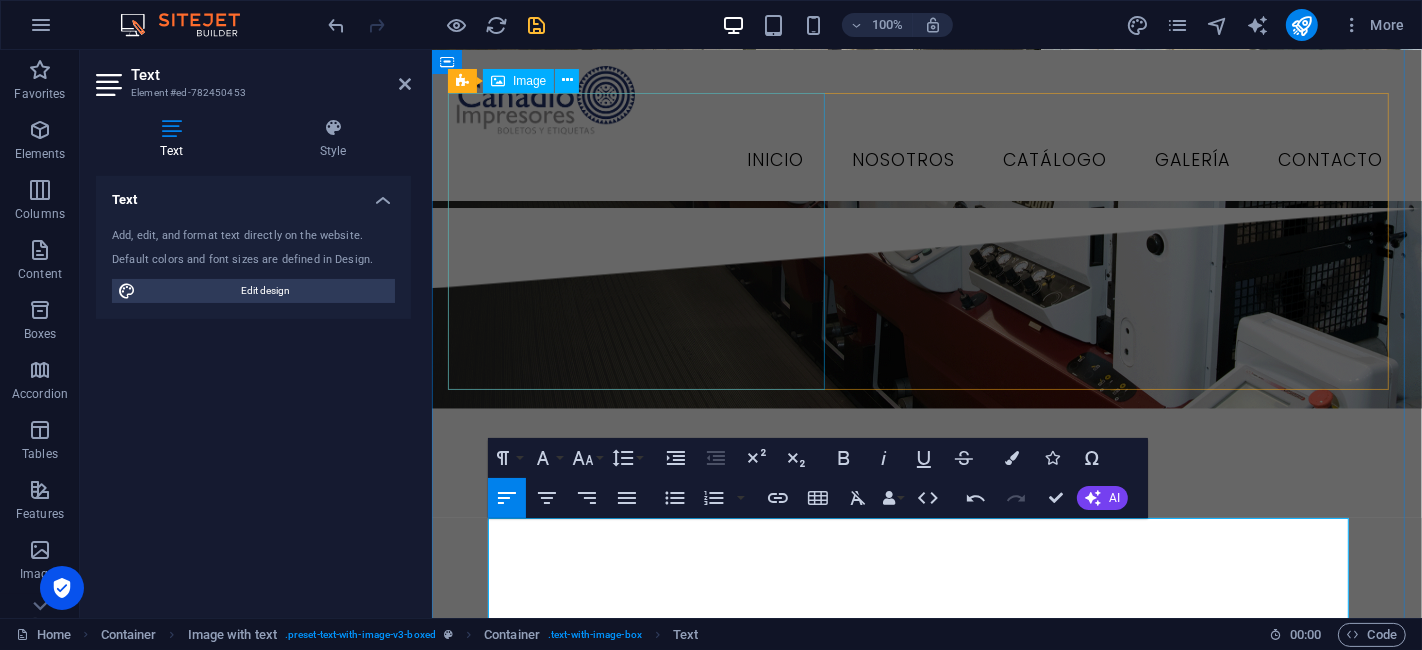 scroll, scrollTop: 8585, scrollLeft: 2, axis: both 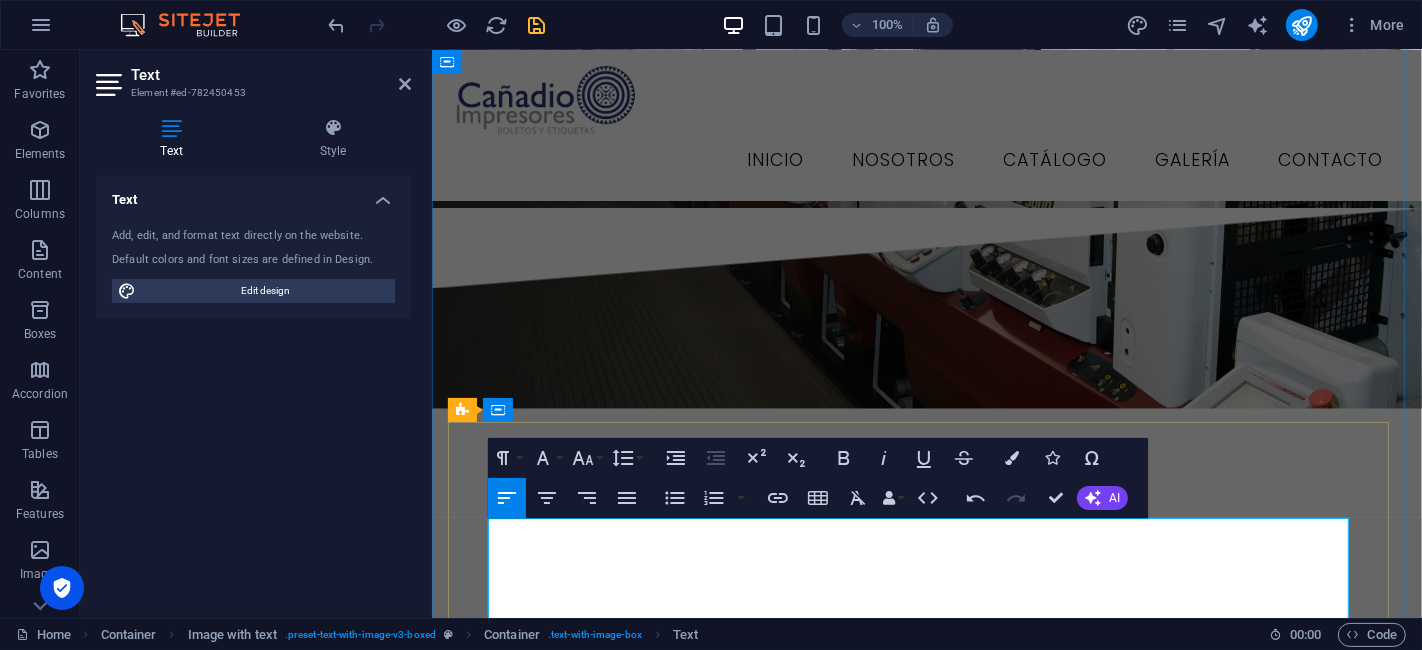 click at bounding box center (926, 10230) 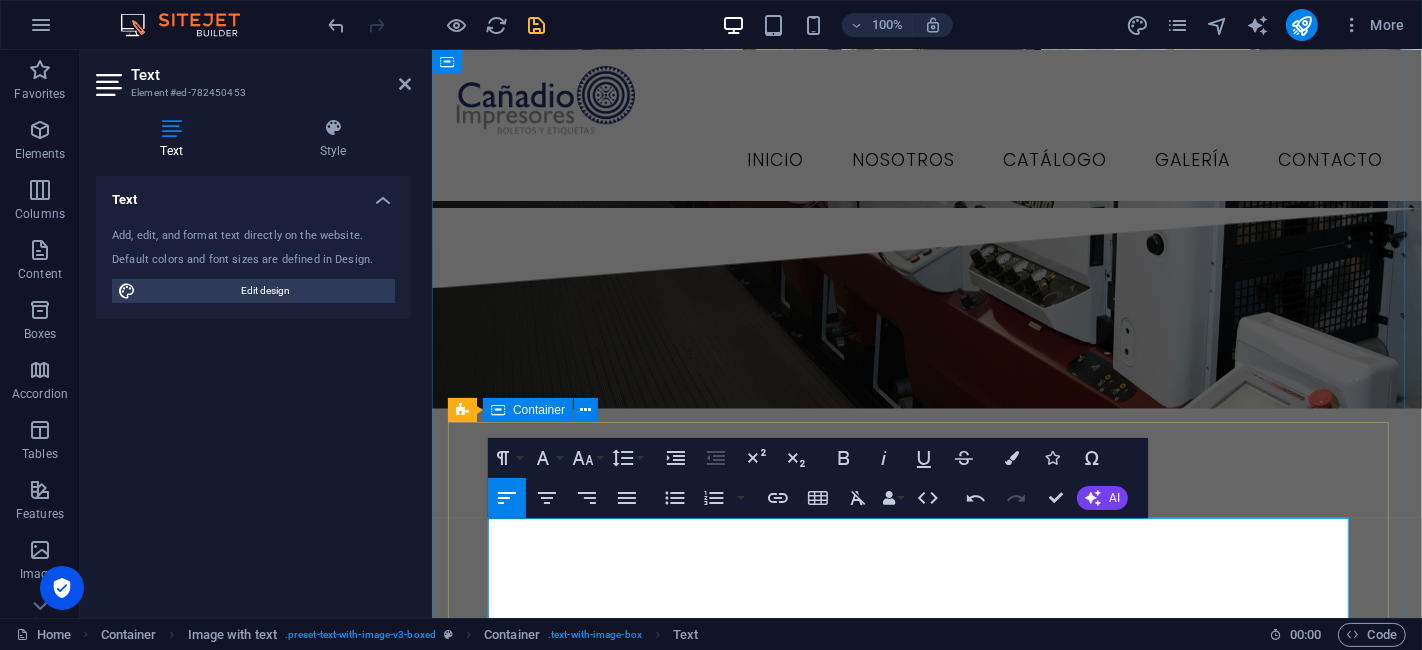 click on "a nuestros clientes A todos nuestros clientes, queremos expresar nuestro más sincero y profundo agradecimiento. Gracias a su confianza y lealtad, hemos logrado posicionarnos de manera significativa en este competitivo mercado. Más allá de los logros empresariales, valoramos enormemente las impecables relaciones laborales que hemos construido y, en muchos casos, los lazos de amistad que han surgido. Estas conexiones hacen que cada día sea mucho más gratificante y nos impulsan a seguir creciendo con aún más entusiasmo. ¡Muchas gracias por todo! A todos nuestros clientes, queremos expresar nuestro más sincero y profundo agradecimiento. Gracias a su confianza y lealtad, hemos logrado posicionarnos de manera significativa en este competitivo mercado. Más allá de los logros empresariales, valoramos enormemente las impecables relaciones laborales que hemos construido y, en muchos casos, los lazos de amistad que han surgido. ¡Muchas gracias por todo!" at bounding box center [926, 10283] 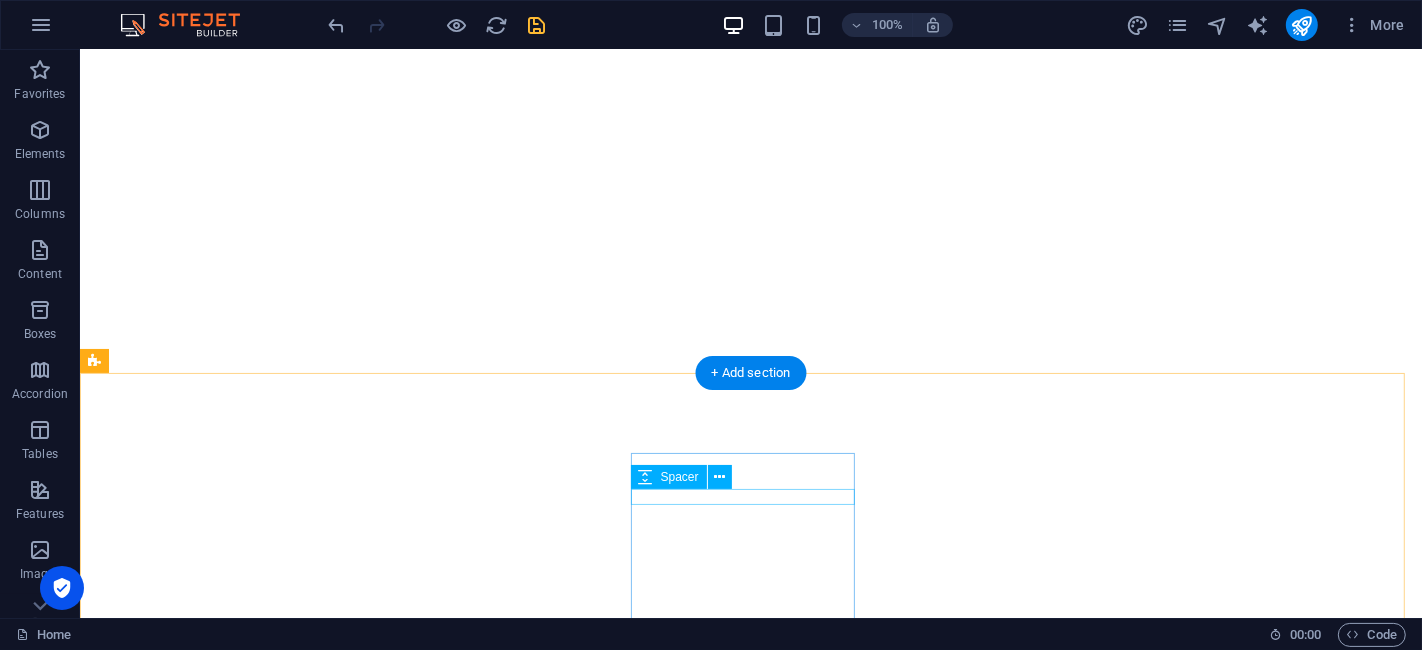 scroll, scrollTop: 5551, scrollLeft: 0, axis: vertical 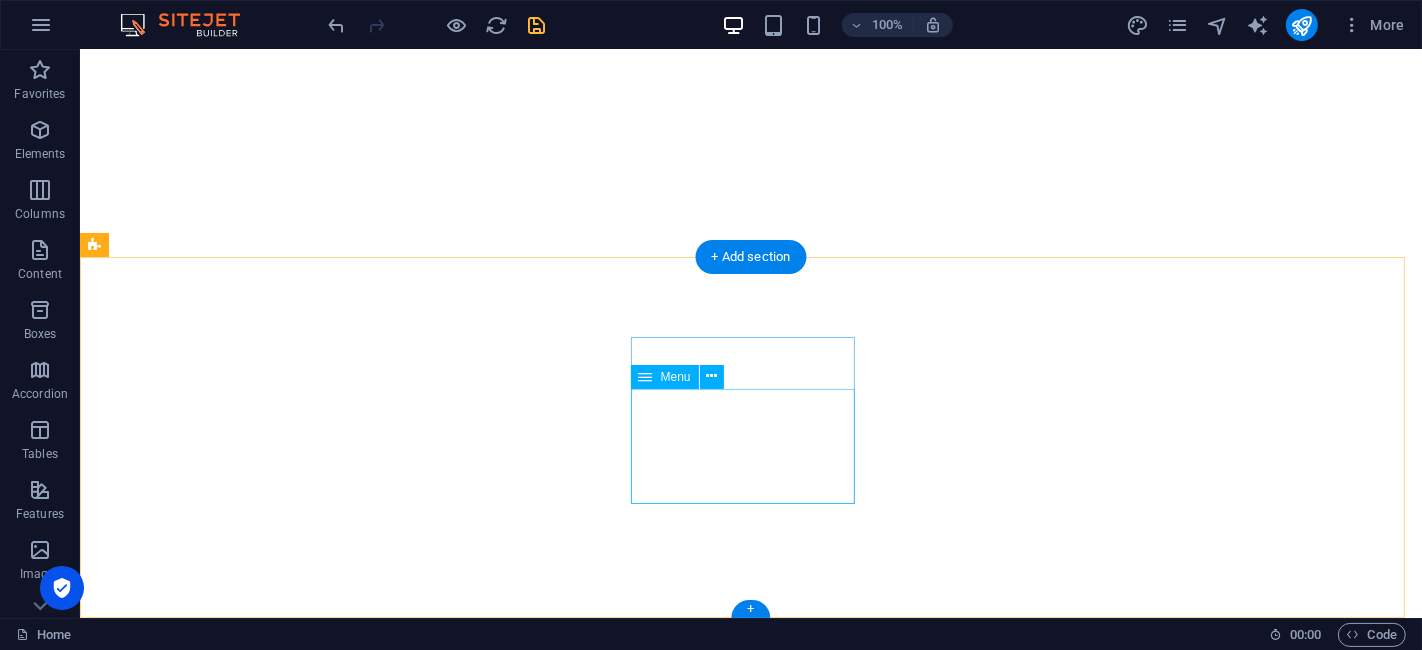 click on "Inicio Nosotros Catalogo Galería Contacto" at bounding box center (207, 11766) 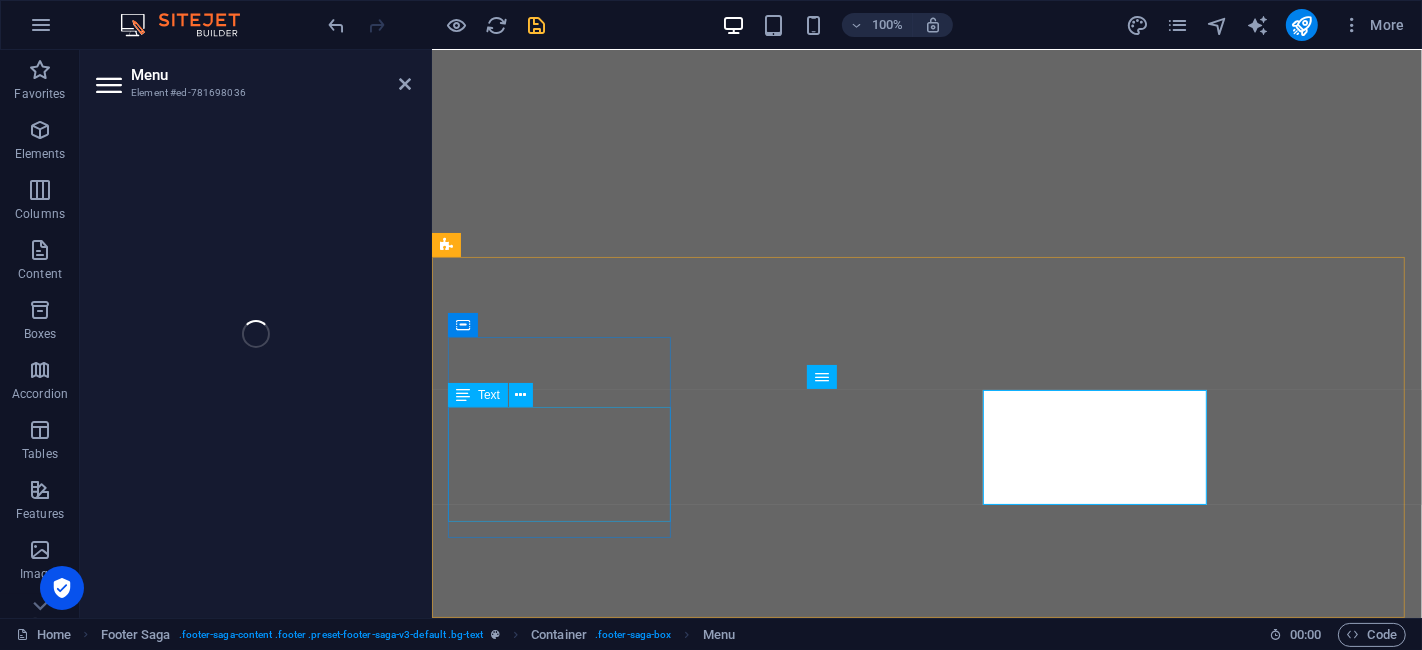 scroll, scrollTop: 5432, scrollLeft: 0, axis: vertical 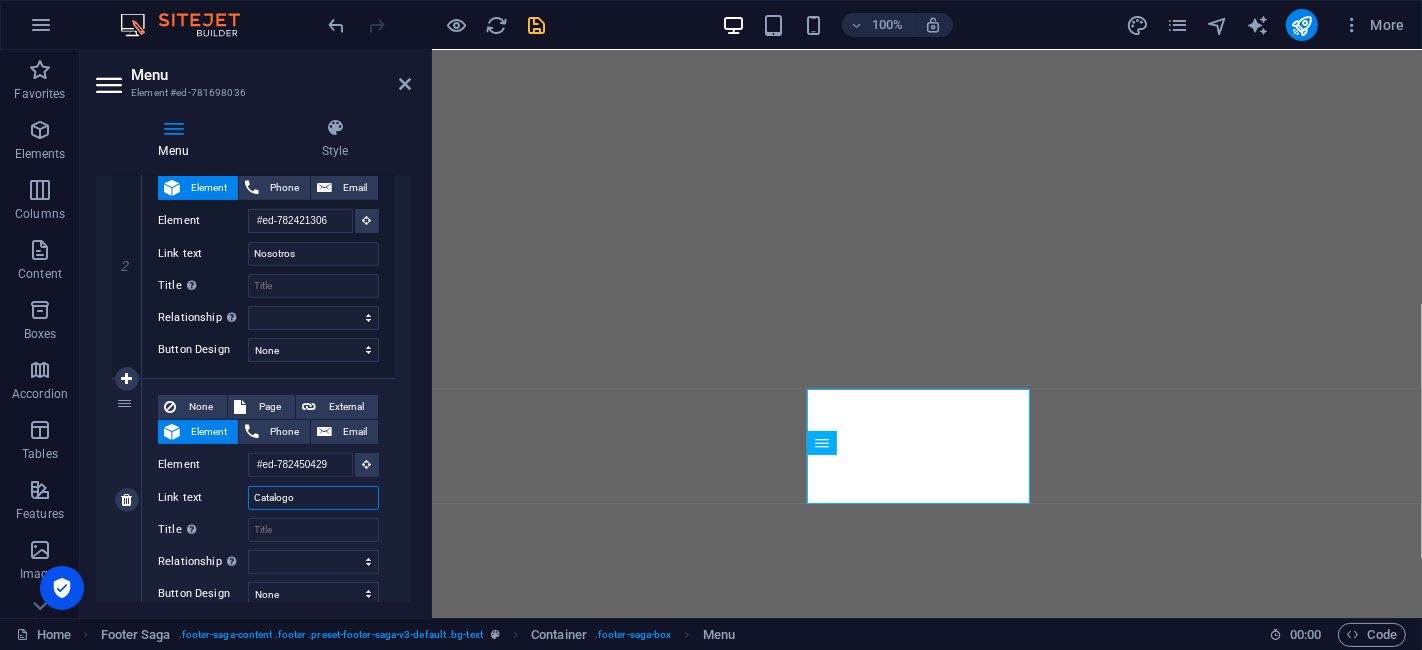 click on "Catalogo" at bounding box center (313, 498) 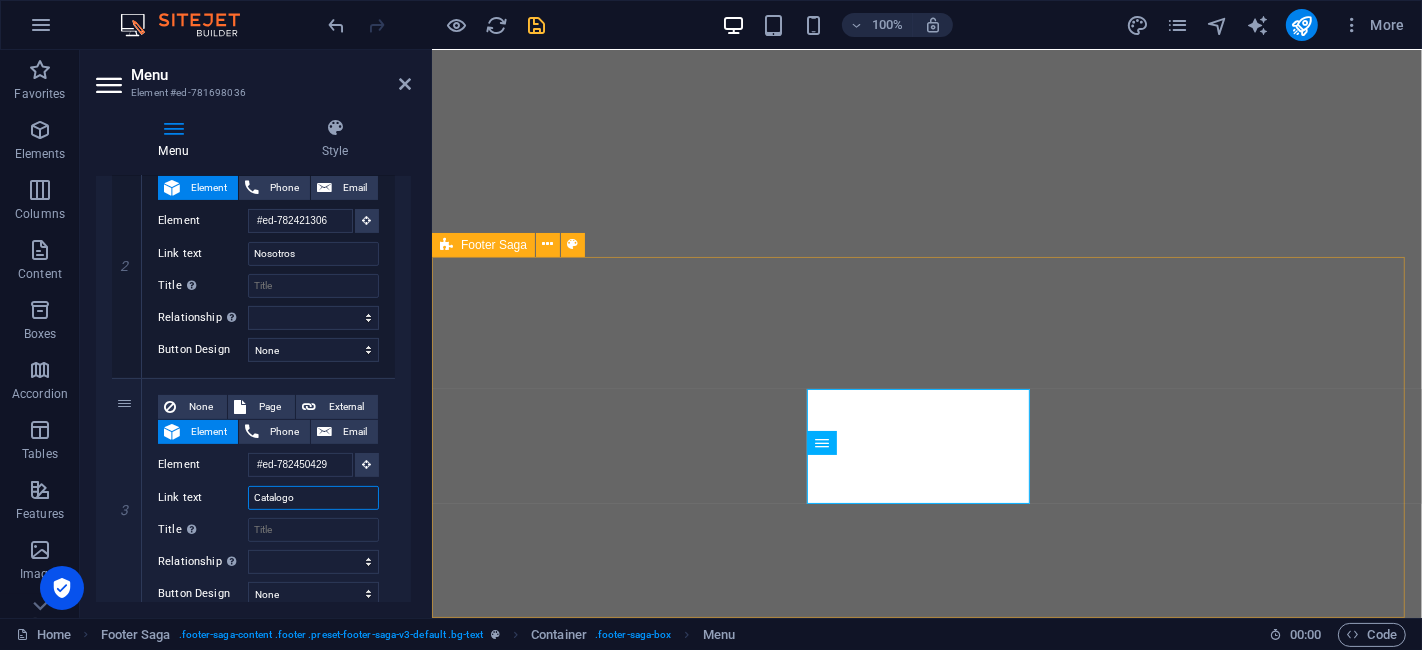 type on "Catlogo" 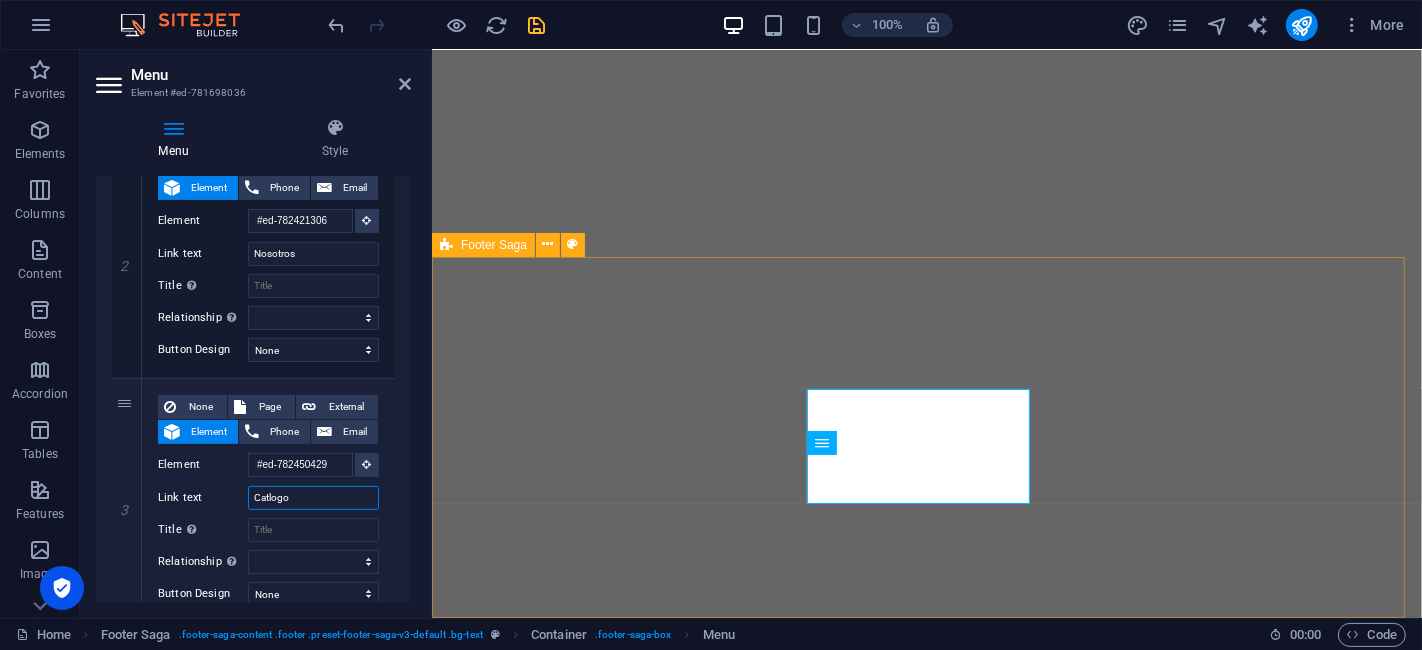 select 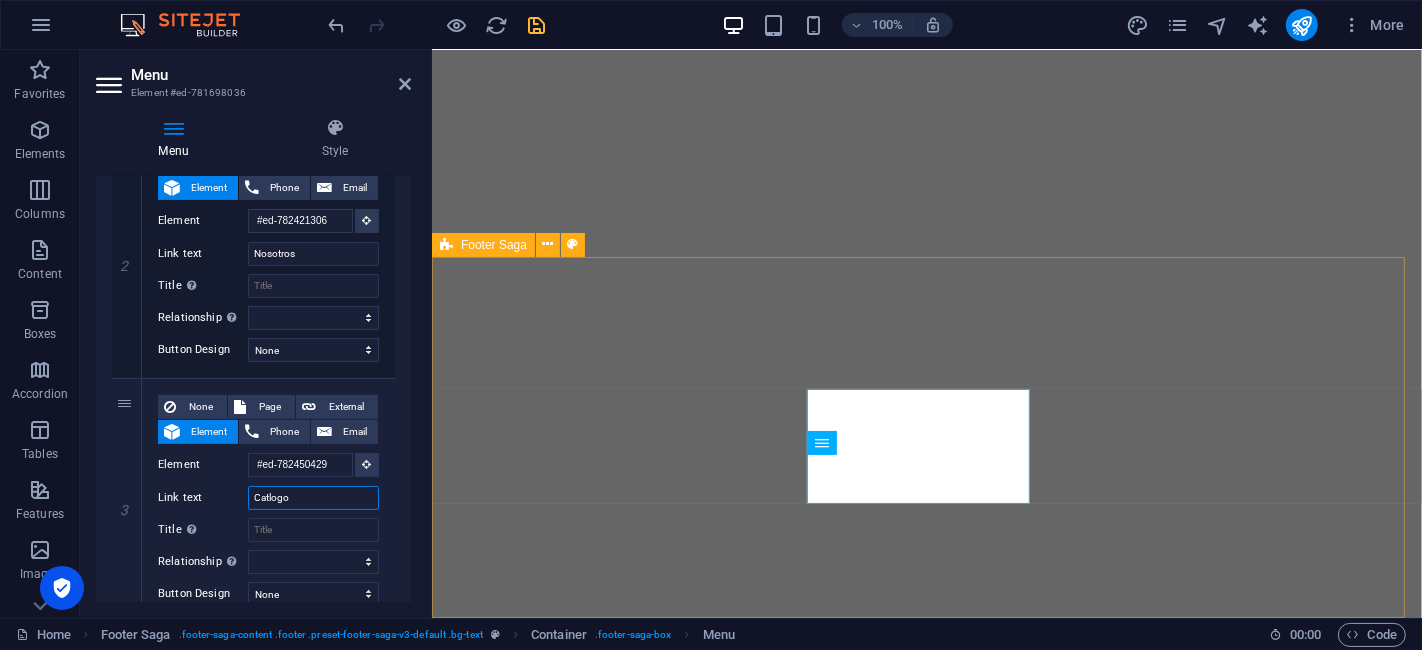 select 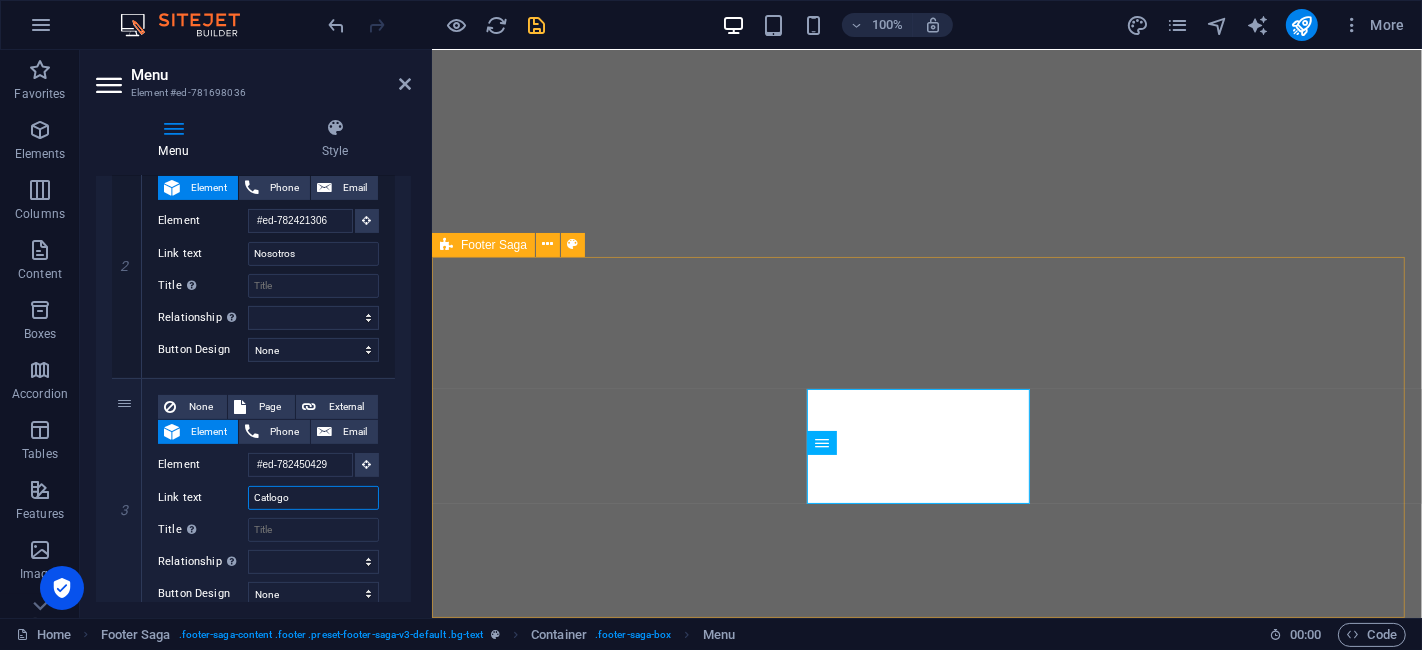 select 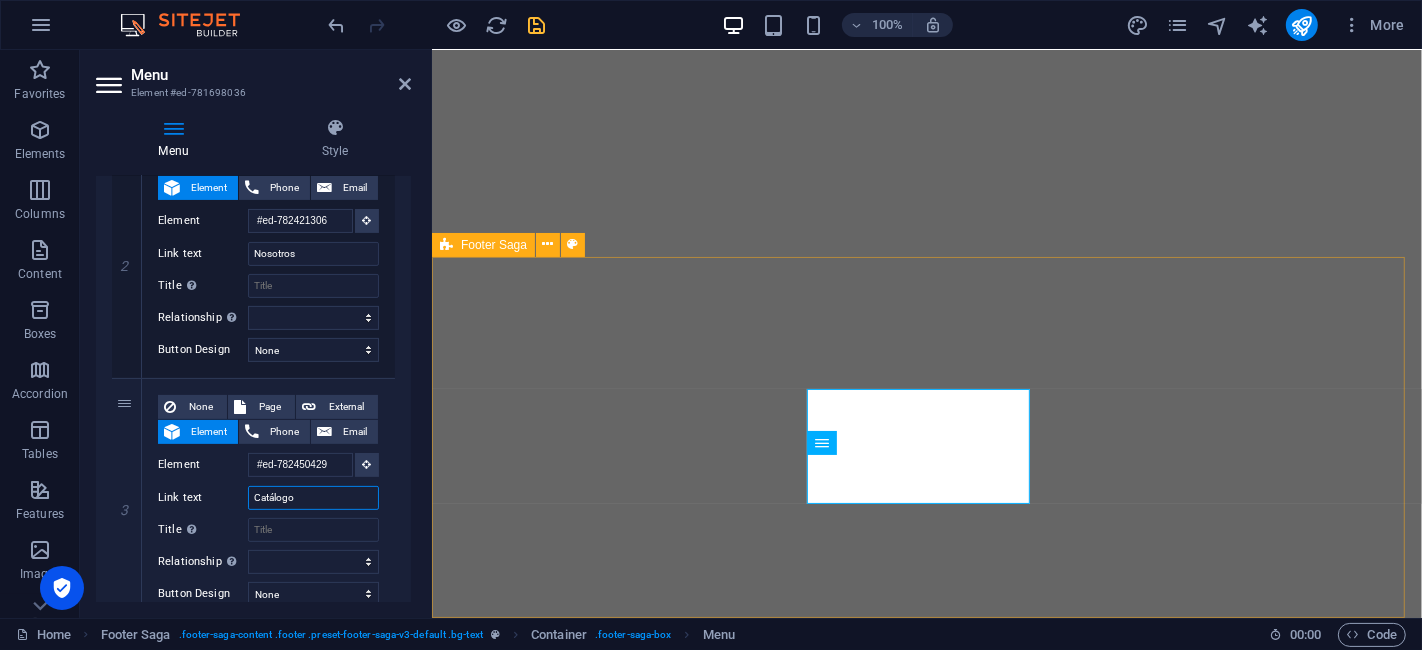 select 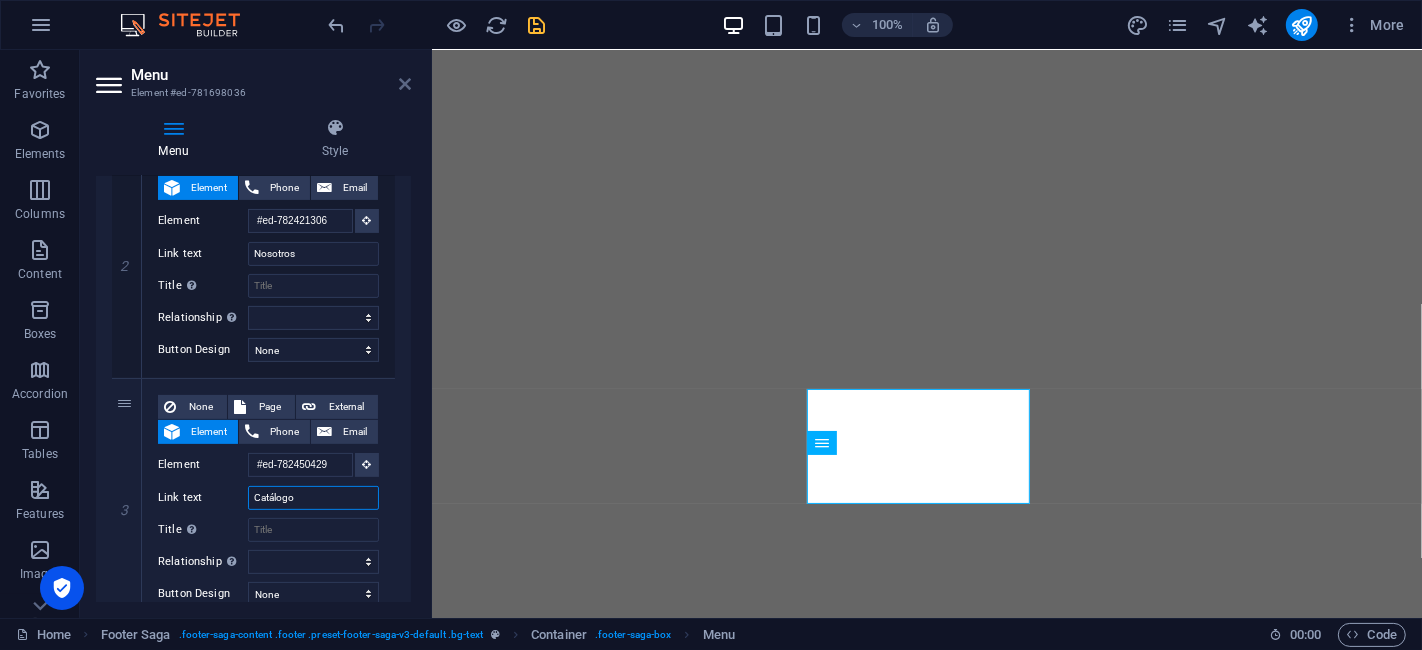 type on "Catálogo" 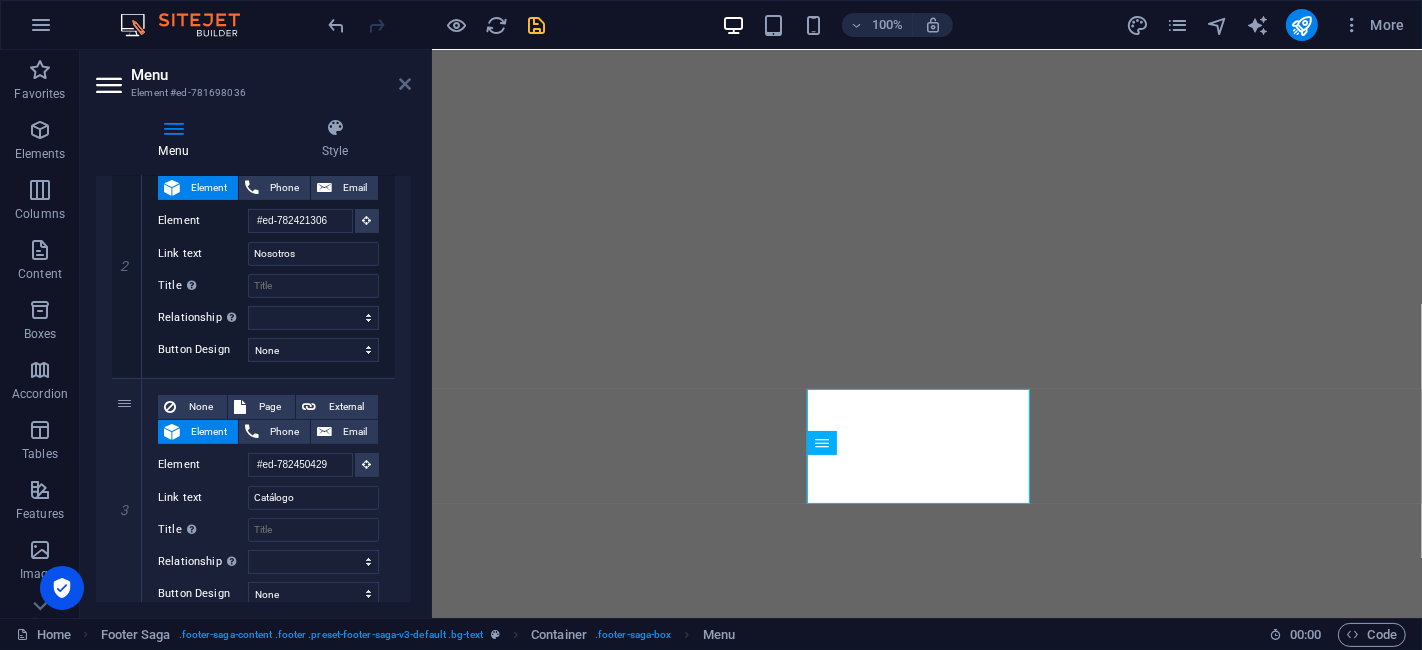 click at bounding box center [405, 84] 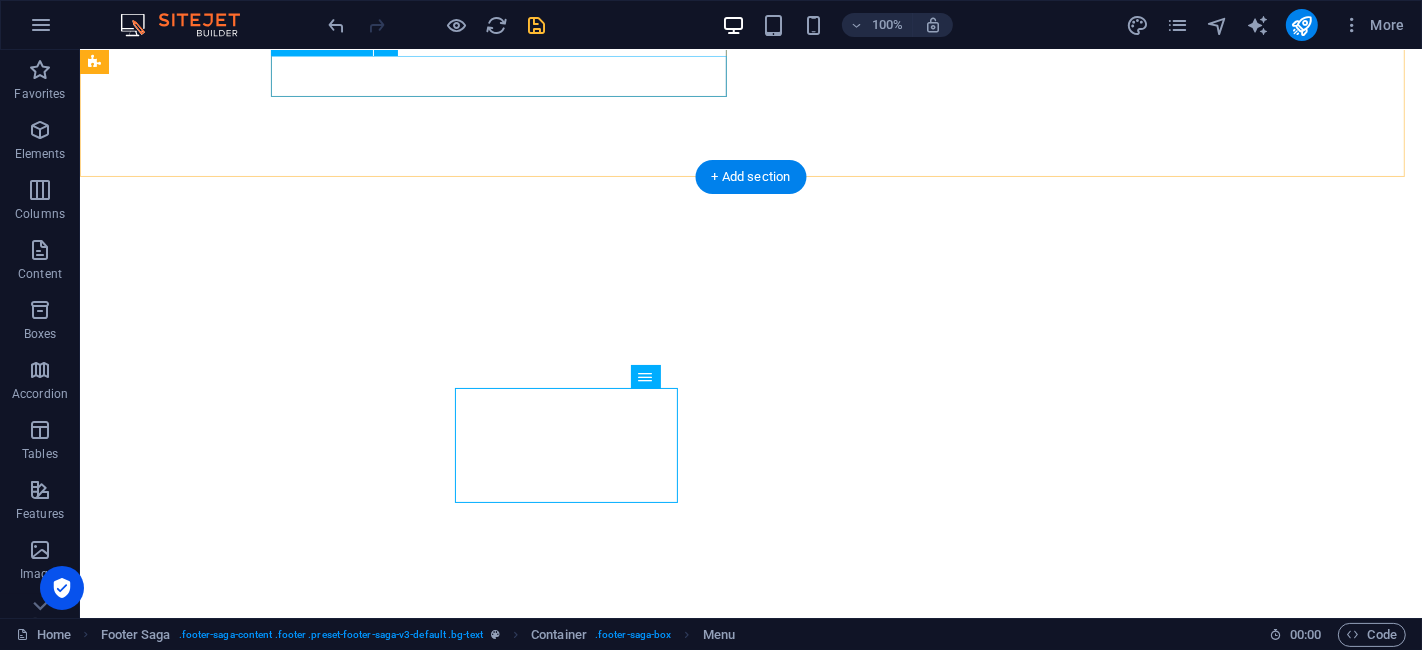 scroll, scrollTop: 5551, scrollLeft: 0, axis: vertical 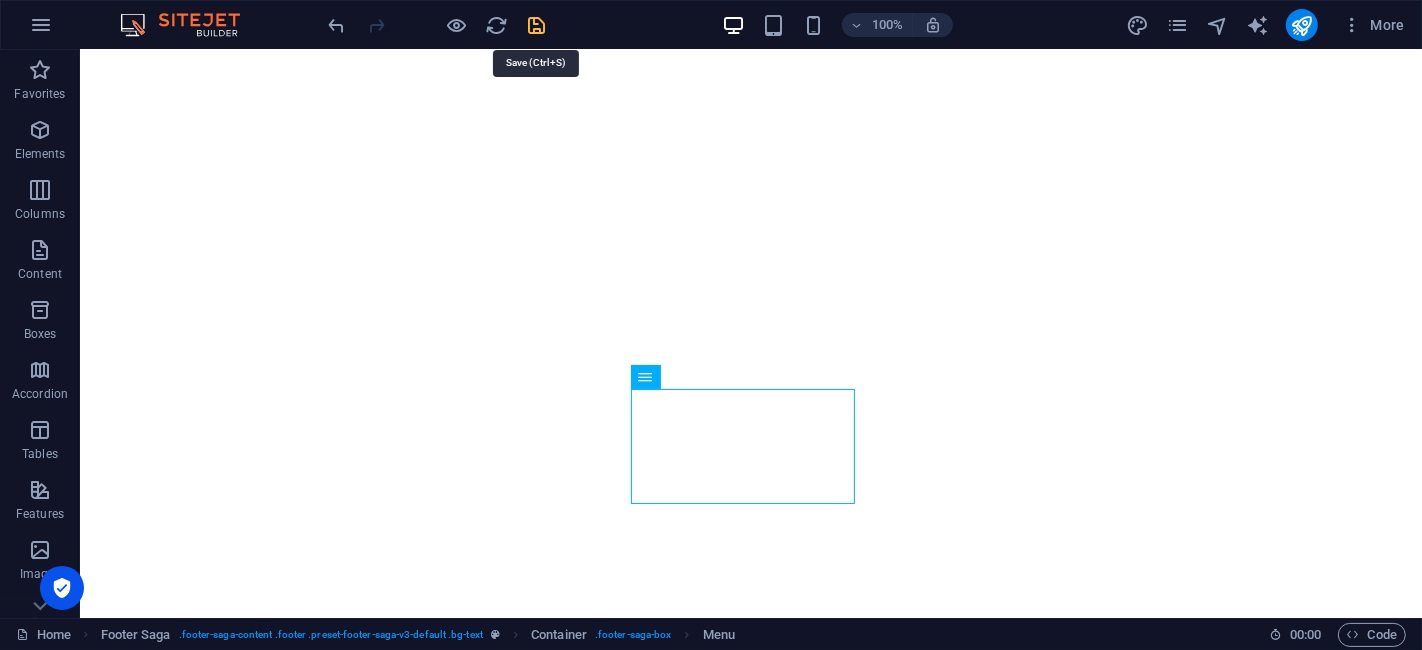 click at bounding box center [537, 25] 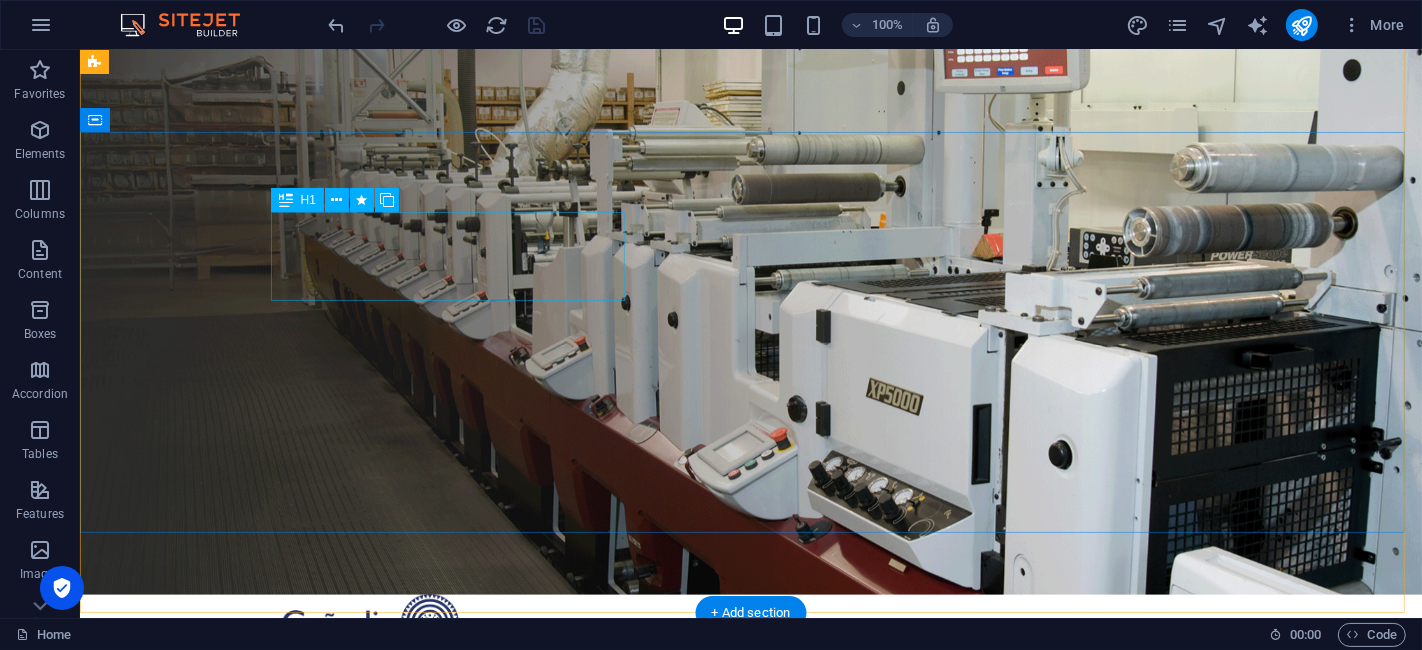 scroll, scrollTop: 80, scrollLeft: 0, axis: vertical 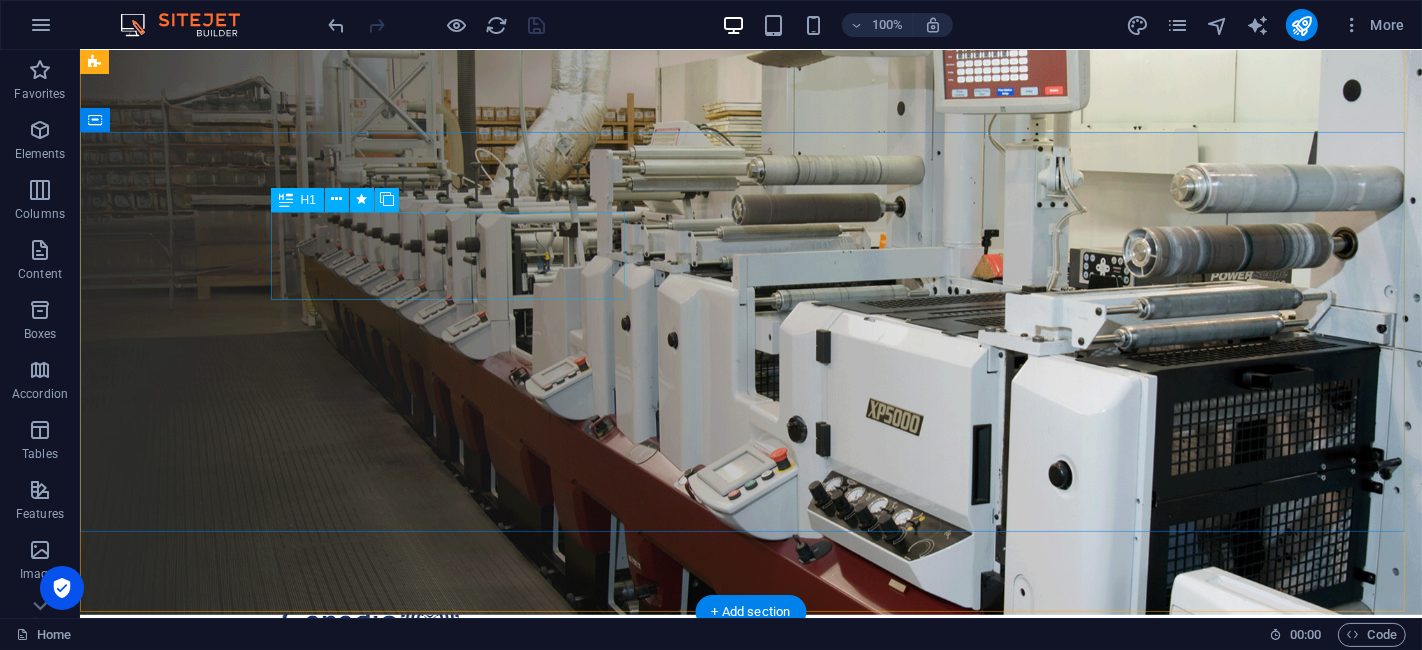 click on "cañadio" at bounding box center [750, 910] 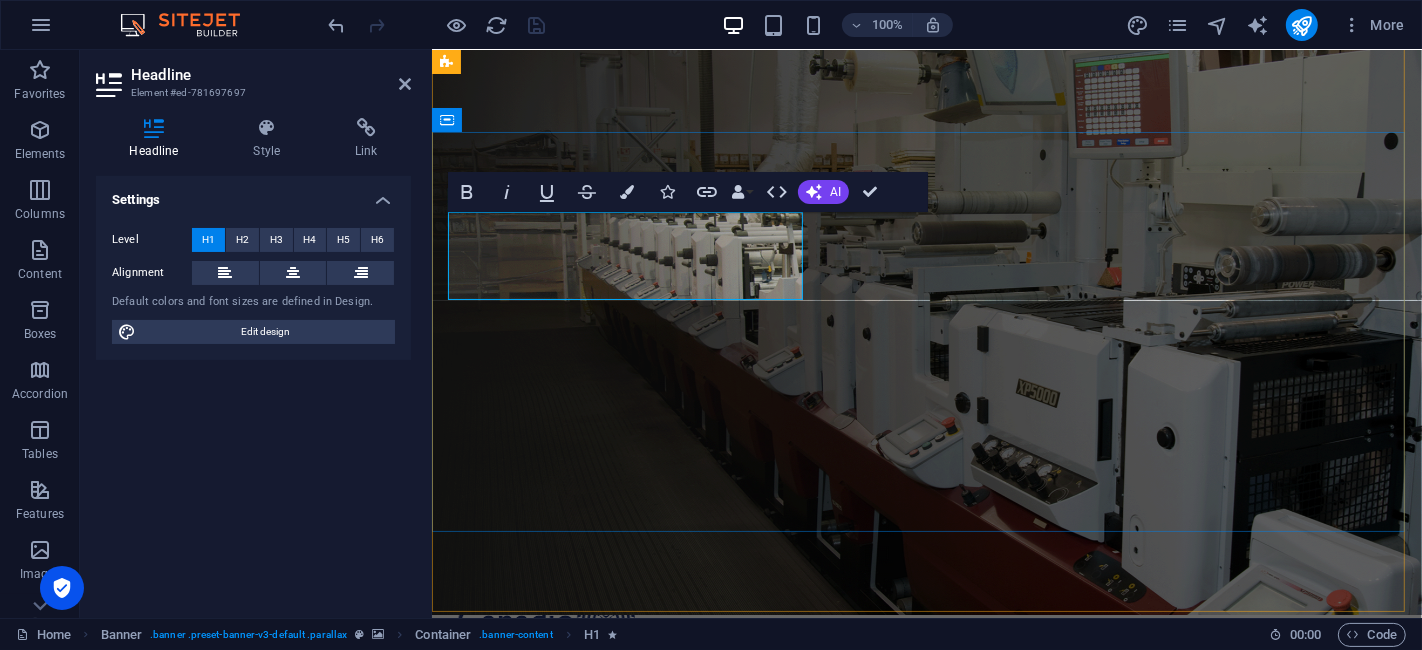 type 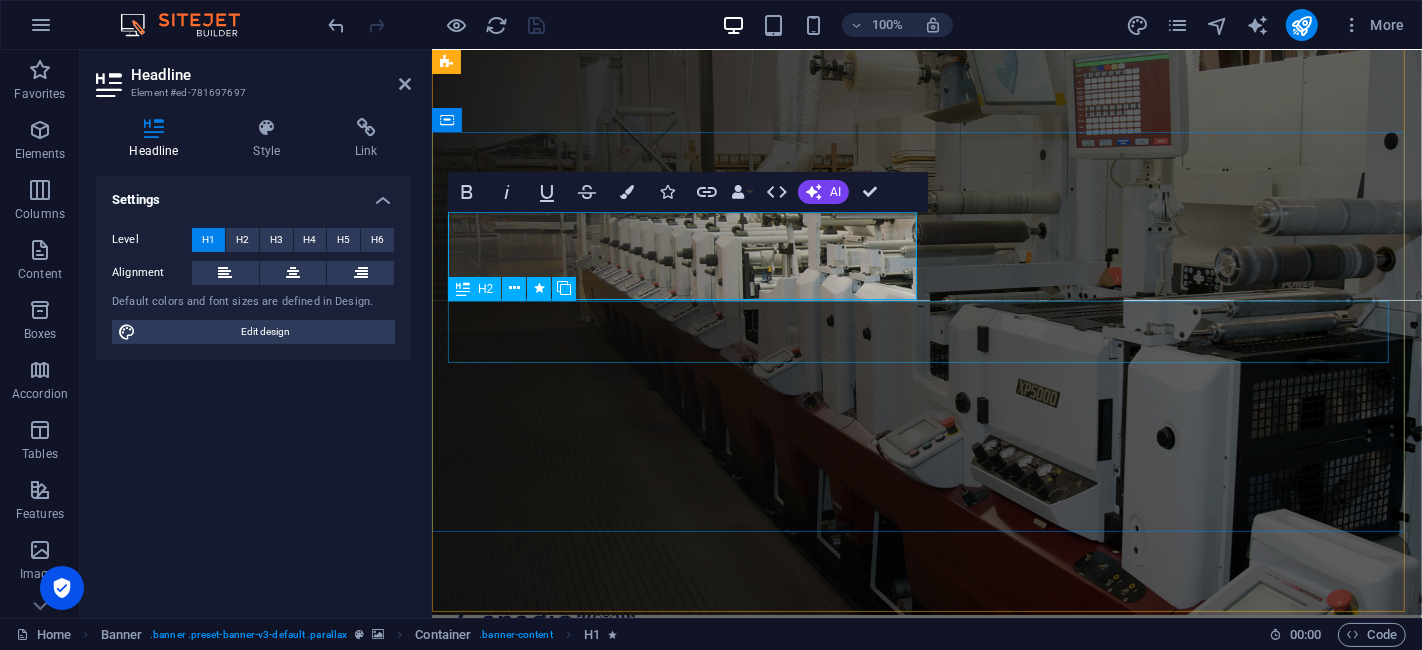 click on "impresores" at bounding box center [926, 986] 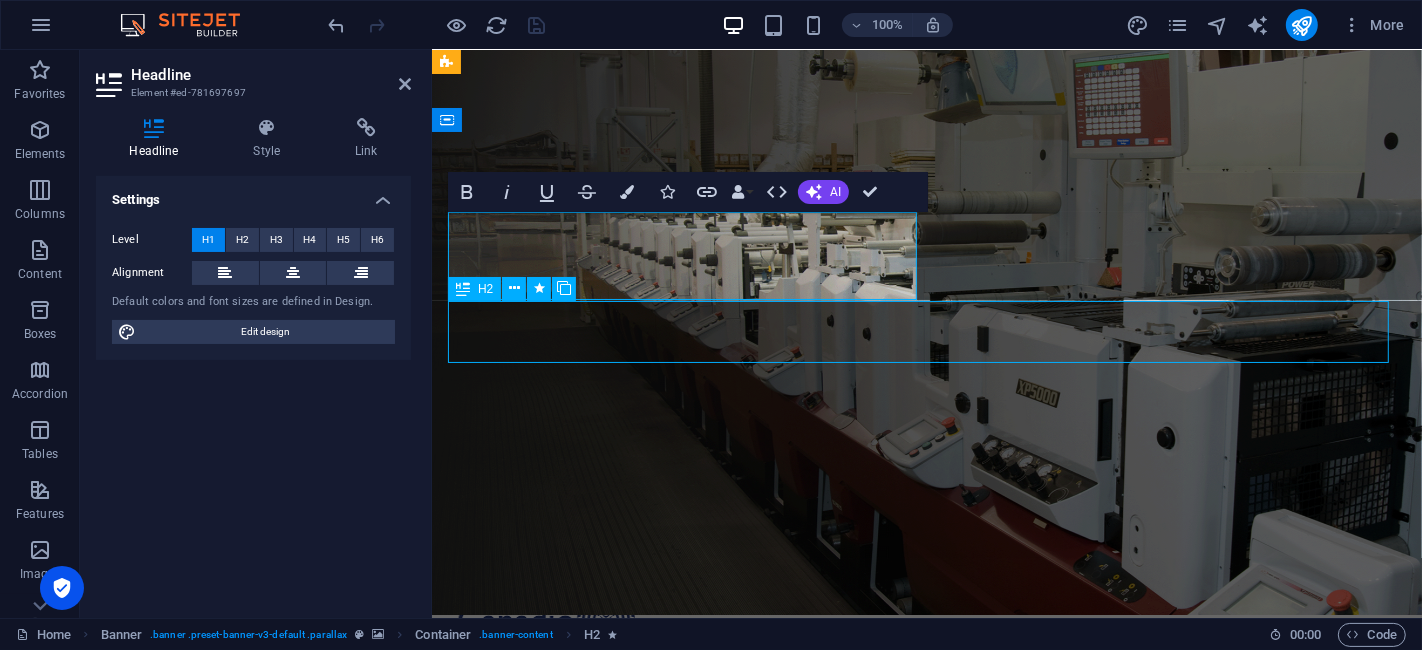 click on "impresores" at bounding box center [926, 986] 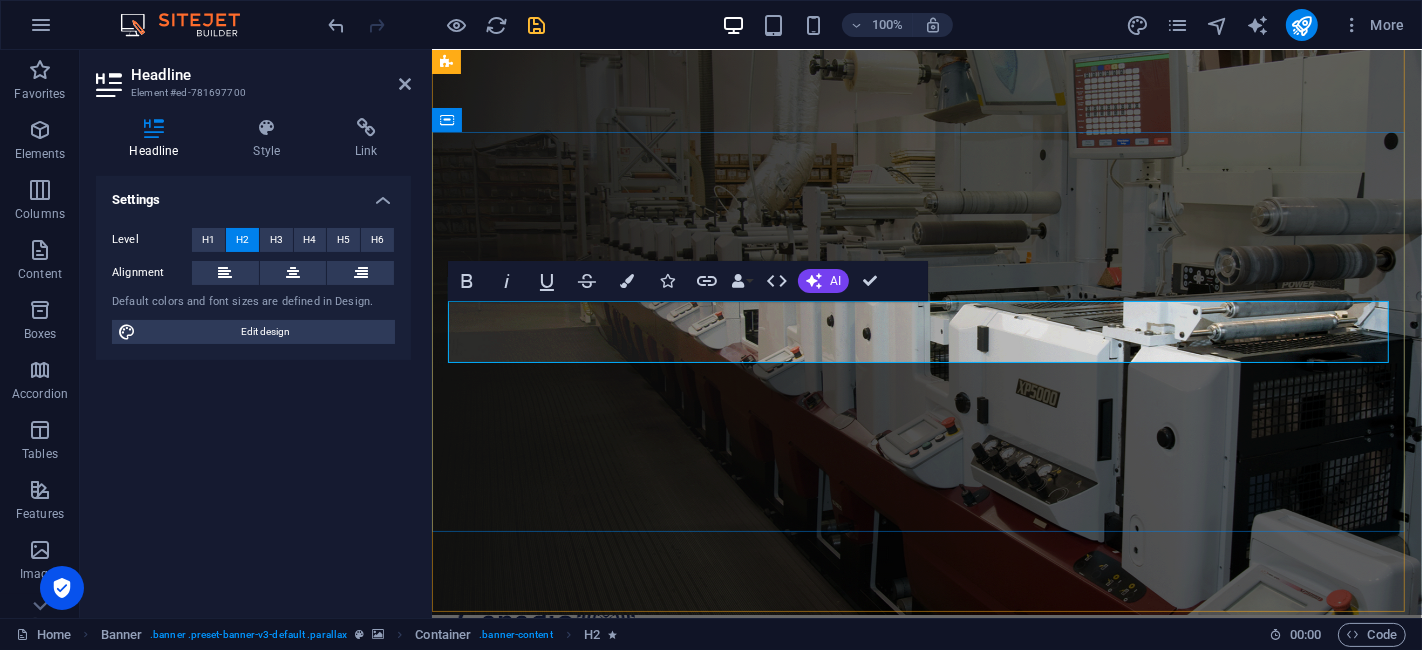 type 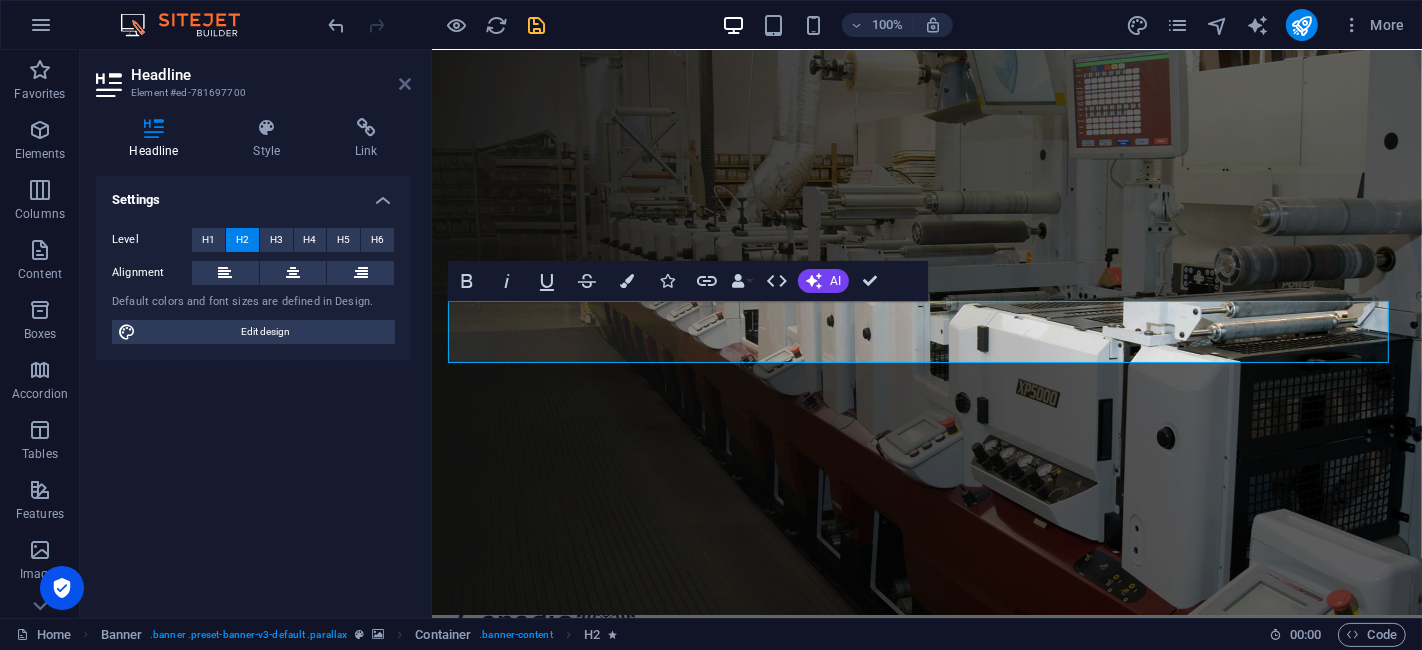 click at bounding box center [405, 84] 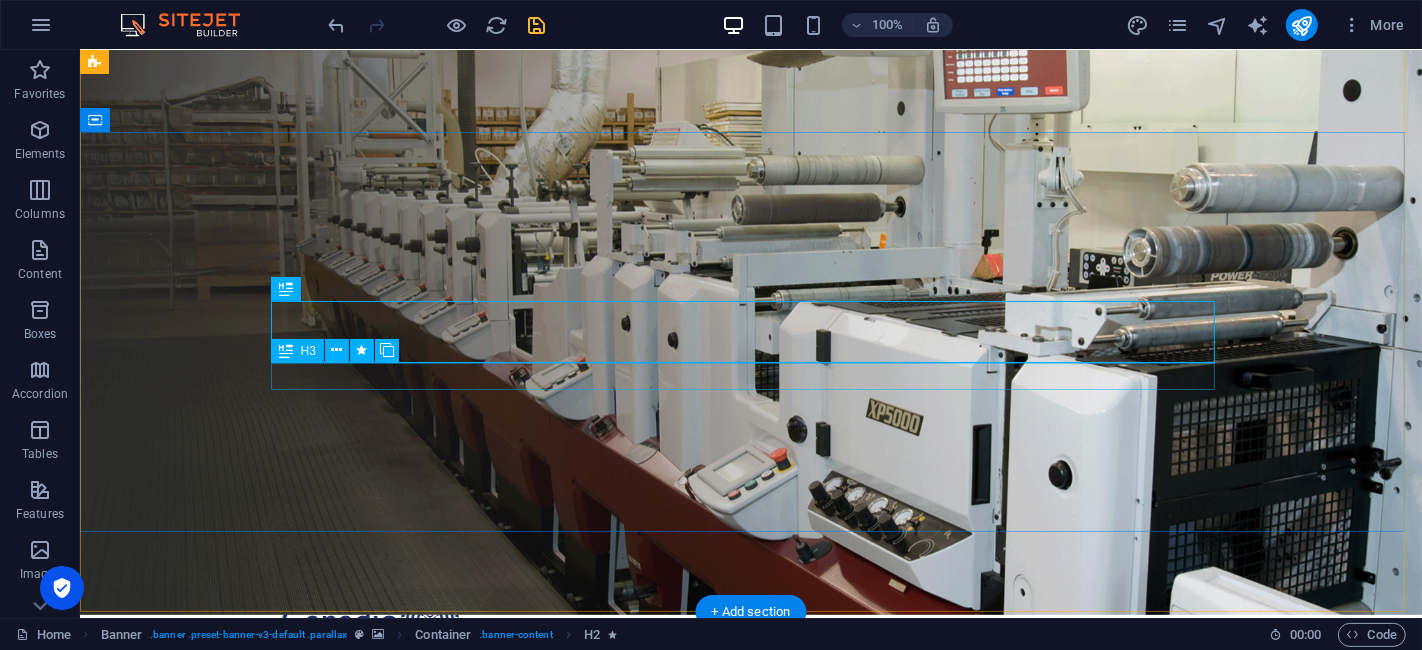 click on "boletos y etiquetas" at bounding box center [750, 1031] 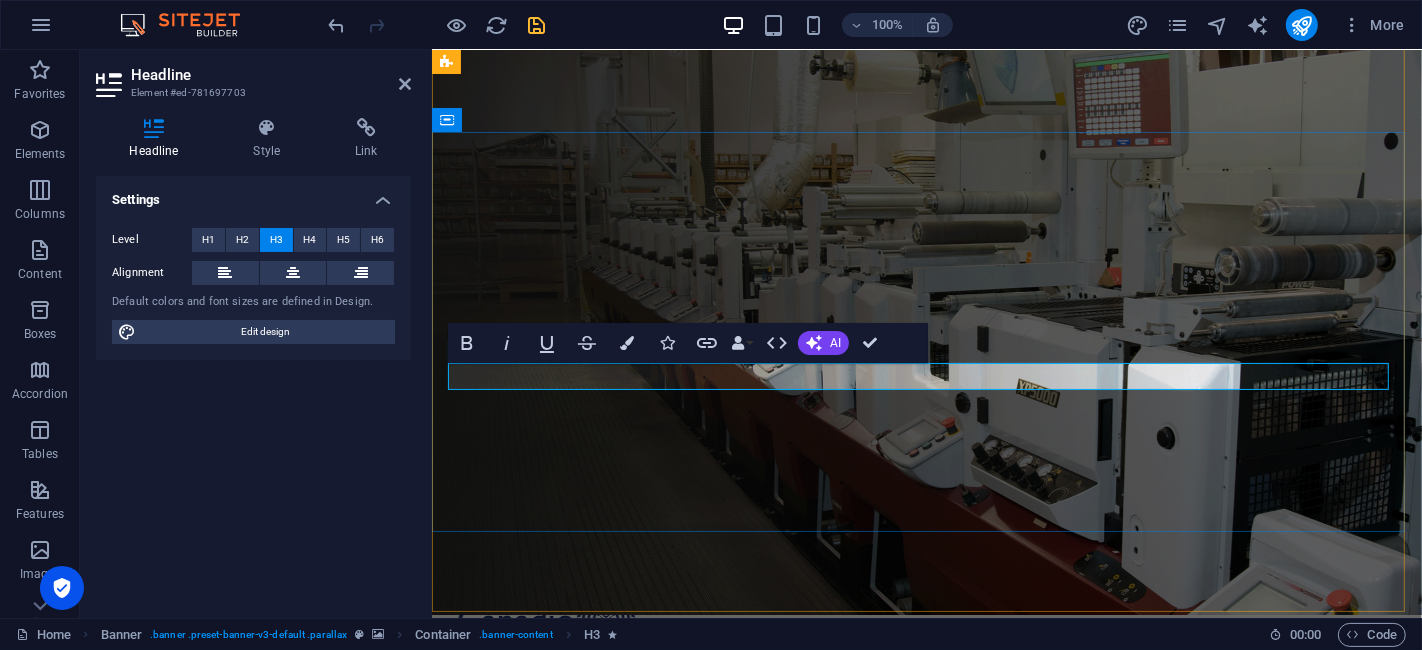 type 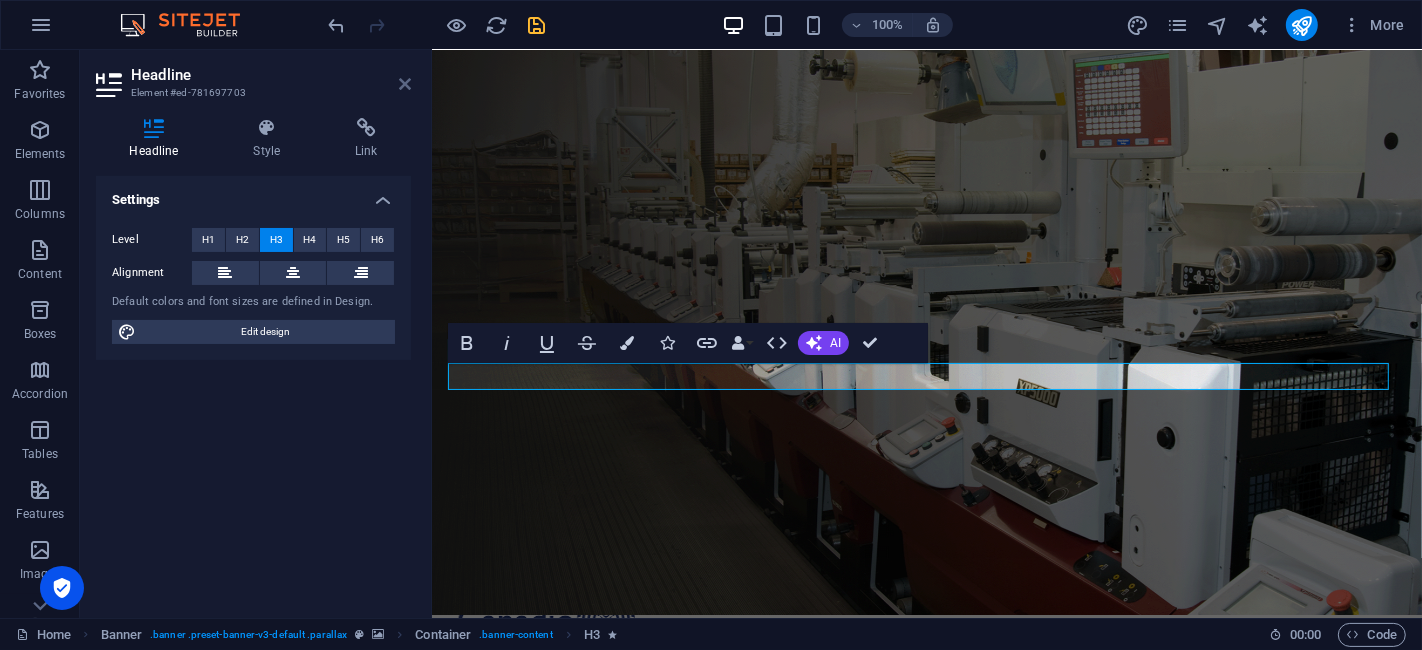click at bounding box center [405, 84] 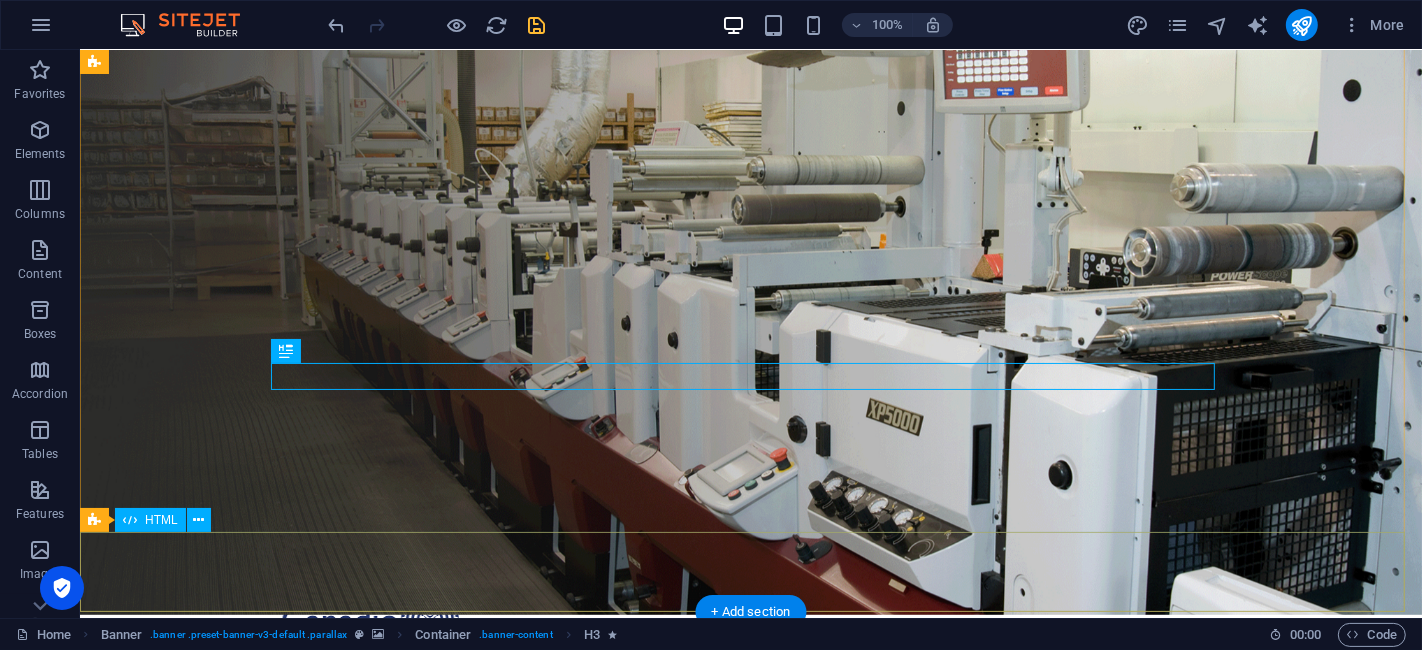 click at bounding box center (750, 1227) 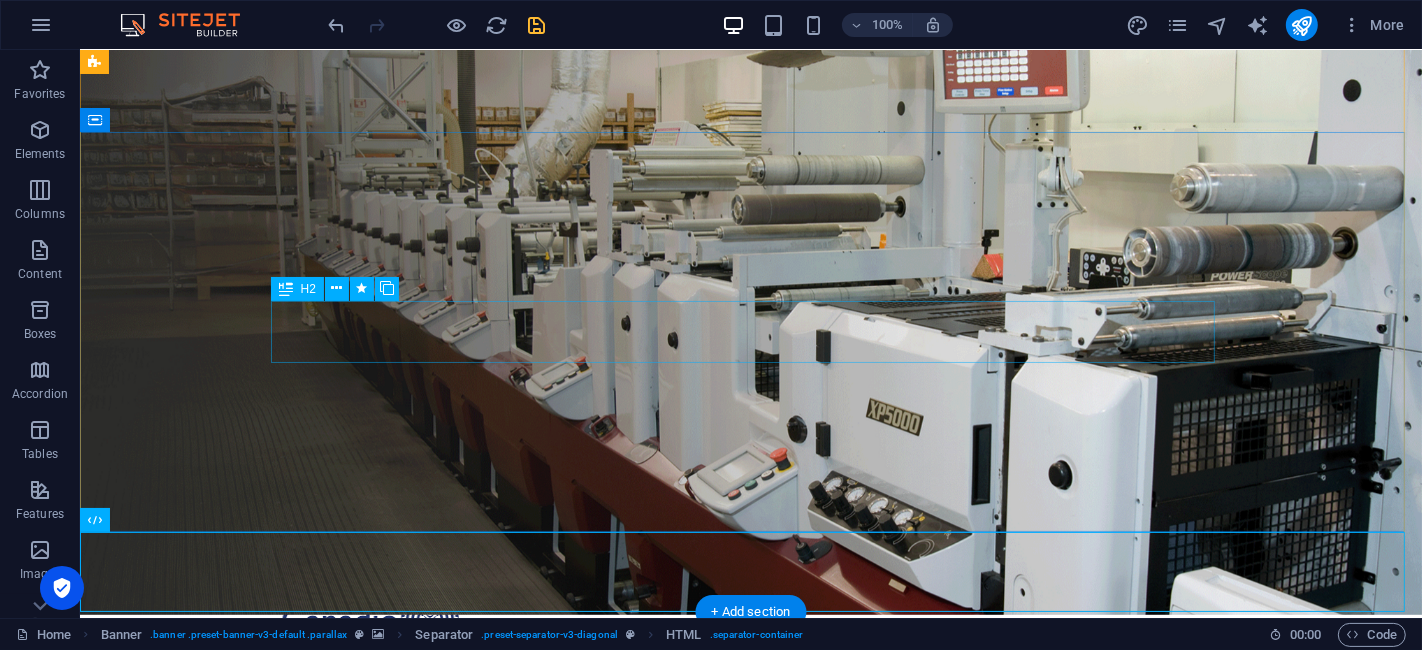 click on "de impresion especializada" at bounding box center [750, 986] 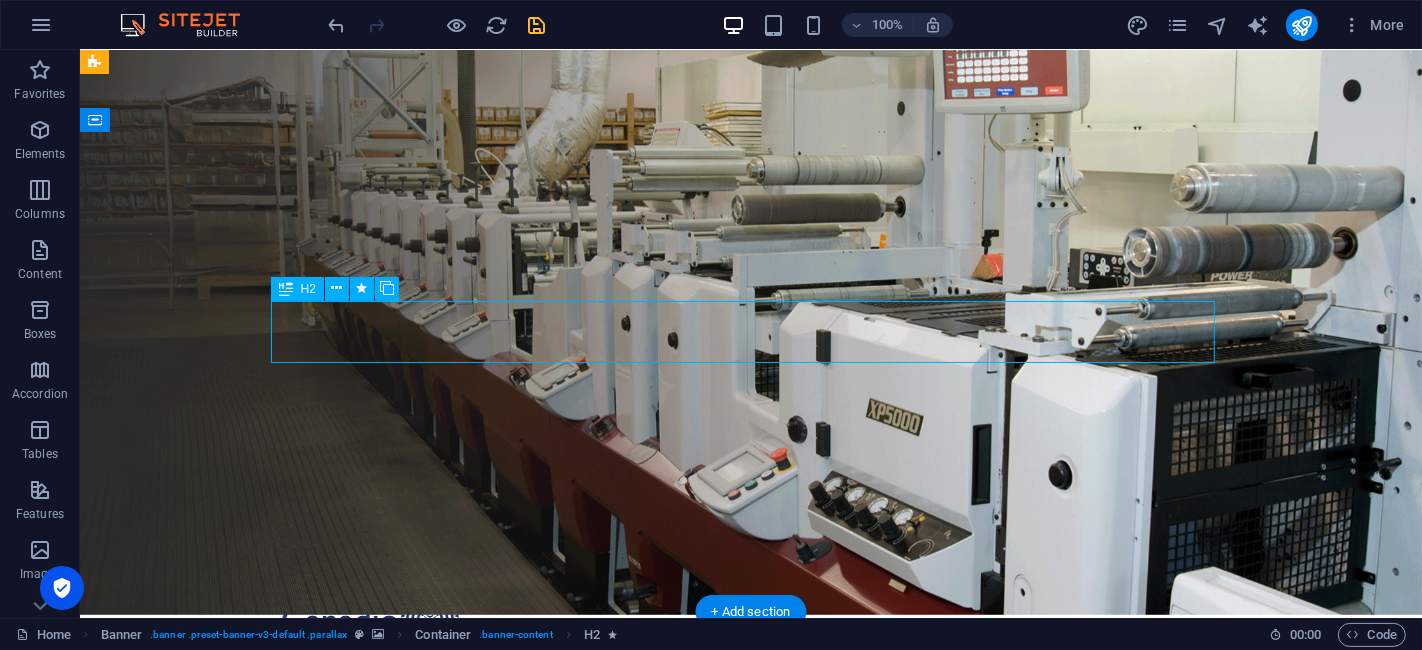 click on "de impresion especializada" at bounding box center (750, 986) 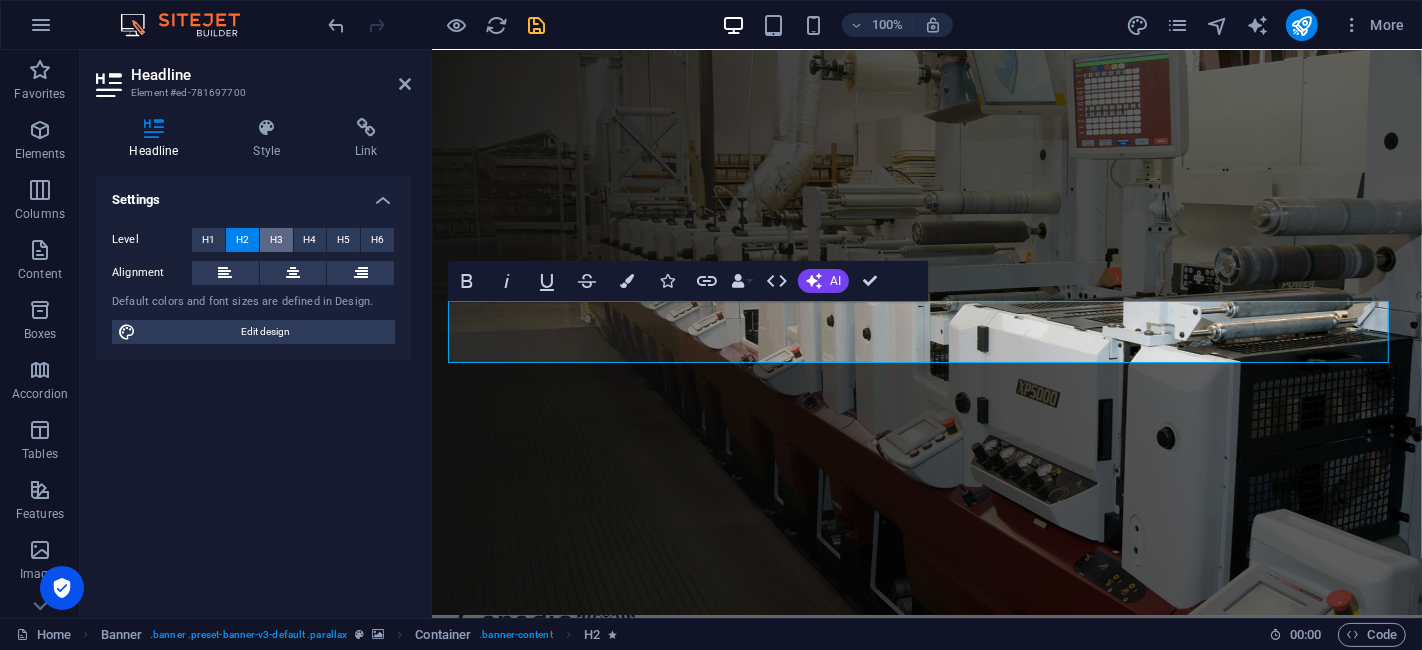 click on "H3" at bounding box center (276, 240) 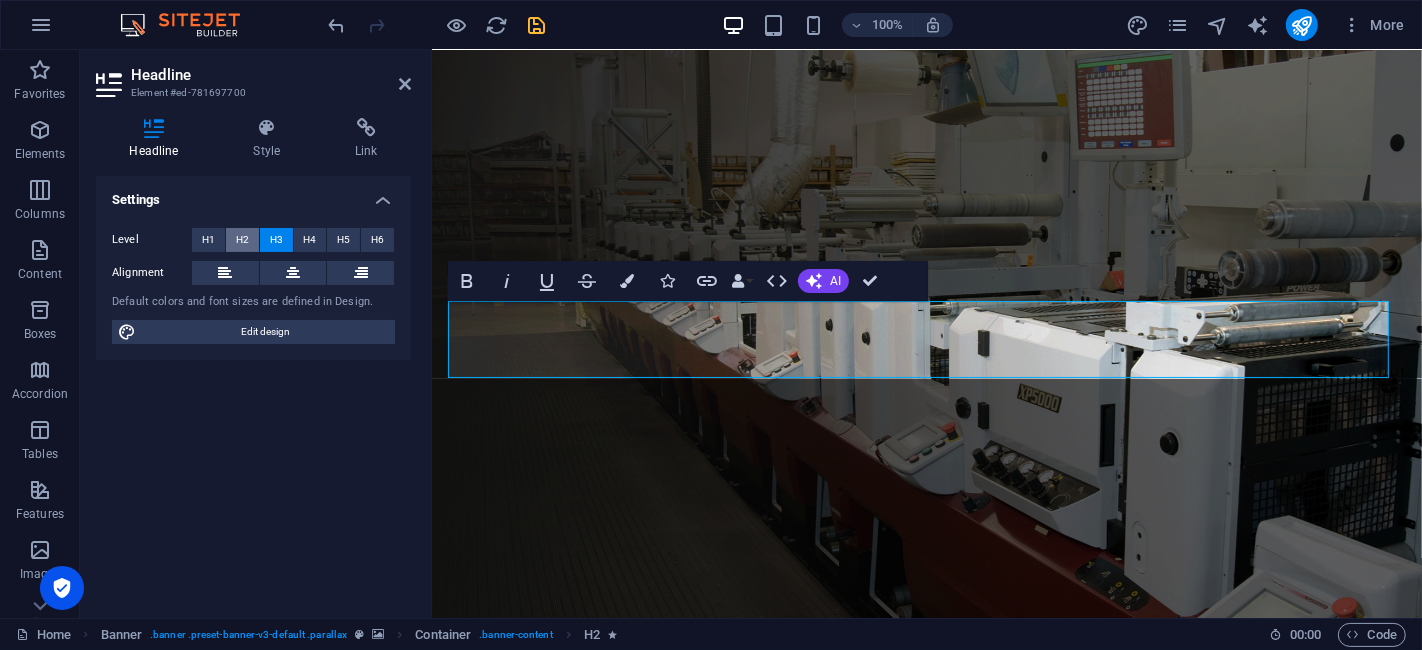click on "H2" at bounding box center (242, 240) 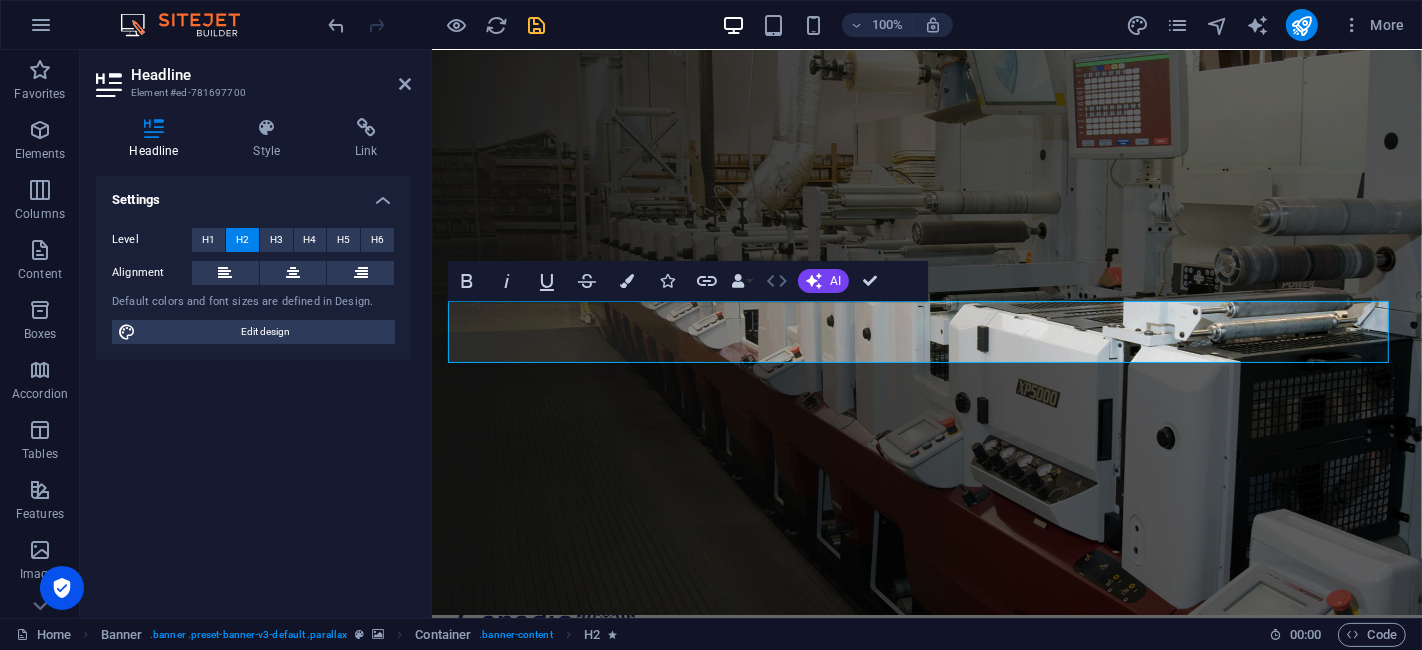 click 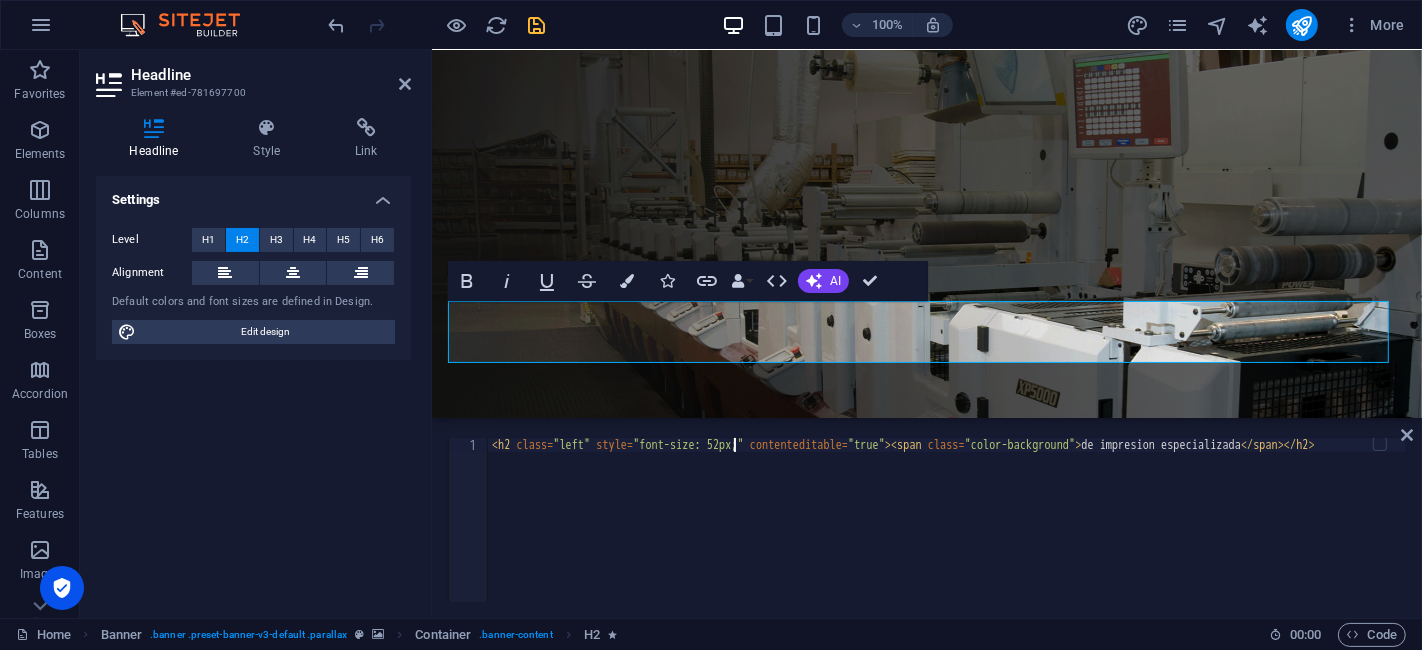 click on "< h2   class = "left"   style = "font-size: 52px;"   contenteditable = "true" > < span   class = "color-background" > de impresion especializada </ span > </ h2 >" at bounding box center (947, 534) 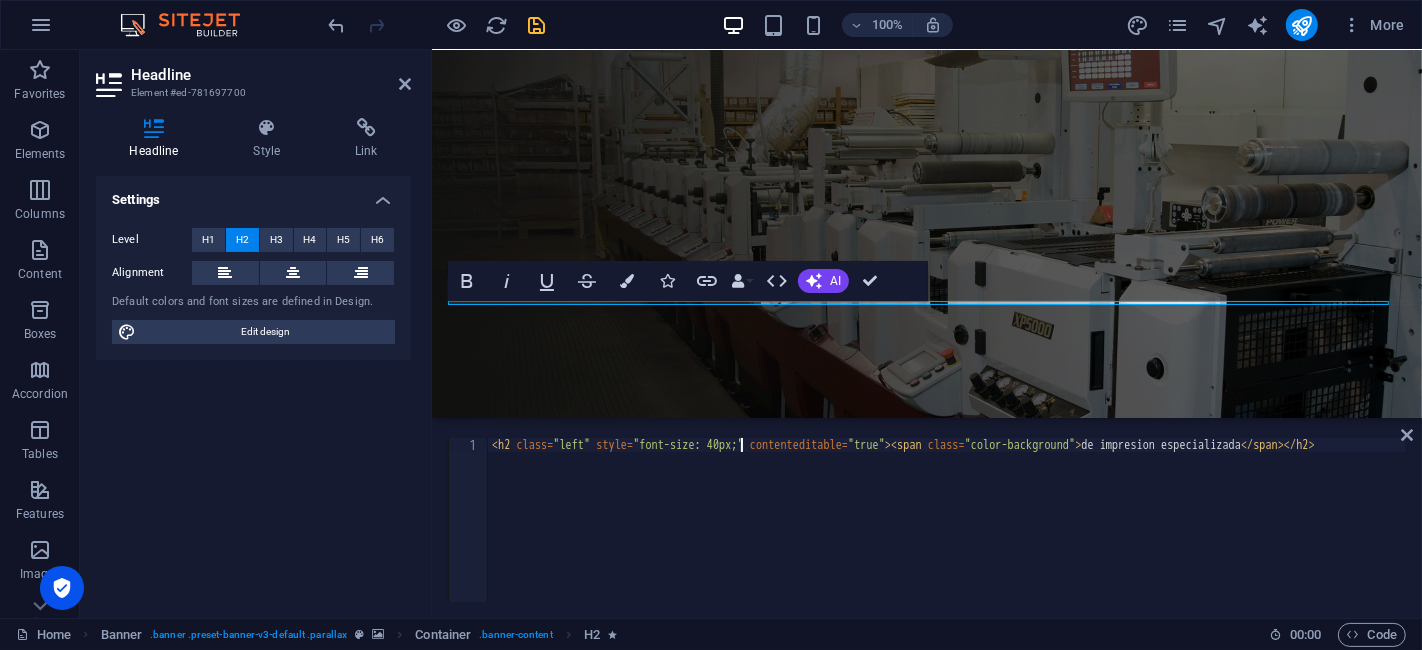 scroll, scrollTop: 0, scrollLeft: 20, axis: horizontal 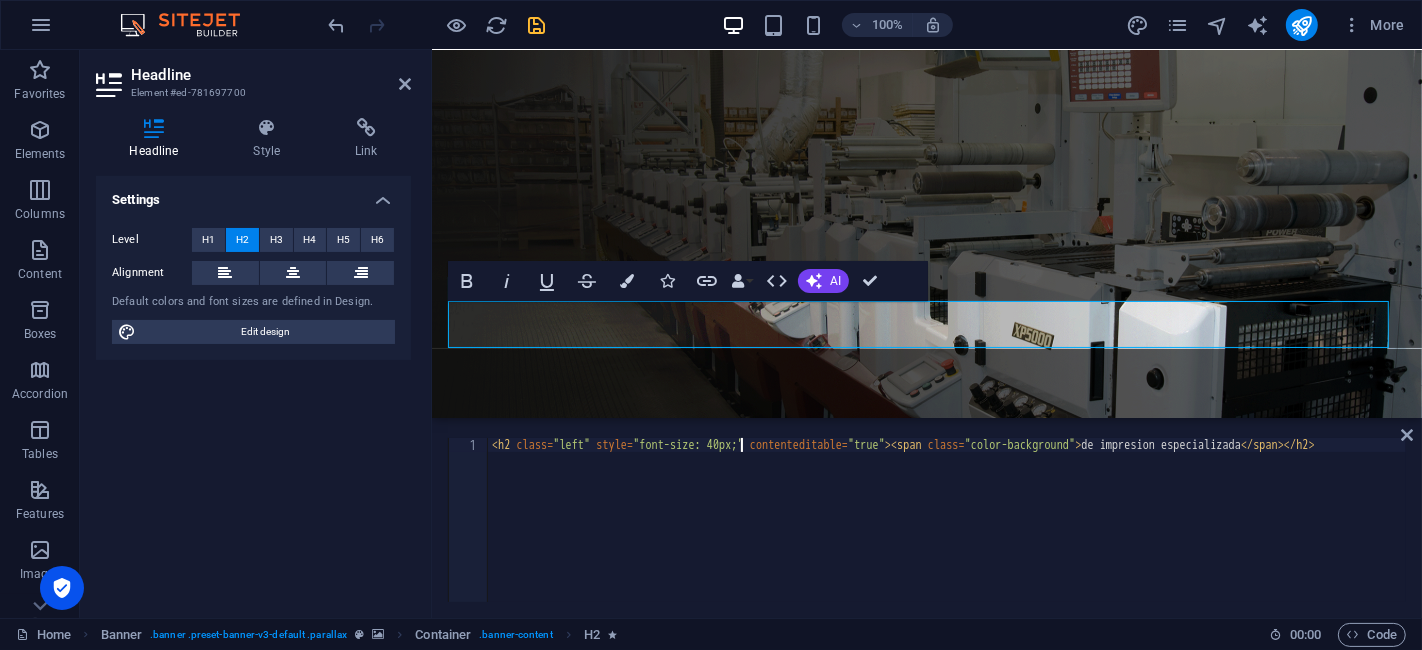 type on "<h2 class="left" style="font-size: 40px;" contenteditable="true"><span class="color-background">de impresion especializada</span></h2>" 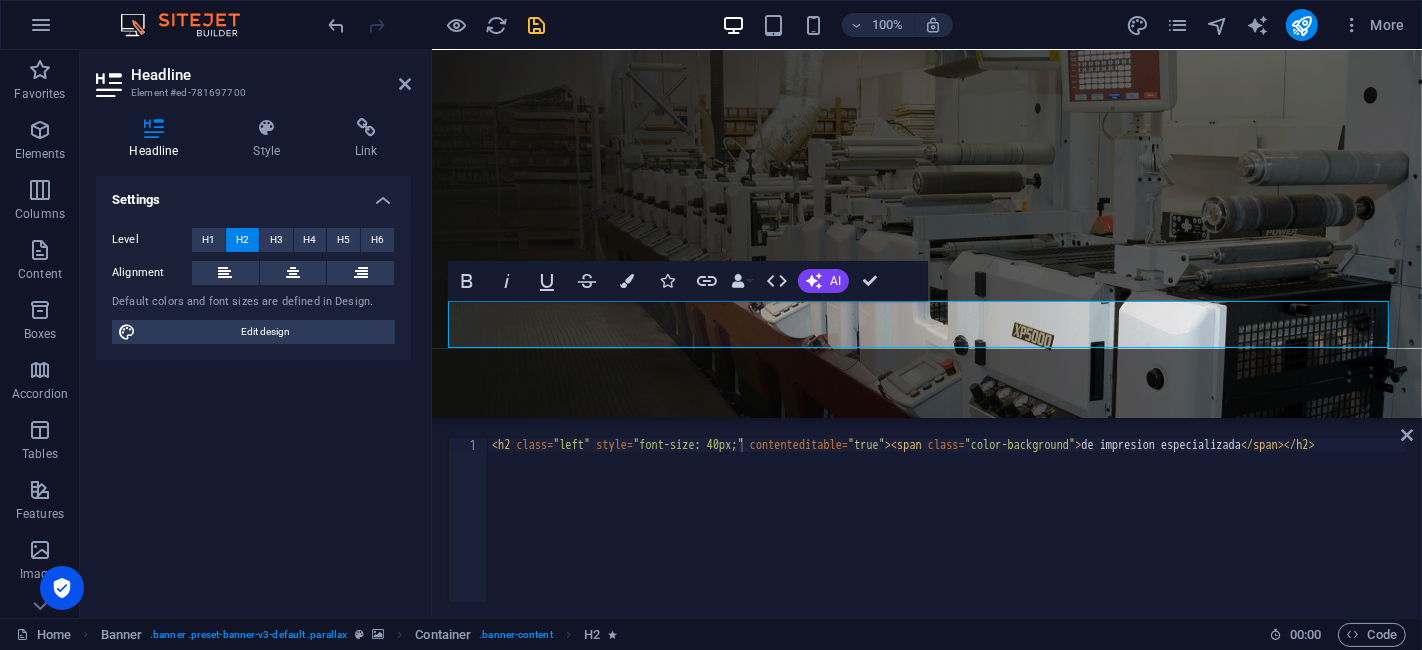 click on "Headline" at bounding box center (271, 75) 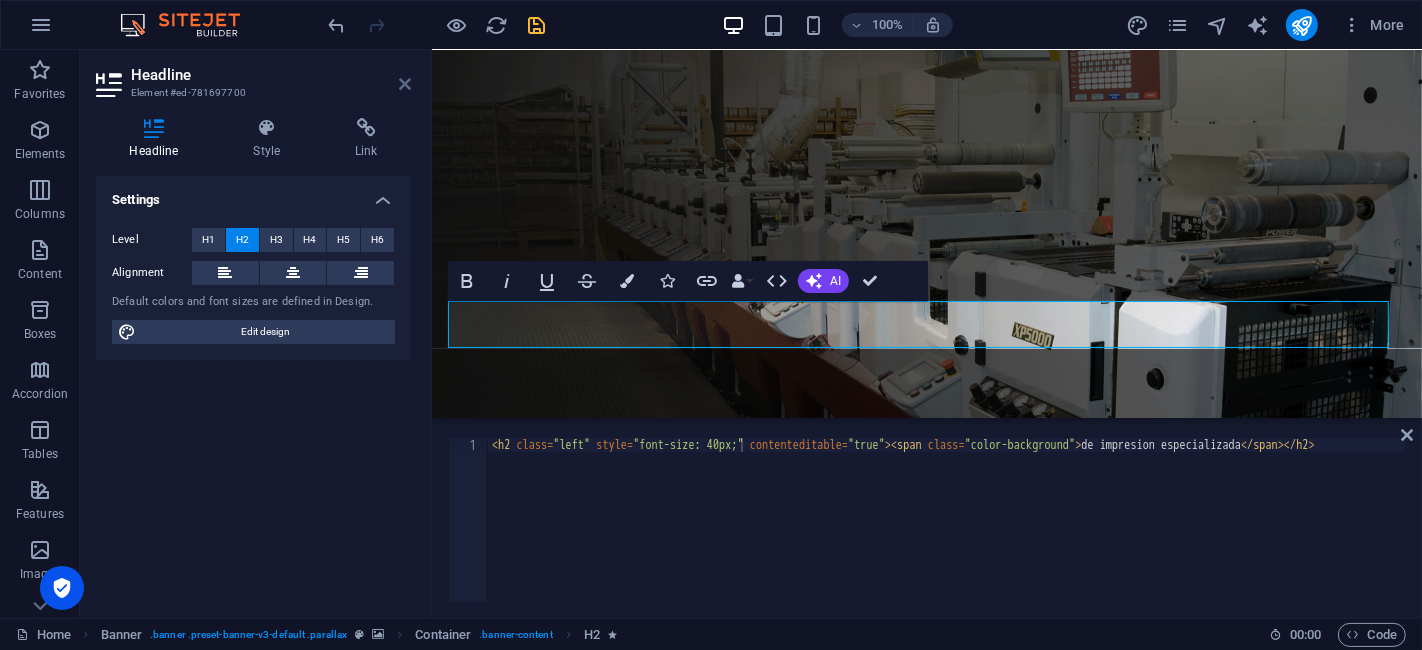 click at bounding box center [405, 84] 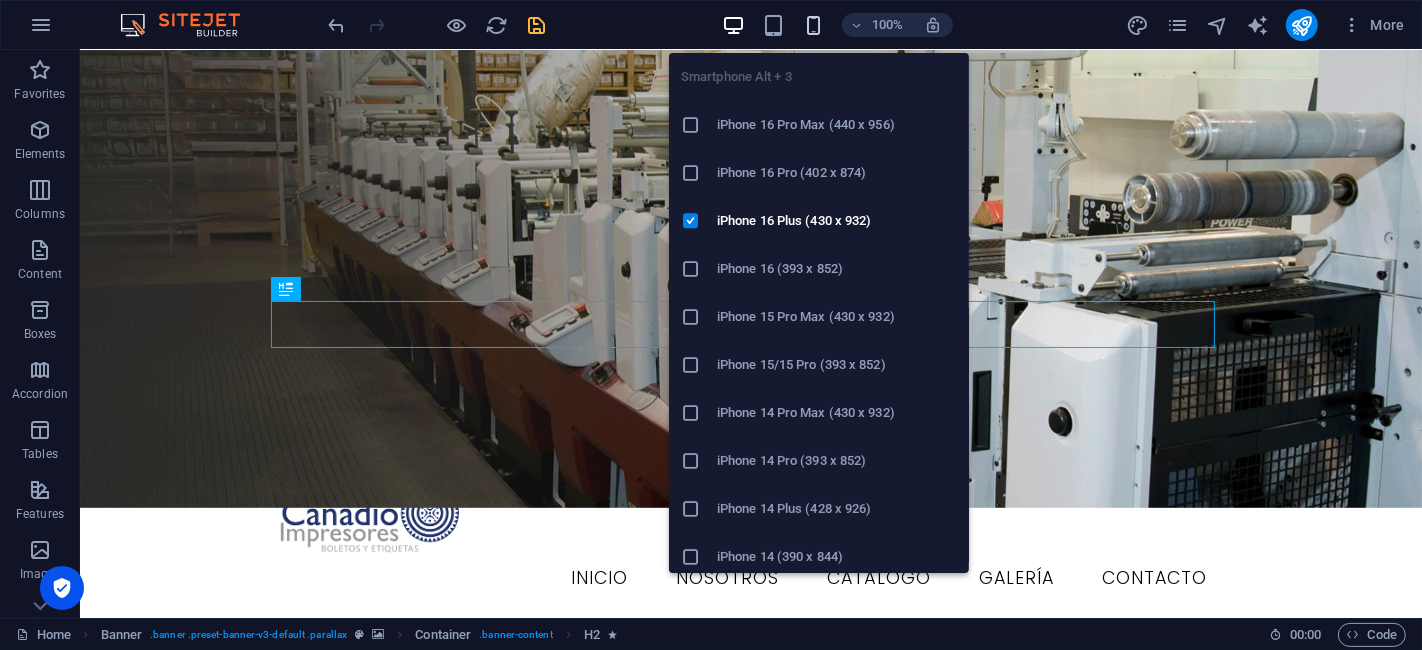click at bounding box center [813, 25] 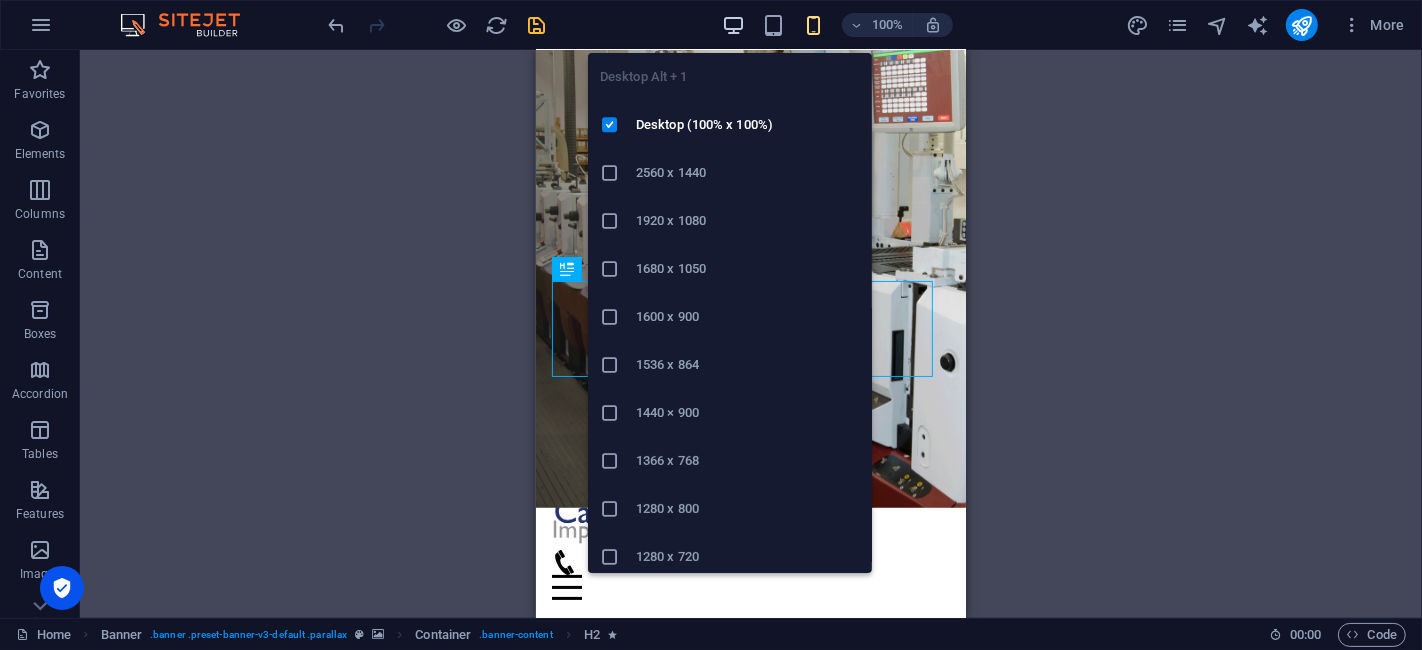 click at bounding box center (733, 25) 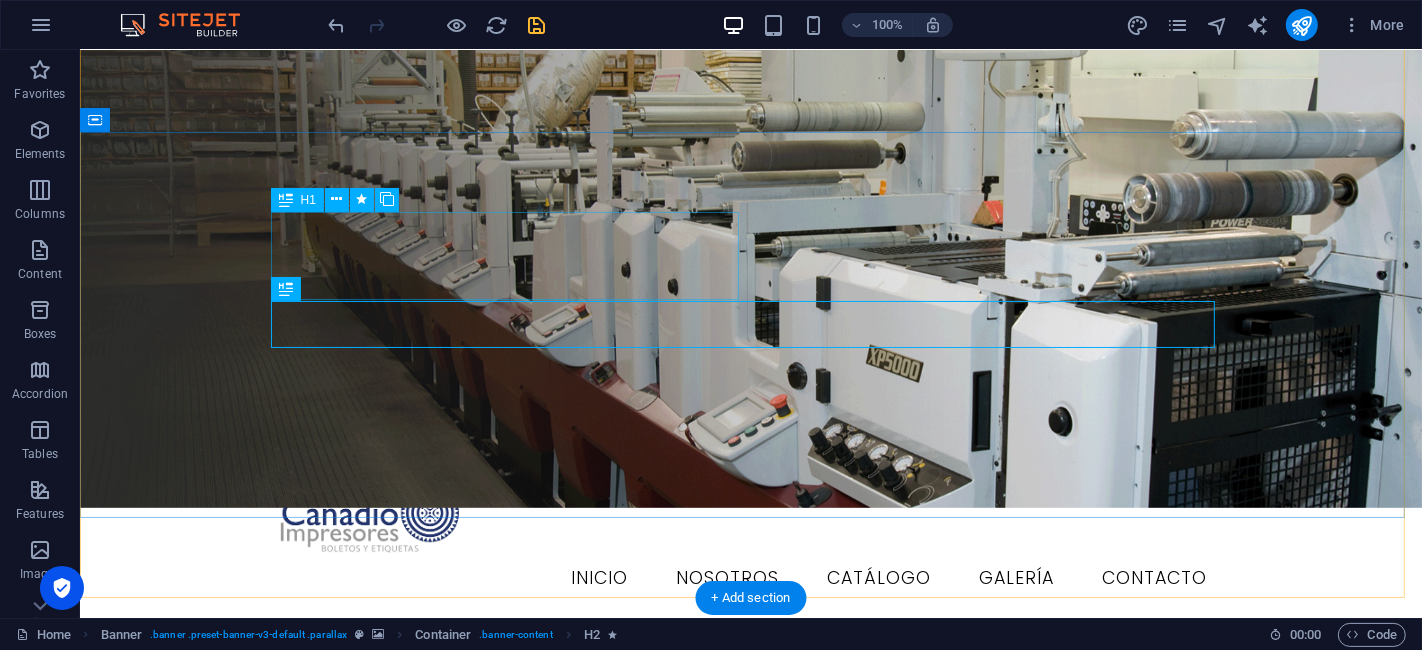 click on "soluciones" at bounding box center (750, 803) 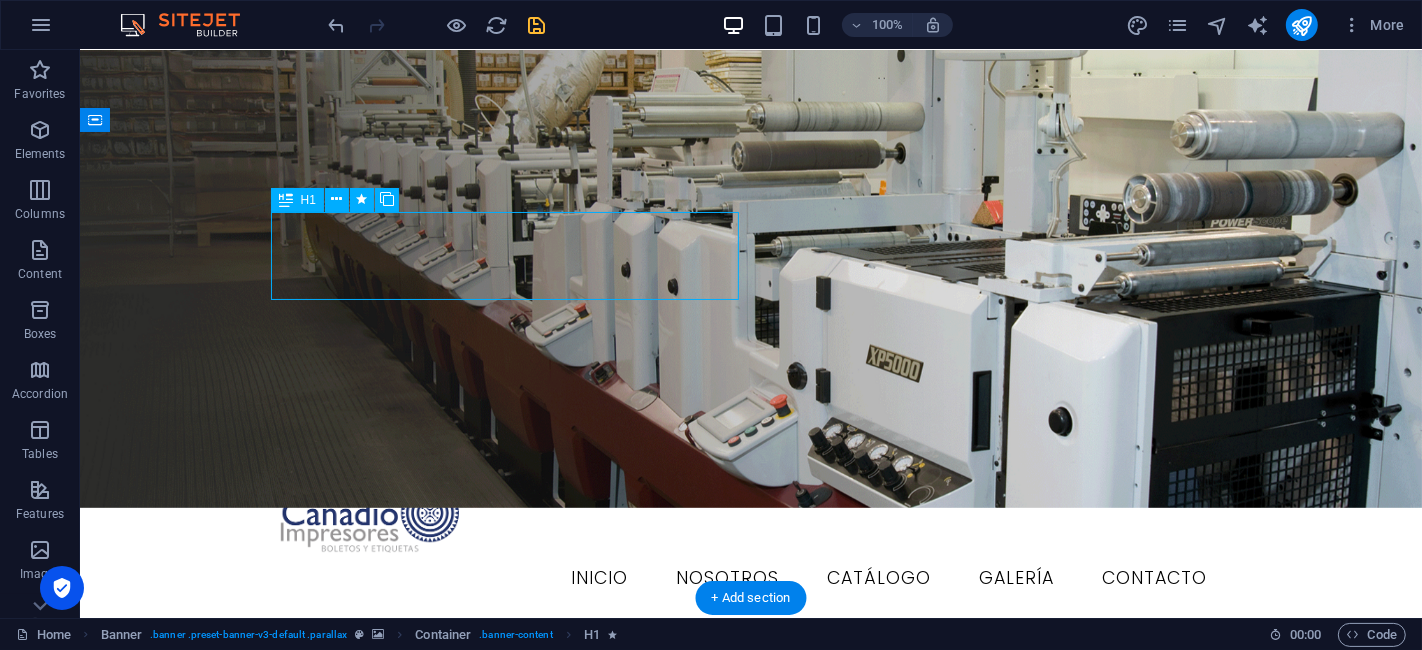 click on "soluciones" at bounding box center (750, 803) 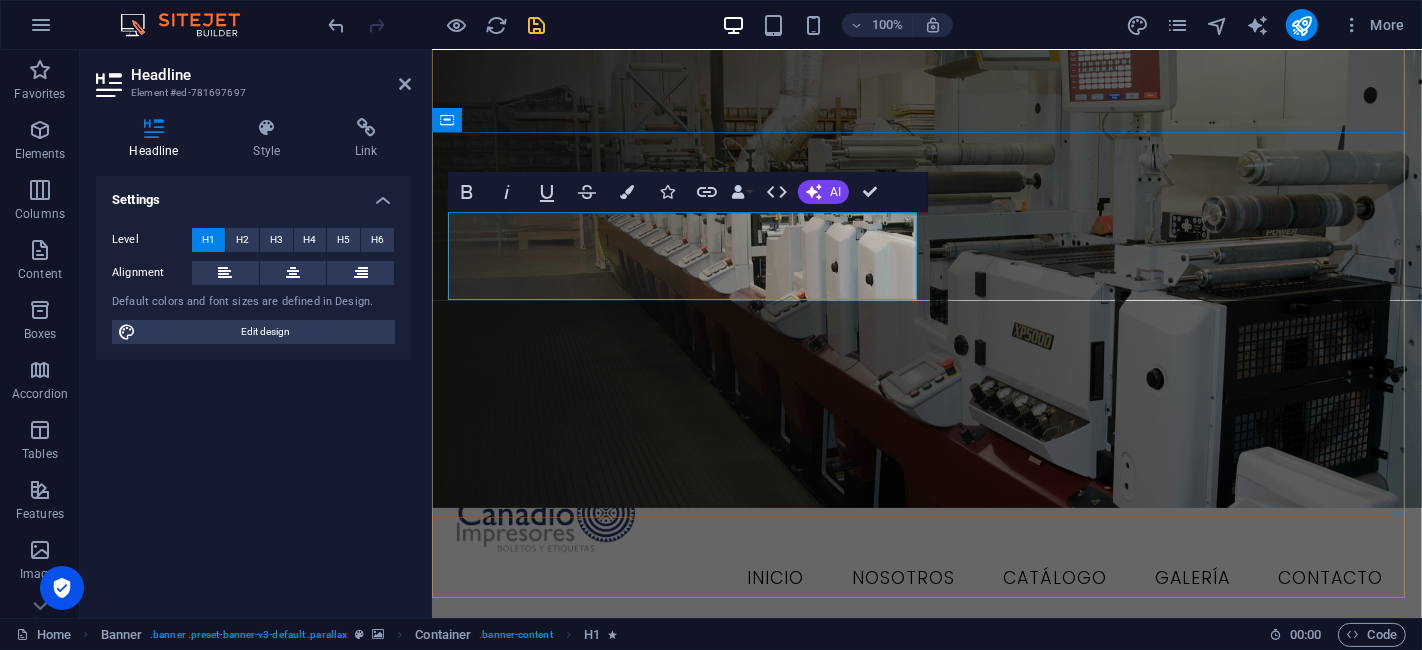 click on "soluciones" at bounding box center [687, 803] 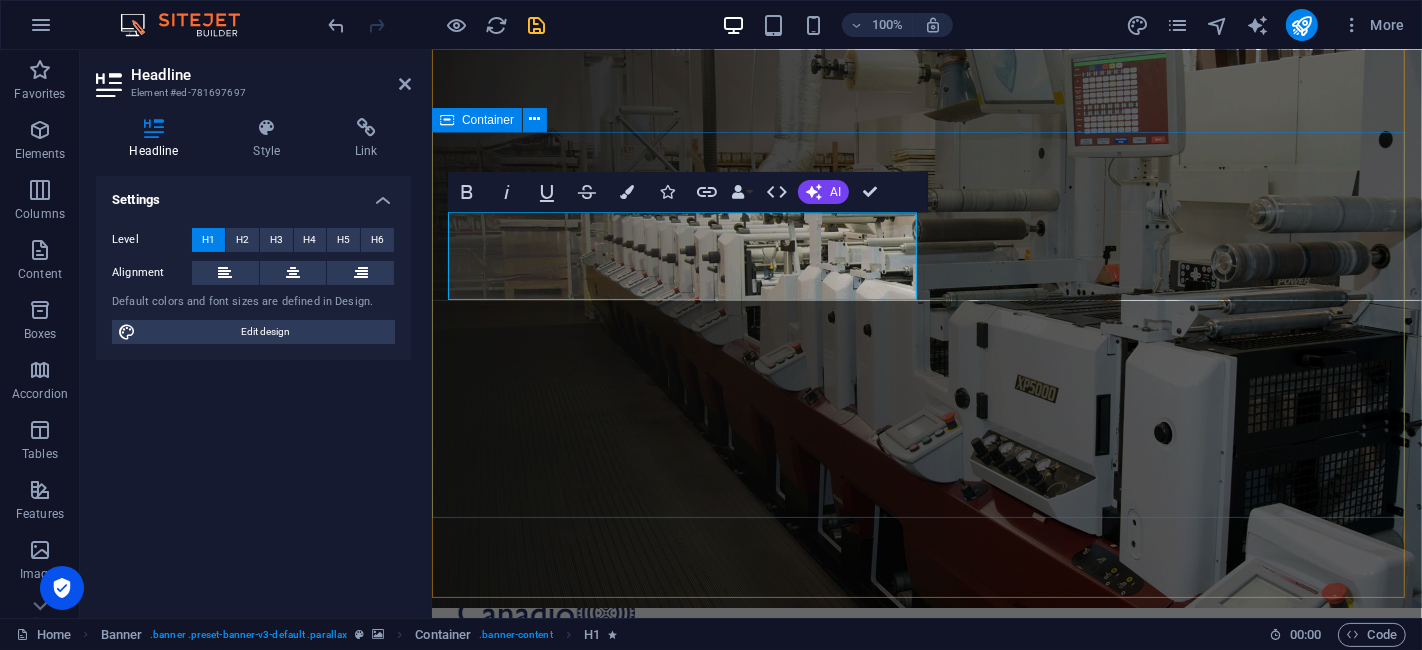 click on "soluciones de impresion especializada para tu negocio de estacionamientos o valet parking contacto" at bounding box center [926, 972] 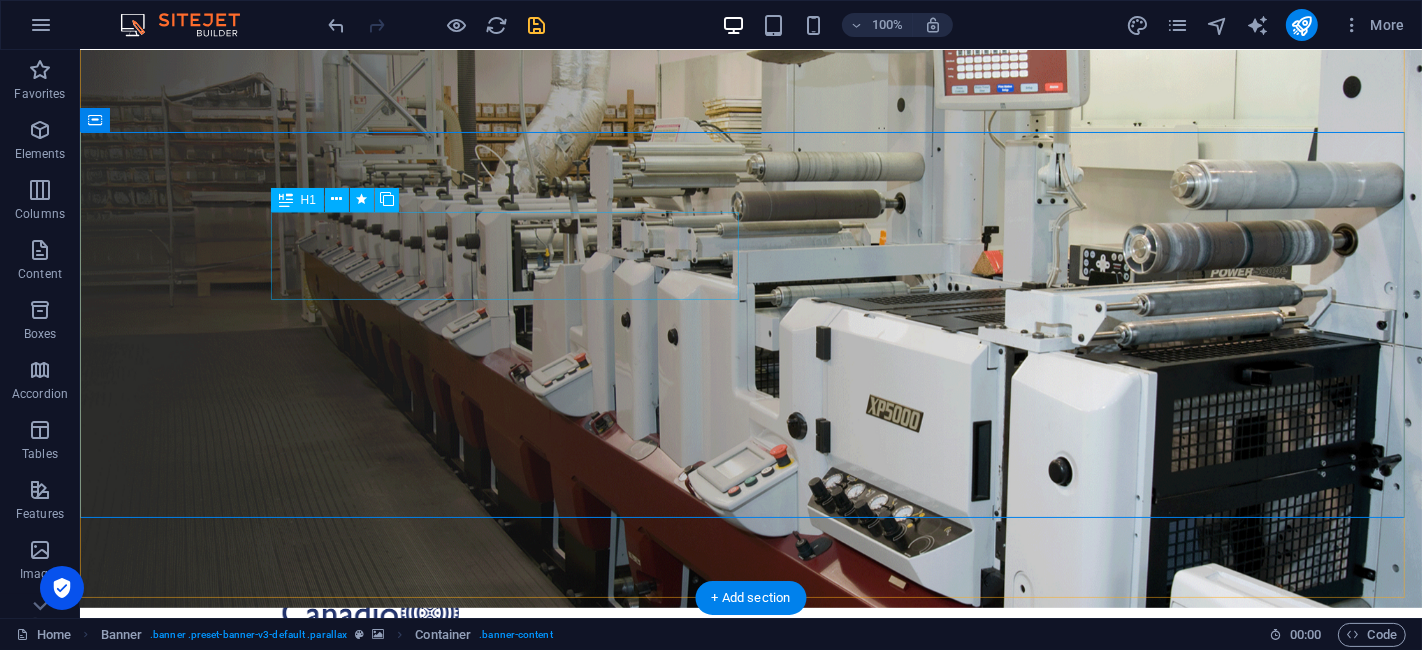 click on "soluciones" at bounding box center (750, 903) 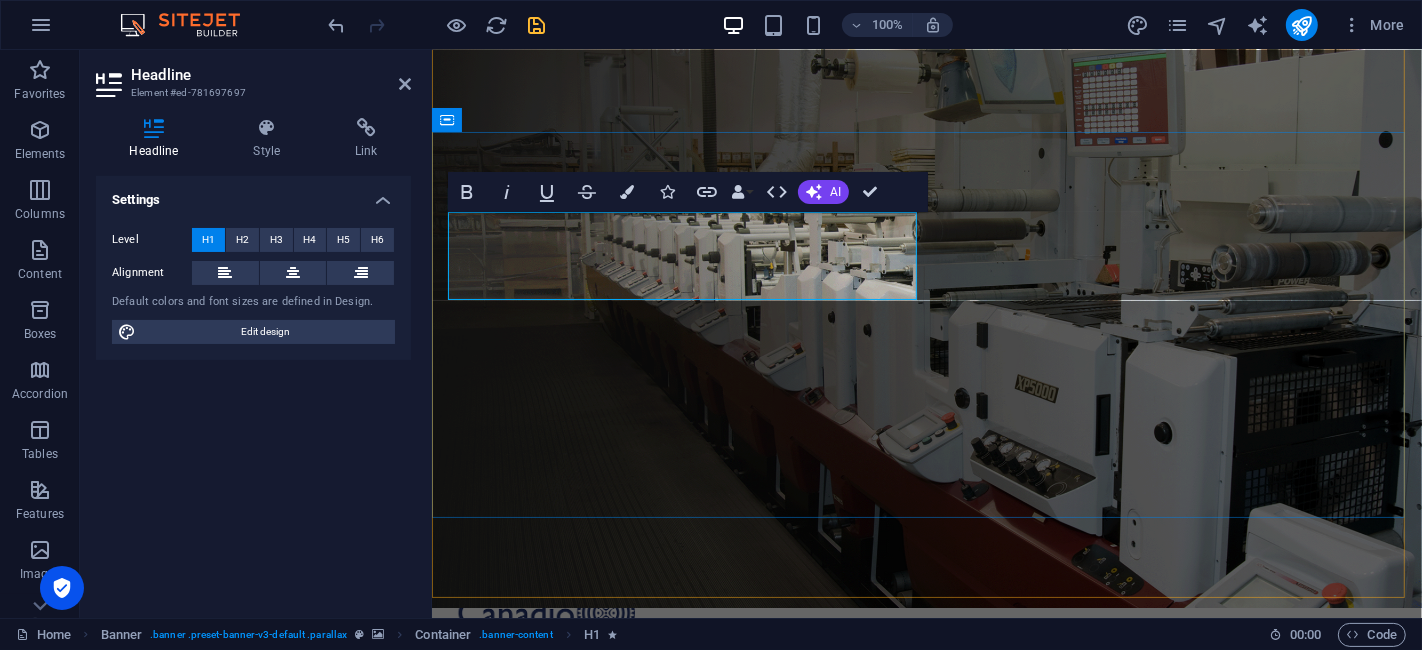 type 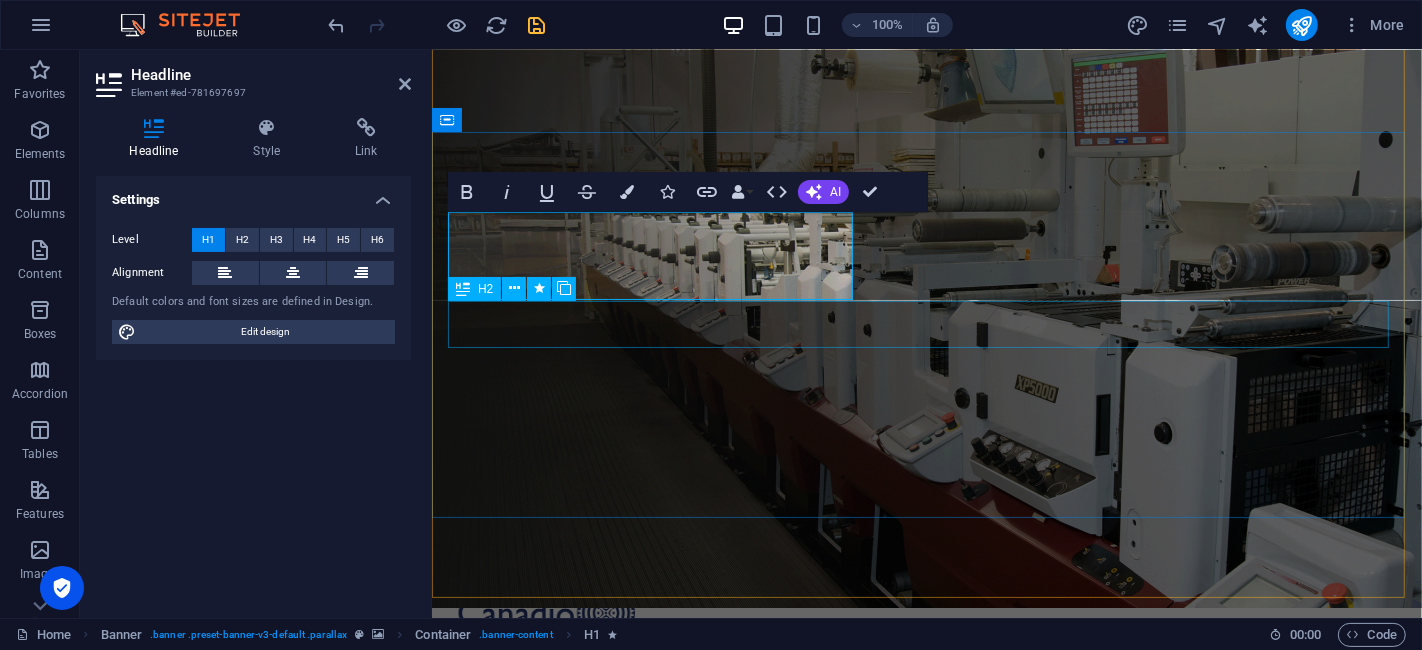click on "de impresion especializada" at bounding box center (926, 972) 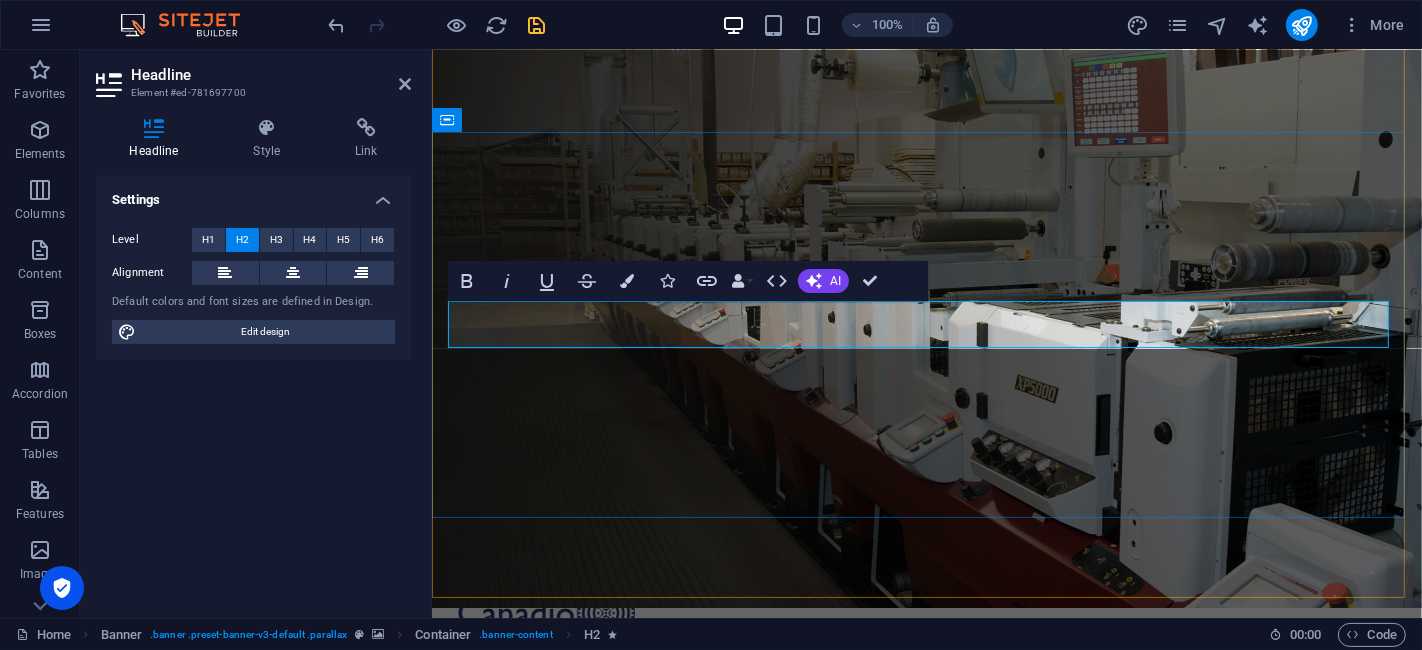click on "de impresion especializada" at bounding box center [733, 972] 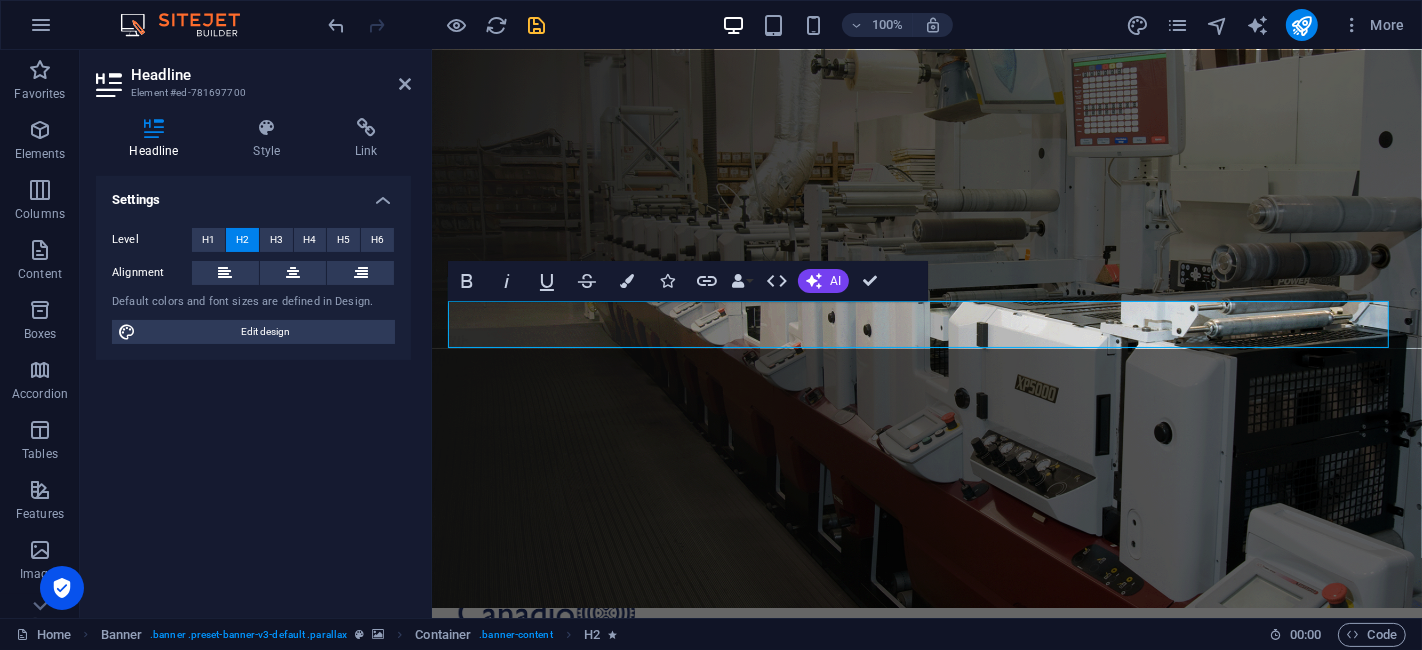 click on "Headline Element #ed-781697700" at bounding box center [253, 76] 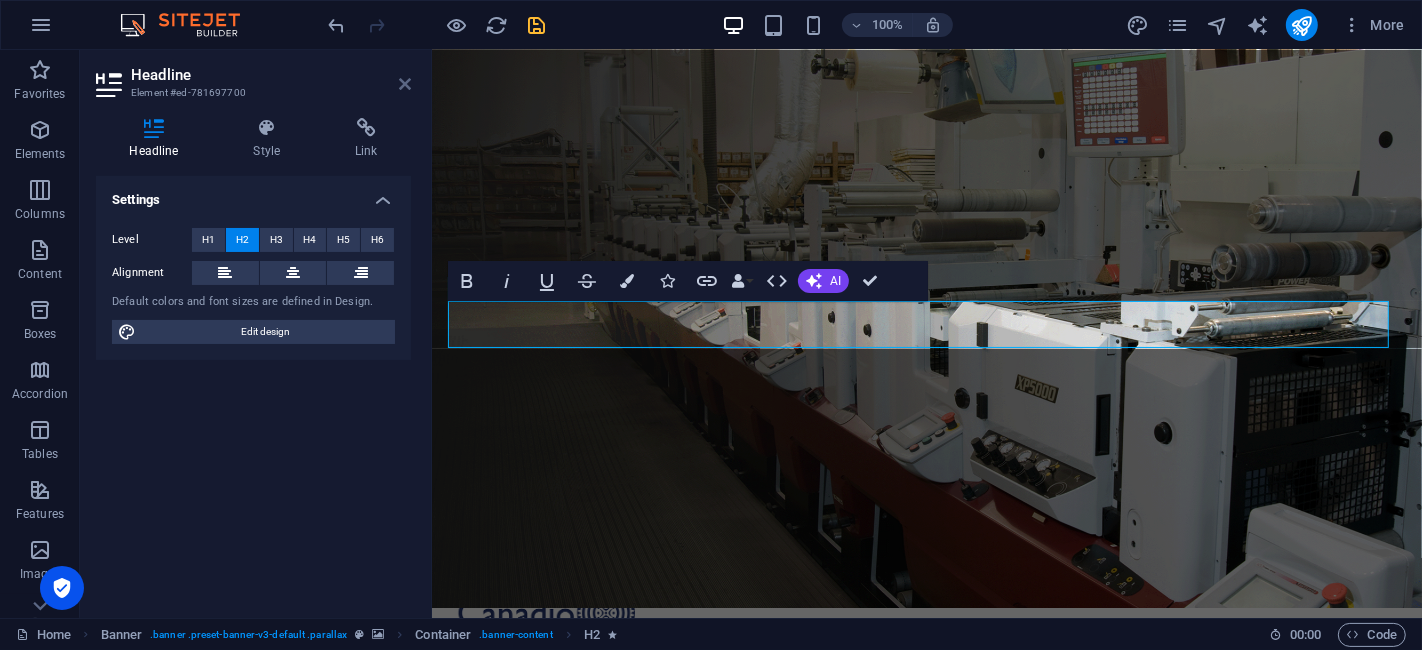 click at bounding box center [405, 84] 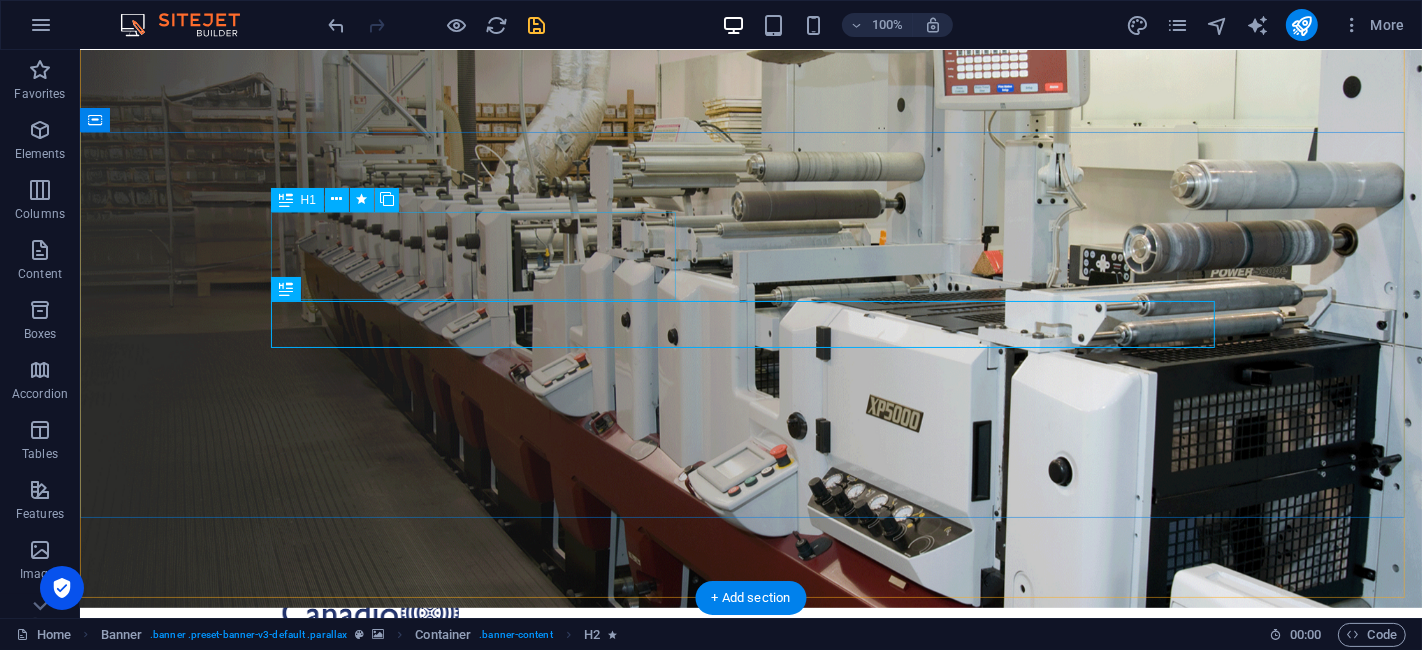 click on "impresion" at bounding box center (750, 903) 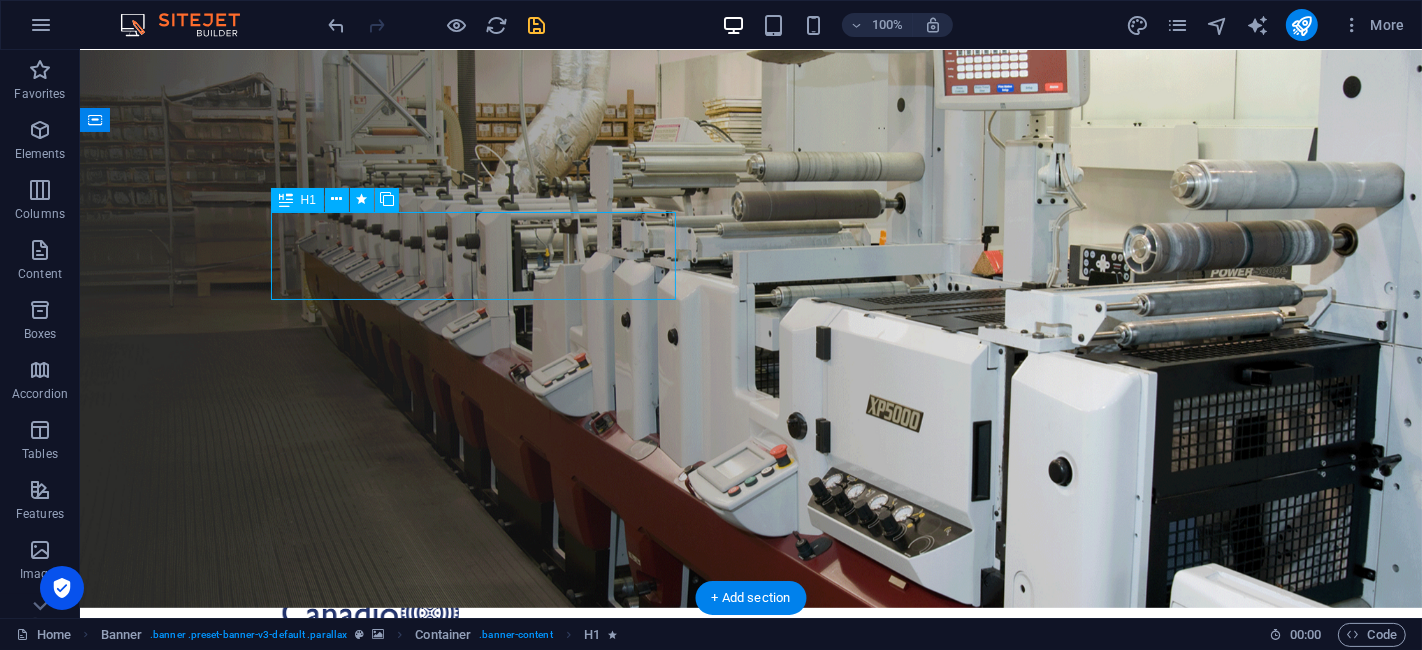 click on "impresion" at bounding box center [750, 903] 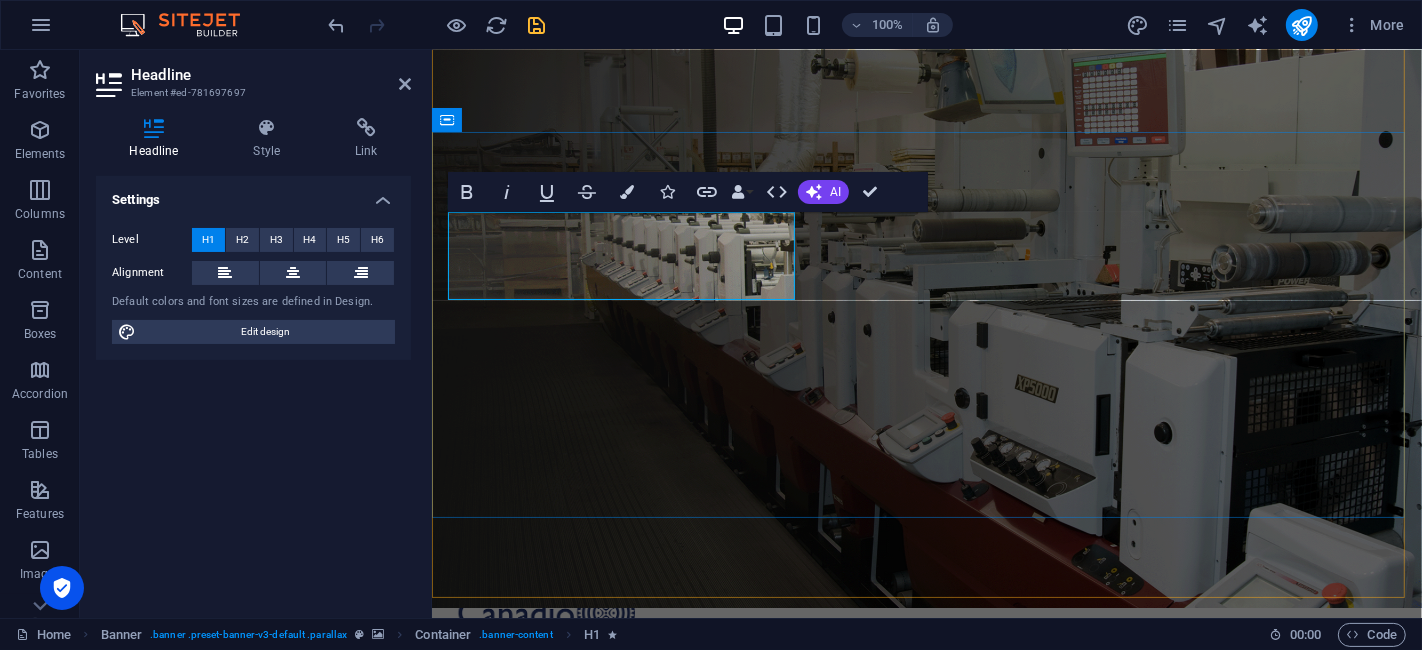 type 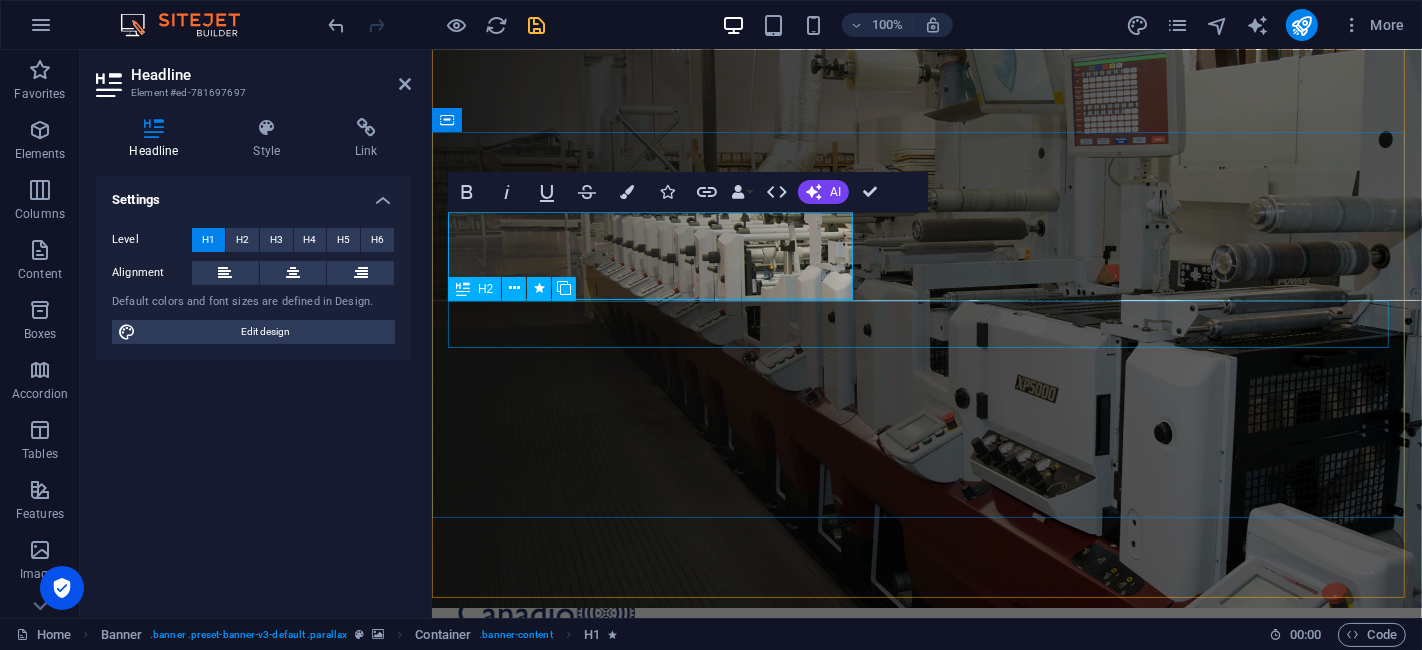 click on "especializada" at bounding box center [926, 972] 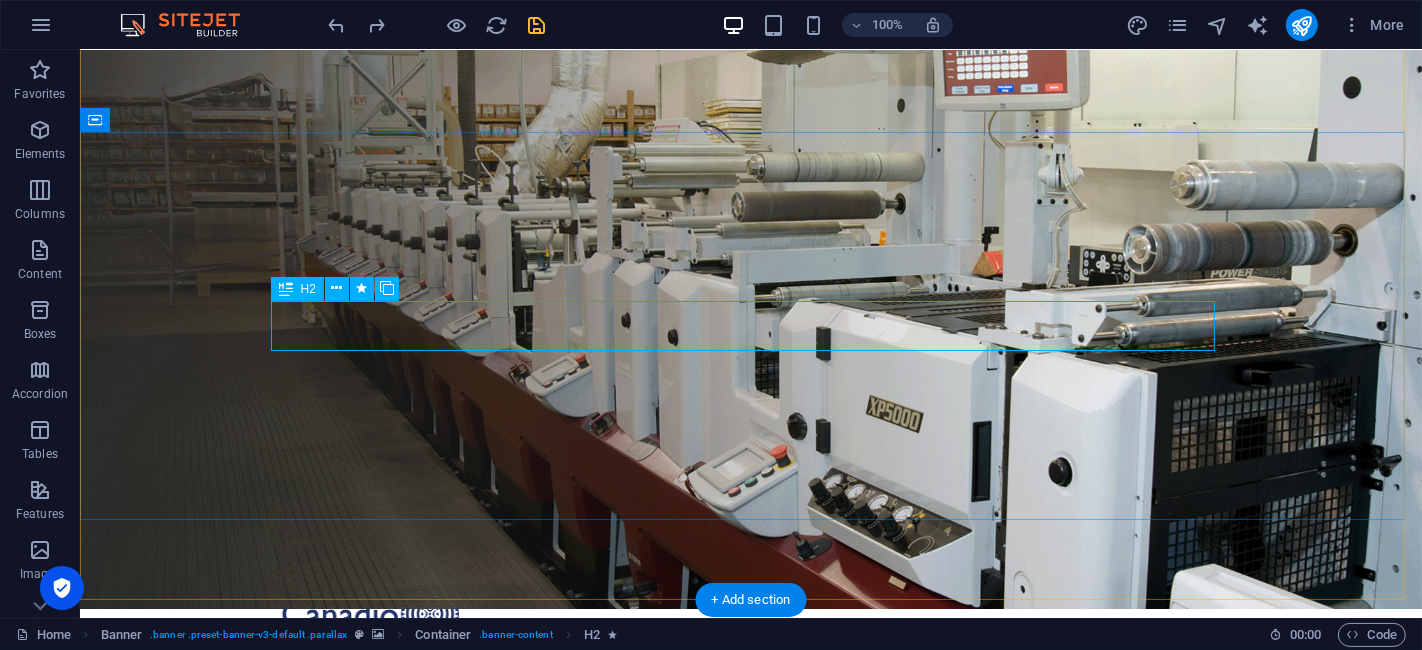 click on "de impresion especializada" at bounding box center (572, 973) 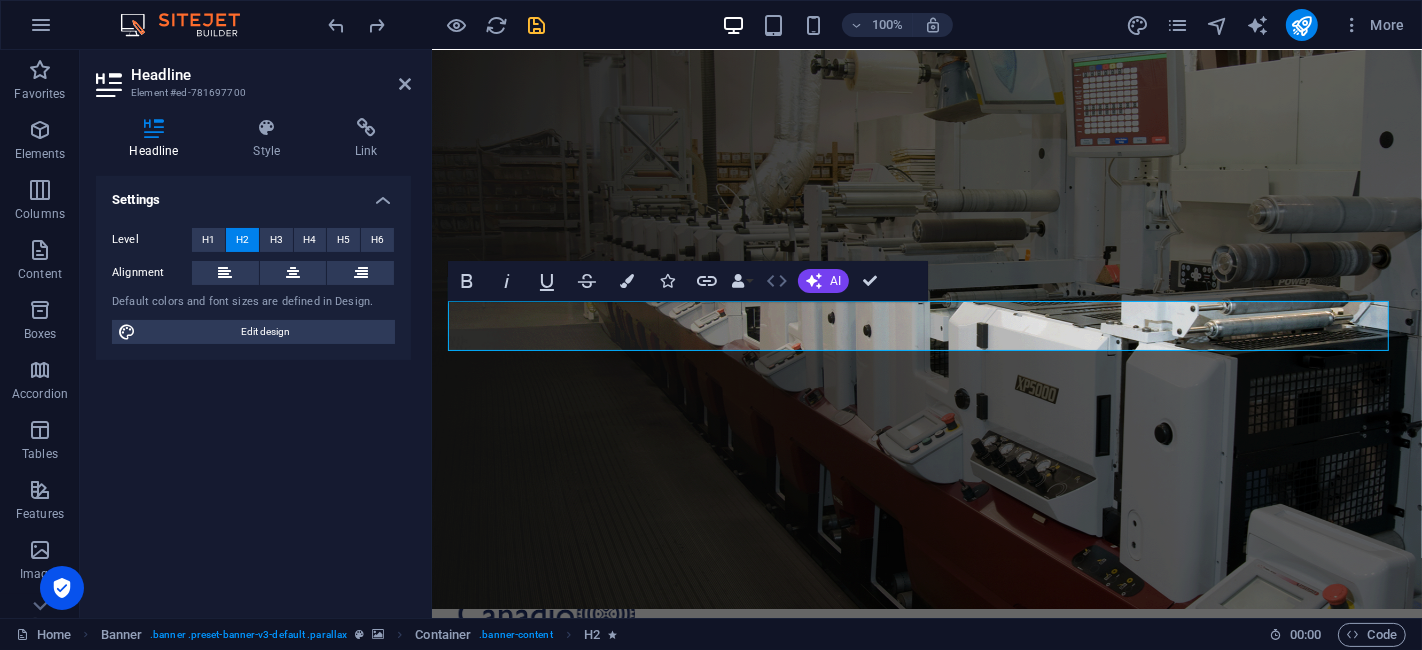 click 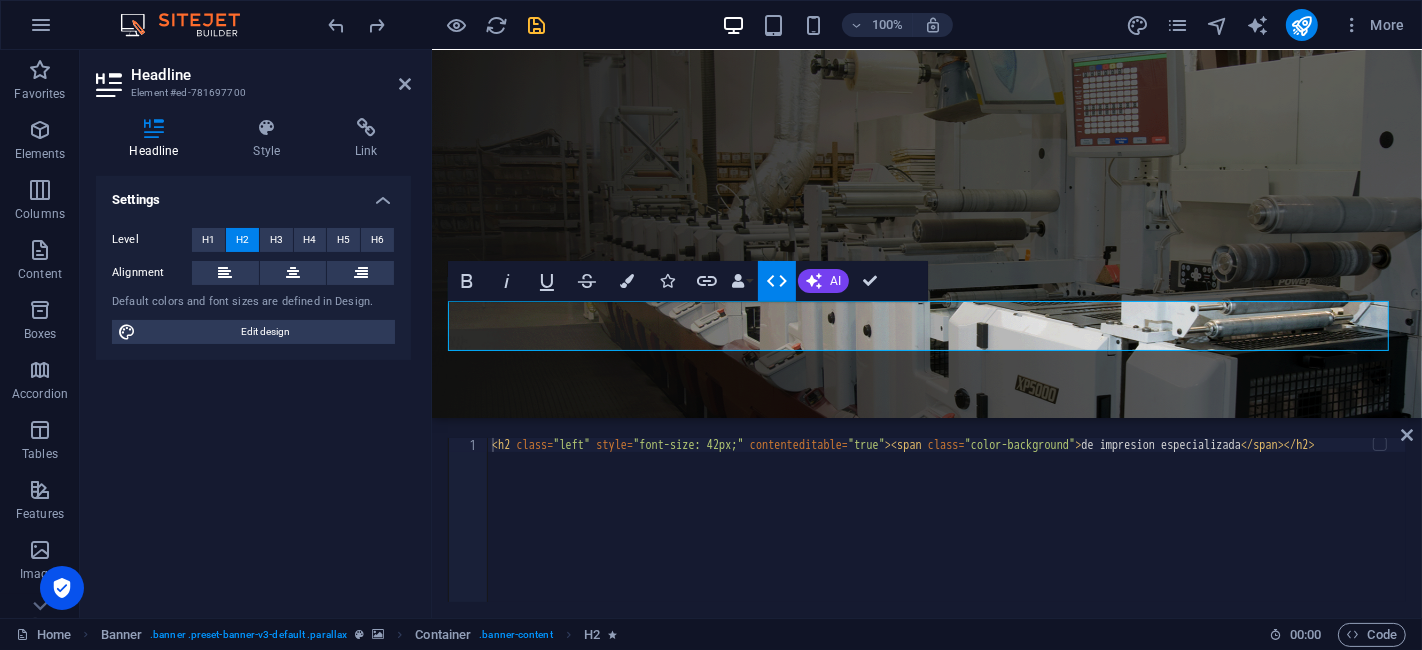 click on "< h2   class = "left"   style = "font-size: 42px;"   contenteditable = "true" > < span   class = "color-background" > de impresion especializada </ span > </ h2 >" at bounding box center (947, 534) 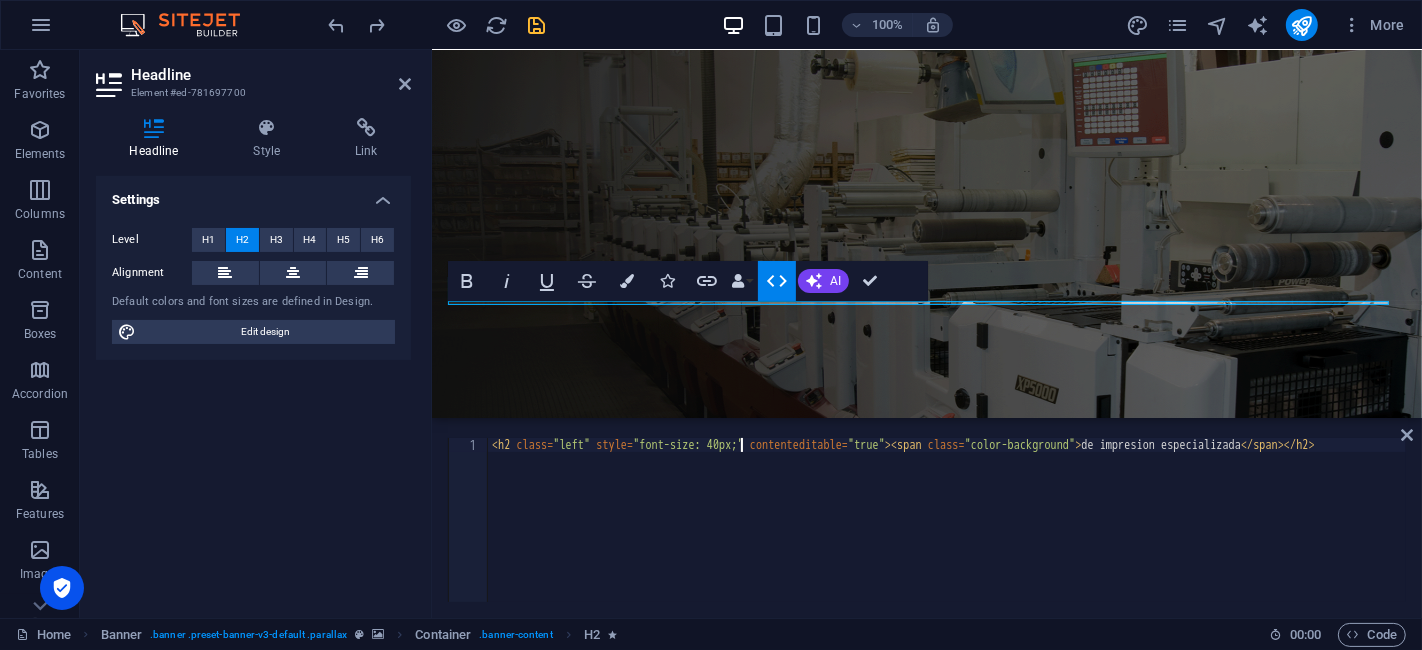 scroll, scrollTop: 0, scrollLeft: 20, axis: horizontal 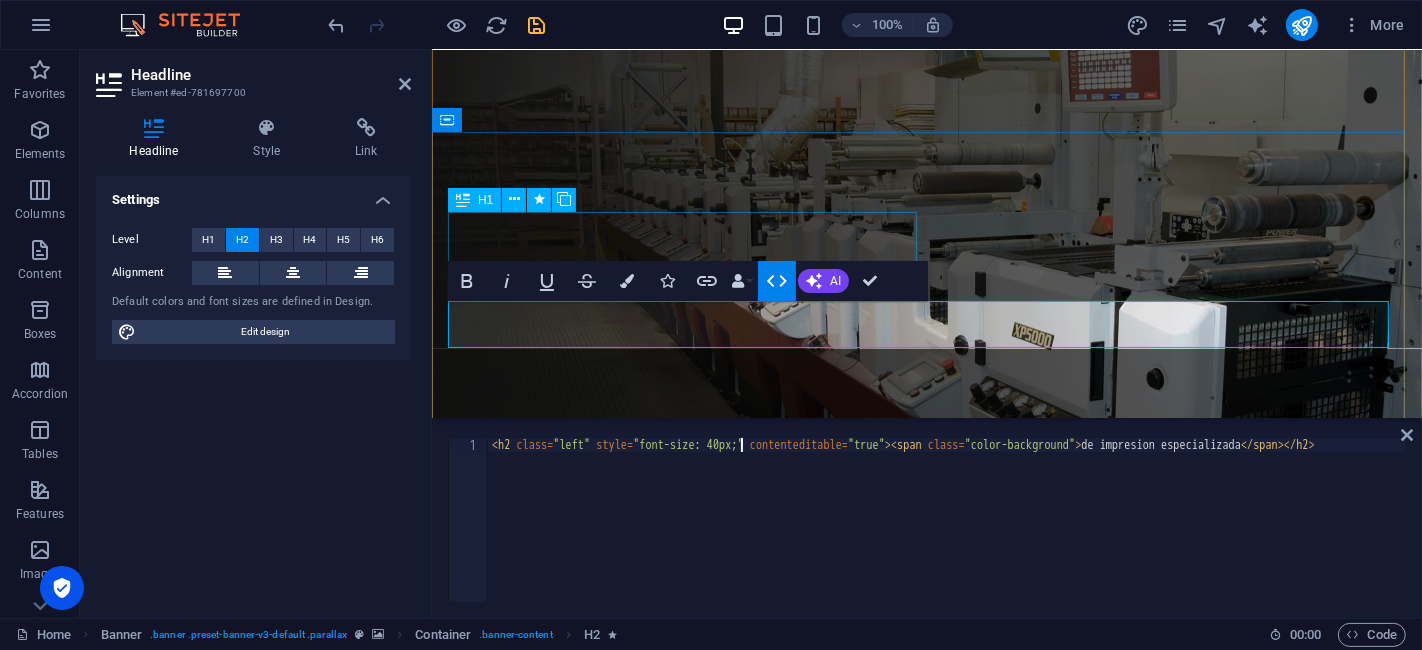 type on "<h2 class="left" style="font-size: 40px;" contenteditable="true"><span class="color-background">de impresion especializada</span></h2>" 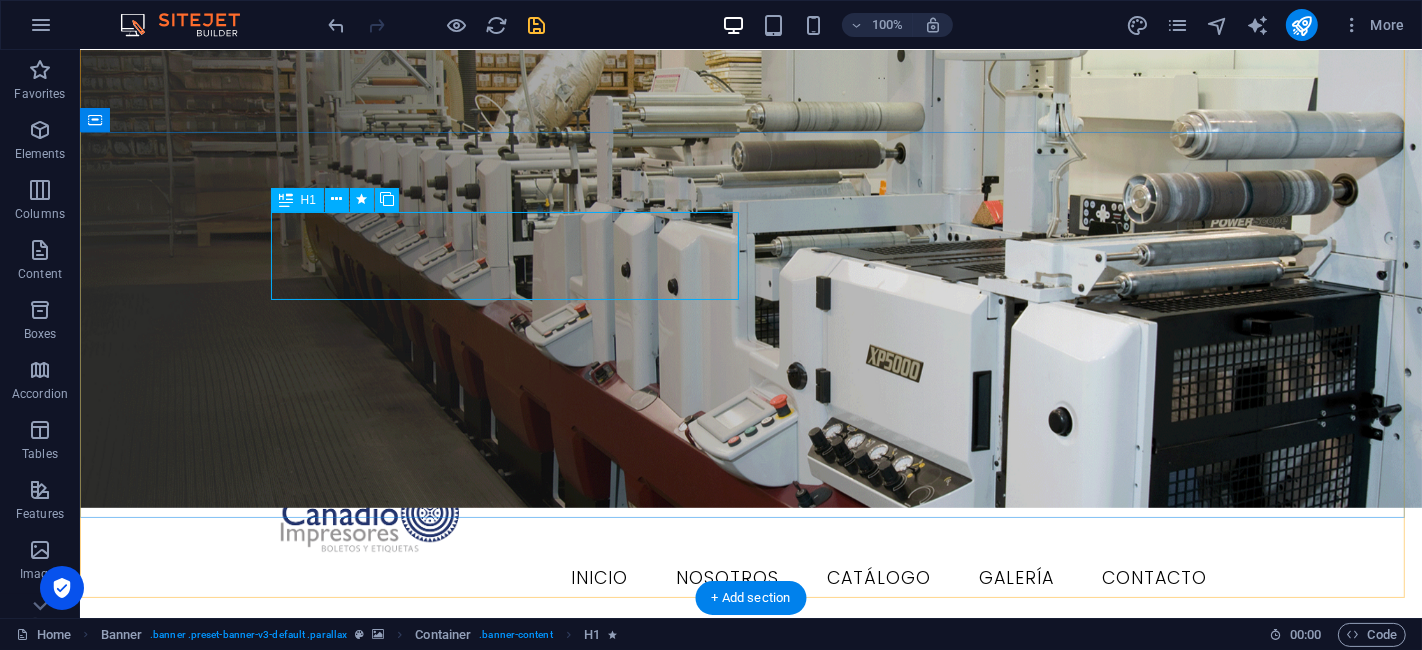 click on "soluciones" at bounding box center (750, 803) 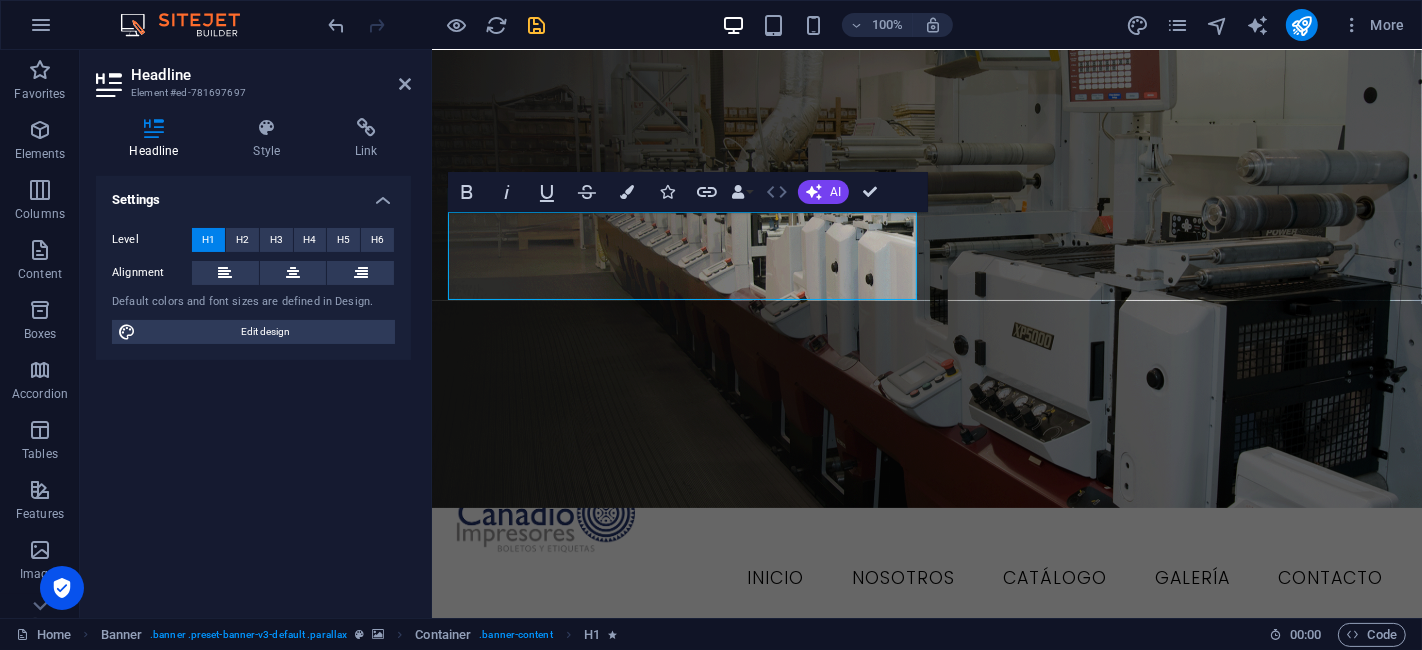 click 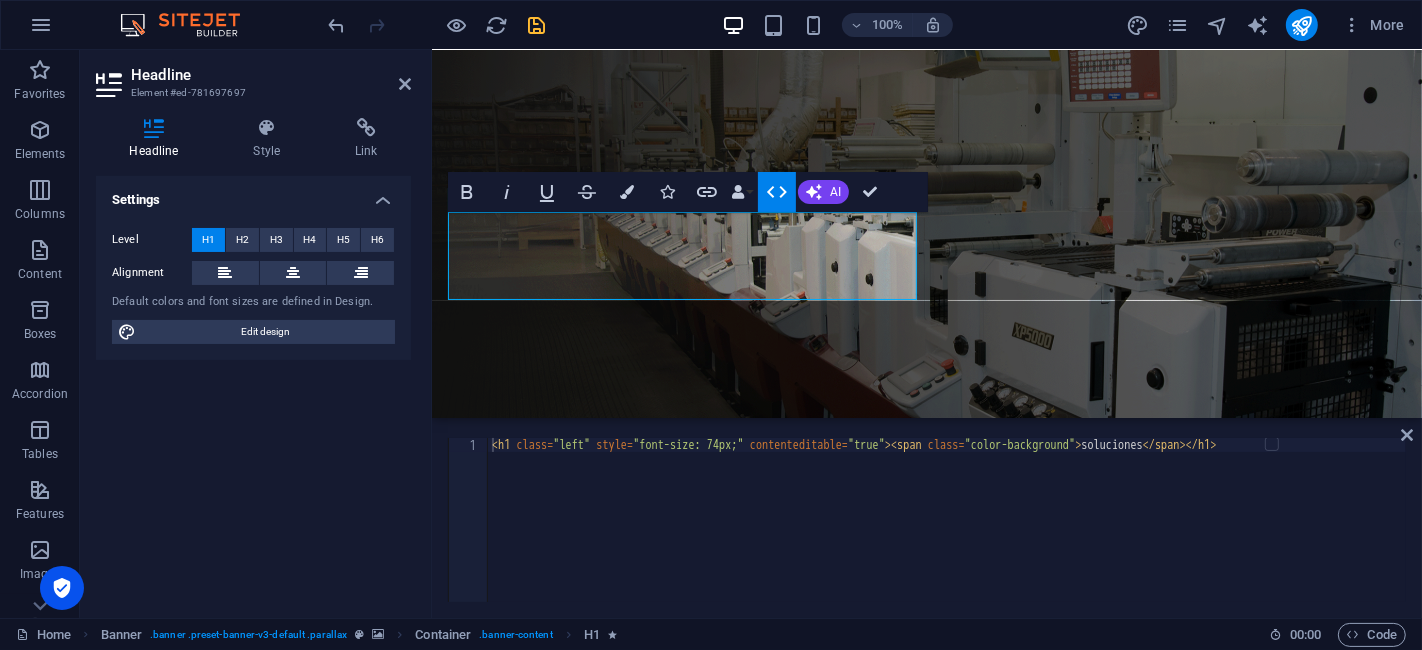 click on "< h1   class = "left"   style = "font-size: 74px;"   contenteditable = "true" > < span   class = "color-background" > soluciones </ span > </ h1 >" at bounding box center (947, 534) 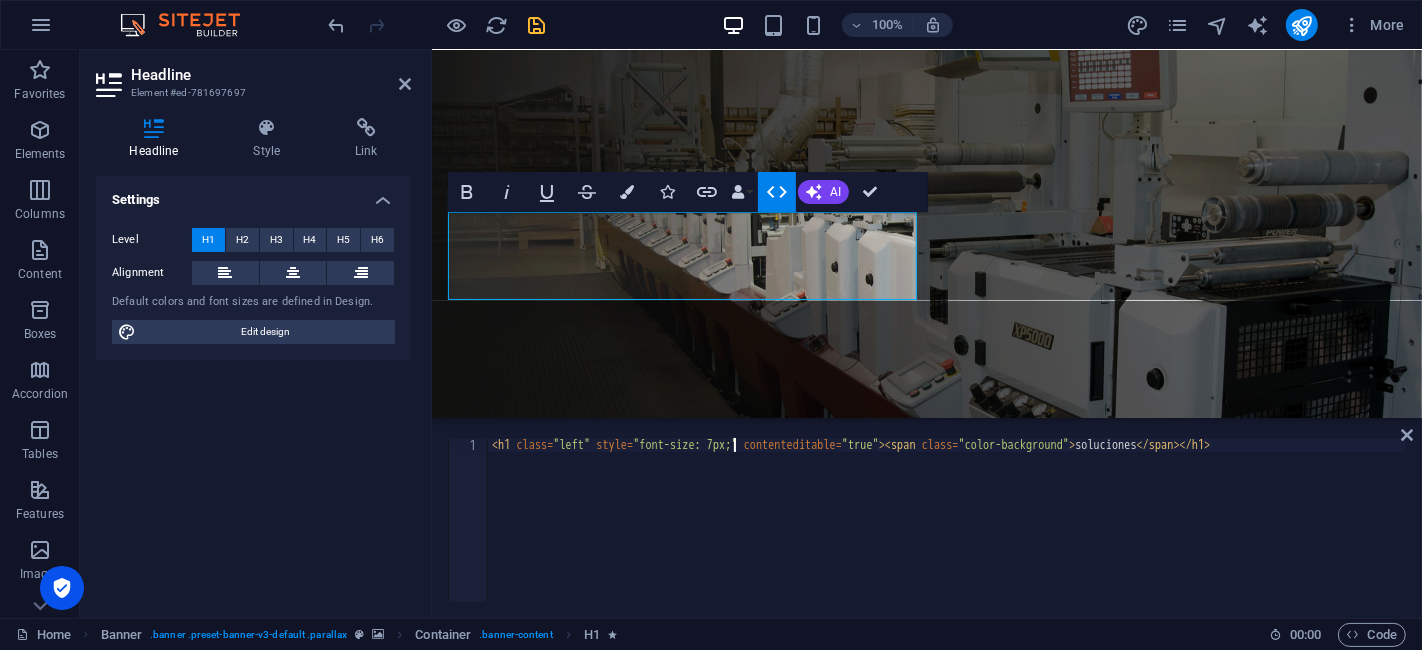 scroll, scrollTop: 0, scrollLeft: 20, axis: horizontal 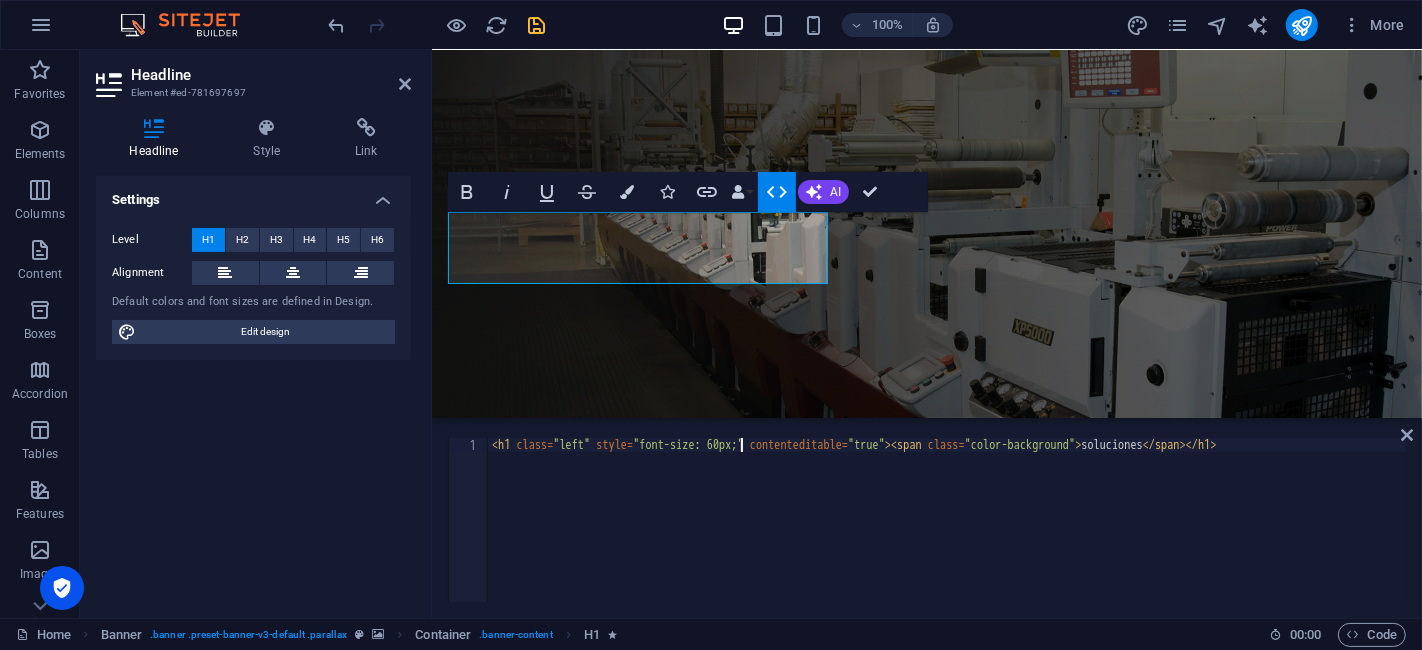type on "<h1 class="left" style="font-size: 60px;" contenteditable="true"><span class="color-background">soluciones</span></h1>" 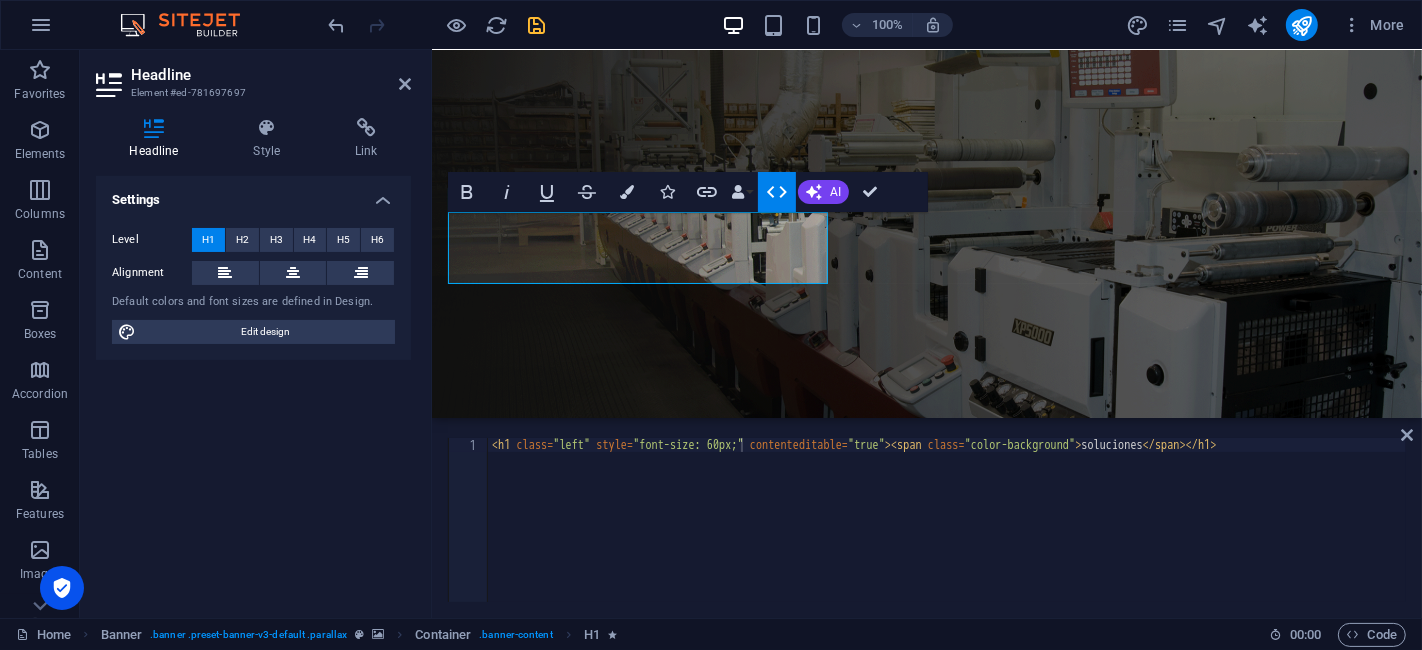 click on "Headline" at bounding box center (271, 75) 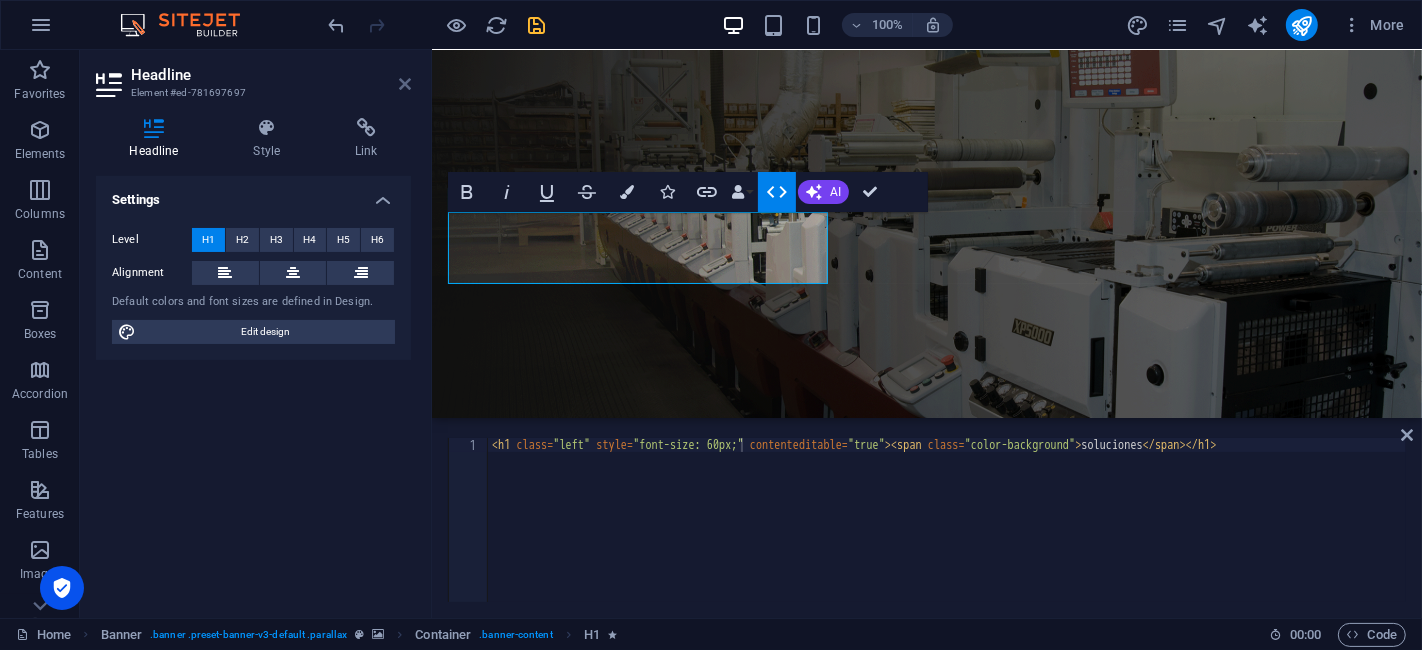 click at bounding box center [405, 84] 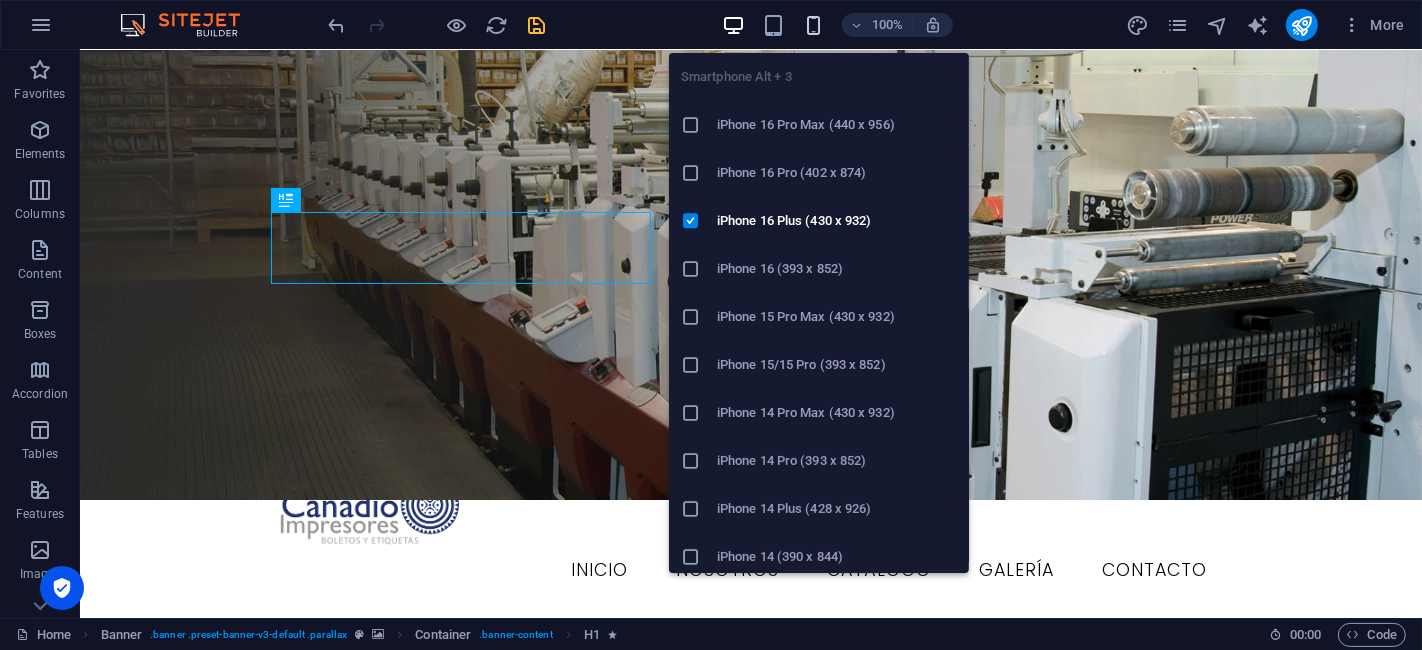 click at bounding box center [813, 25] 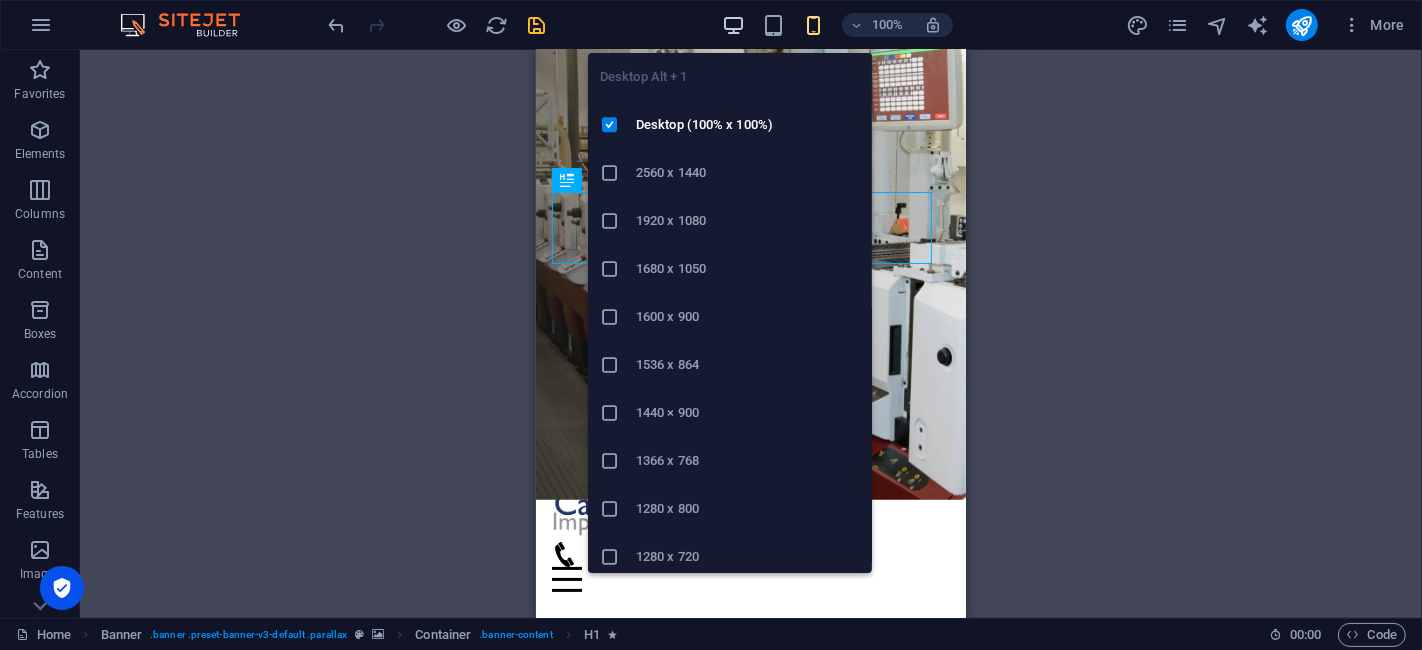 click at bounding box center (733, 25) 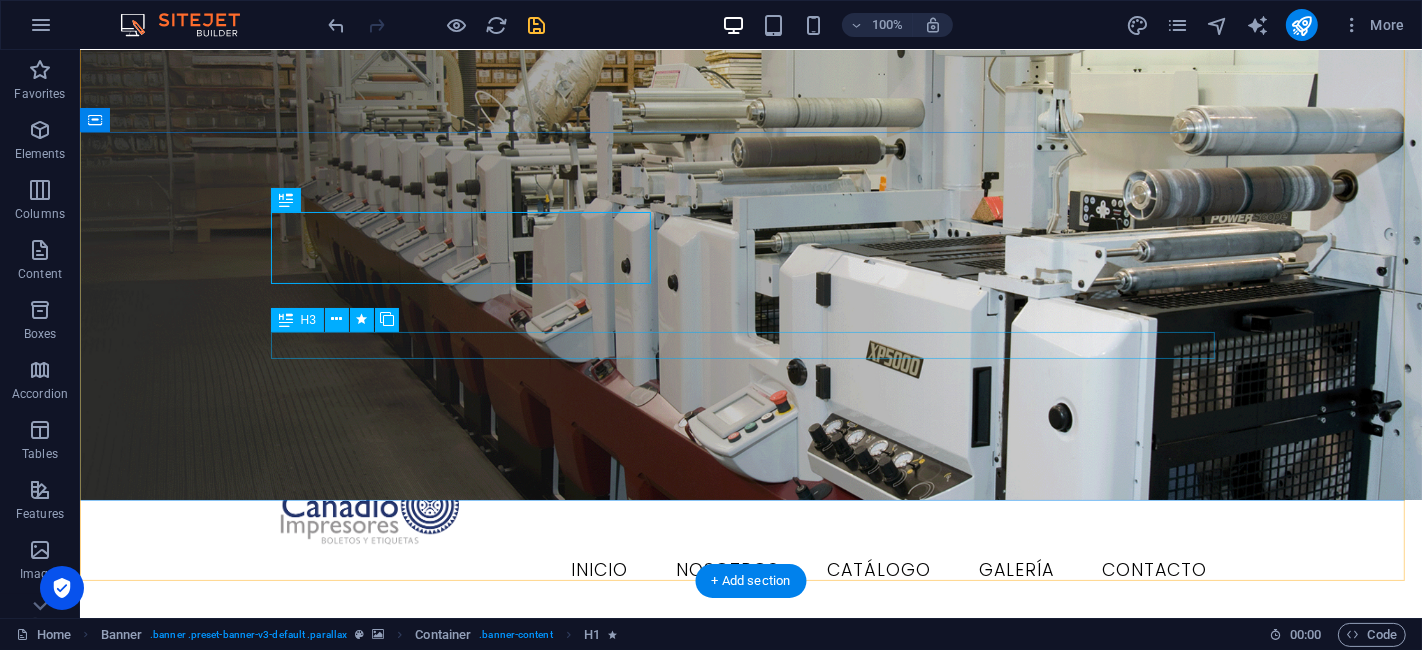 click on "para tu negocio de estacionamientos o valet parking" at bounding box center (750, 884) 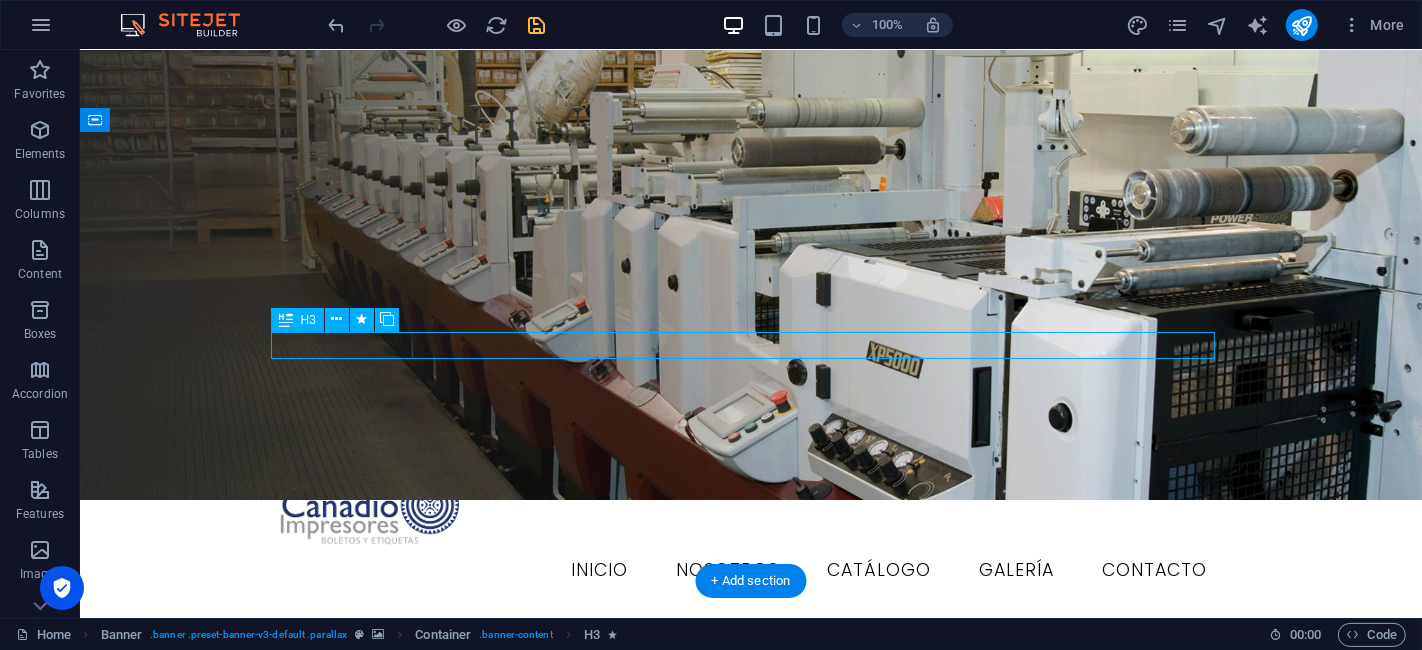 click on "para tu negocio de estacionamientos o valet parking" at bounding box center [750, 884] 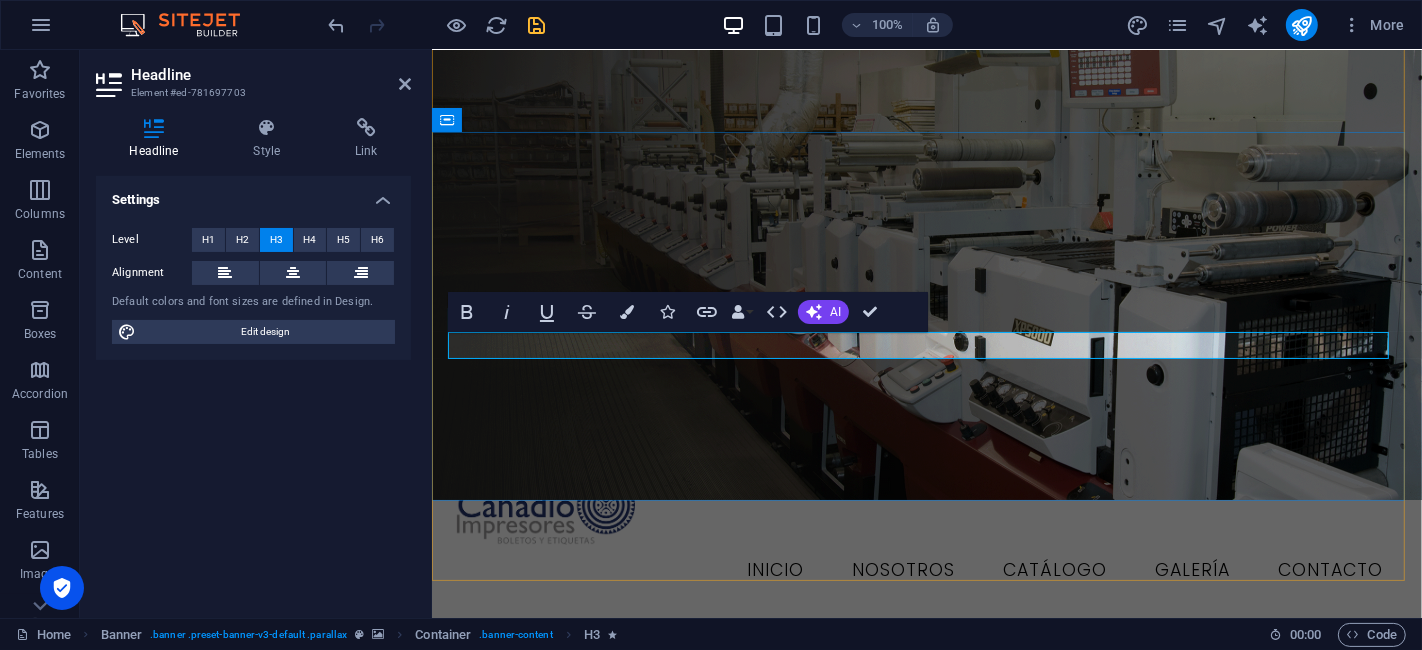click on "para tu negocio de estacionamientos o valet parking" at bounding box center (926, 884) 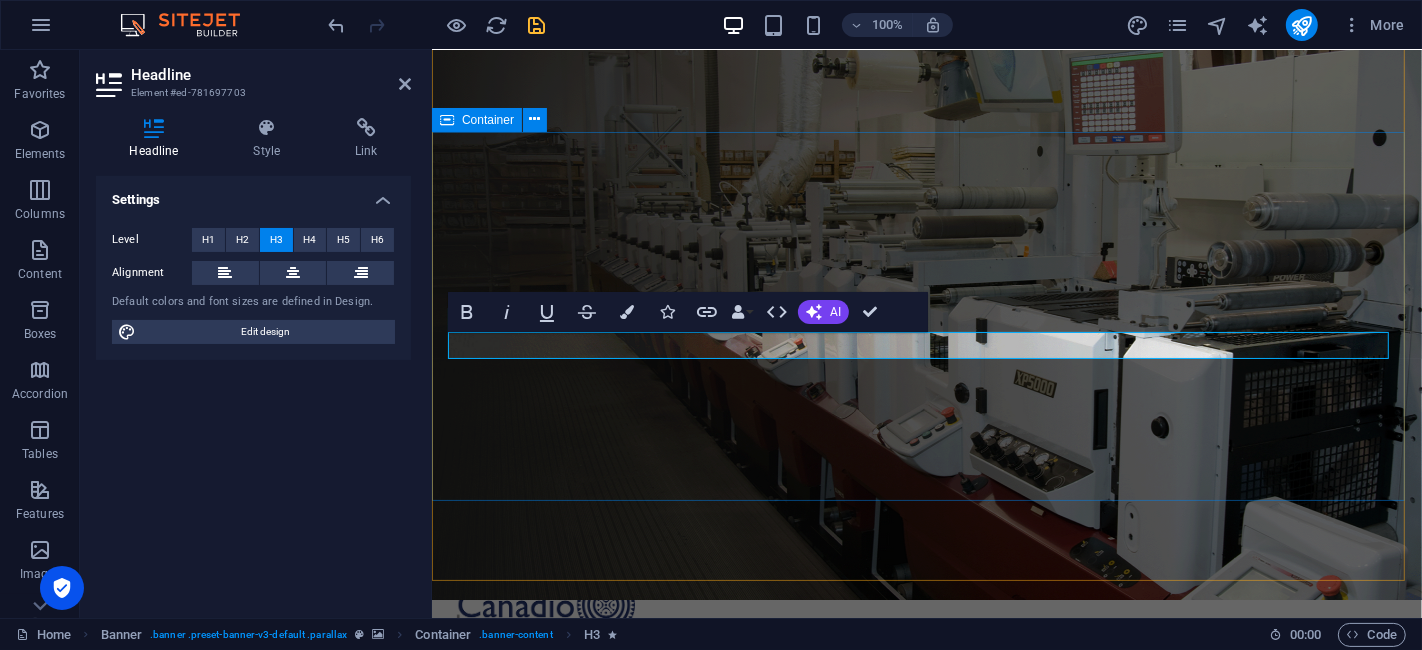 click on "soluciones de impresion especializada para estacionamientos o valet parking contacto" at bounding box center [926, 956] 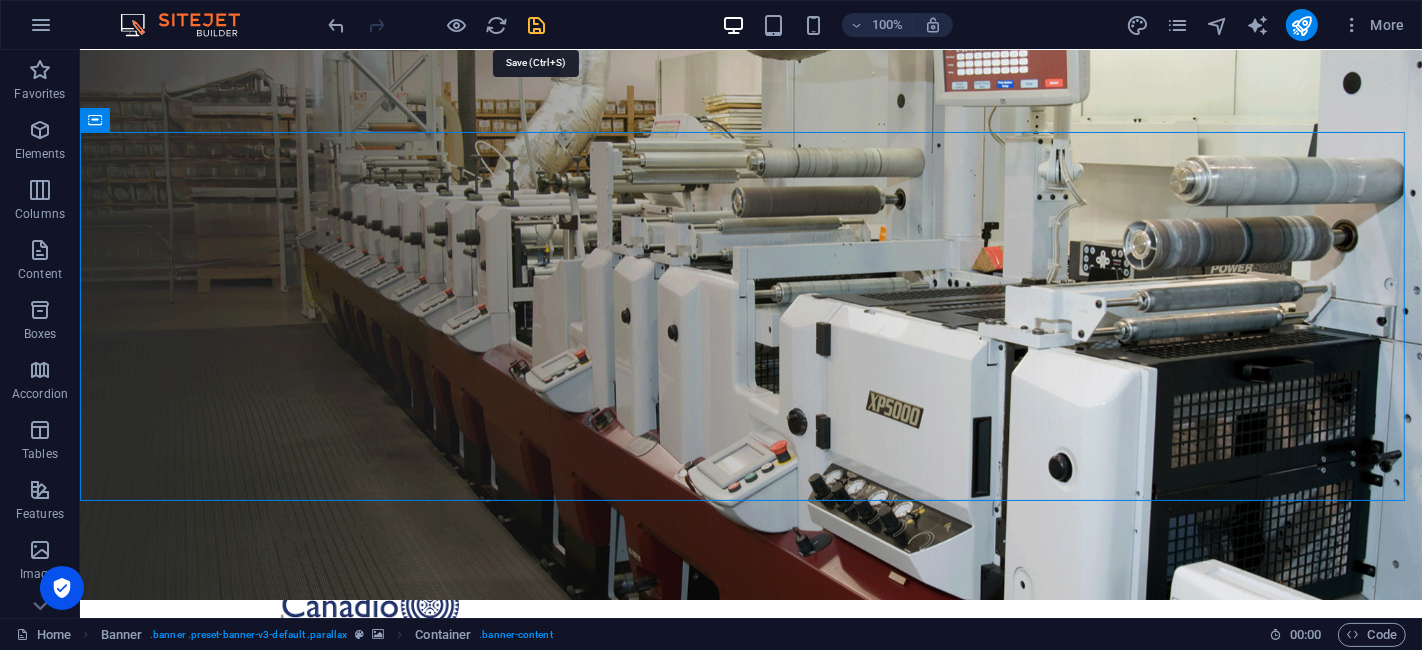 click at bounding box center [537, 25] 